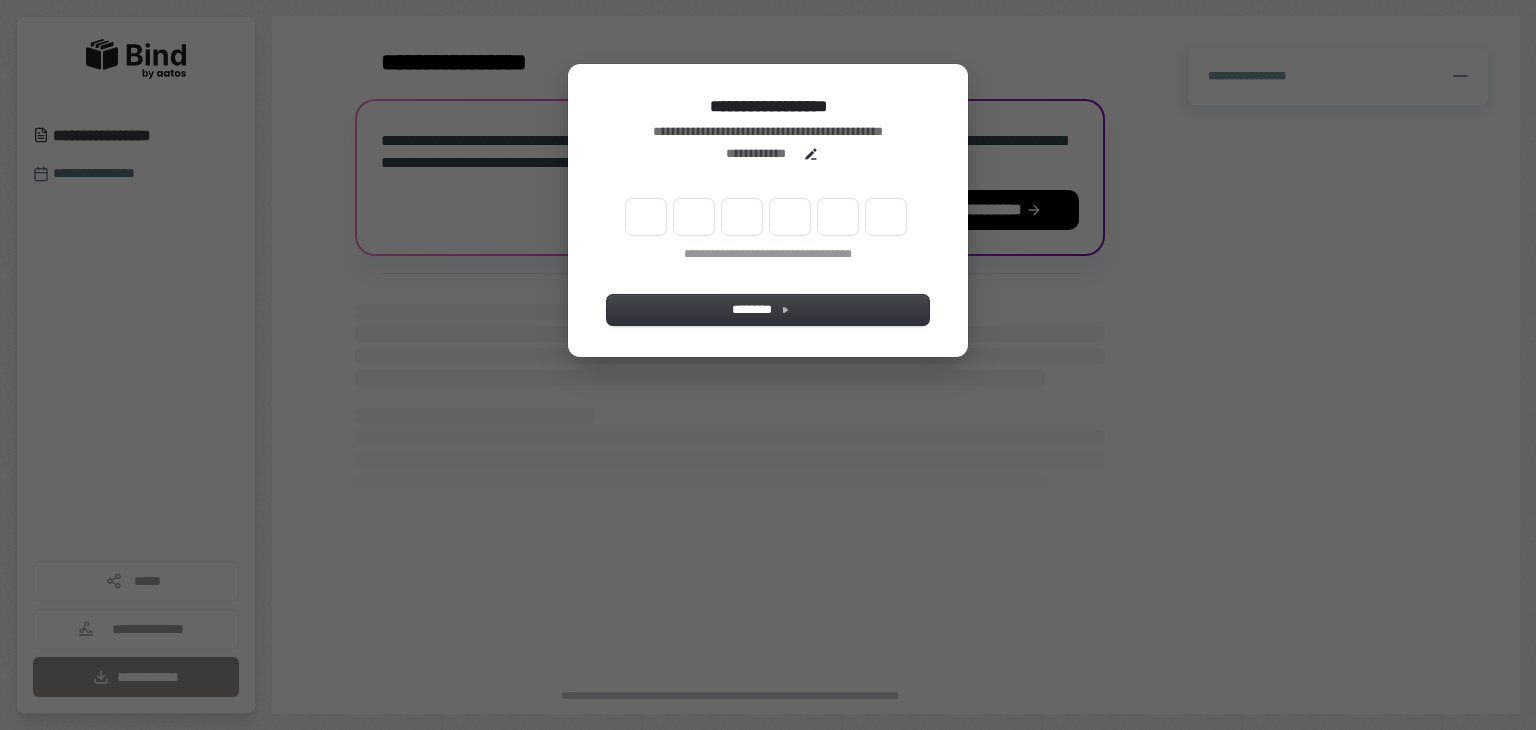 scroll, scrollTop: 0, scrollLeft: 0, axis: both 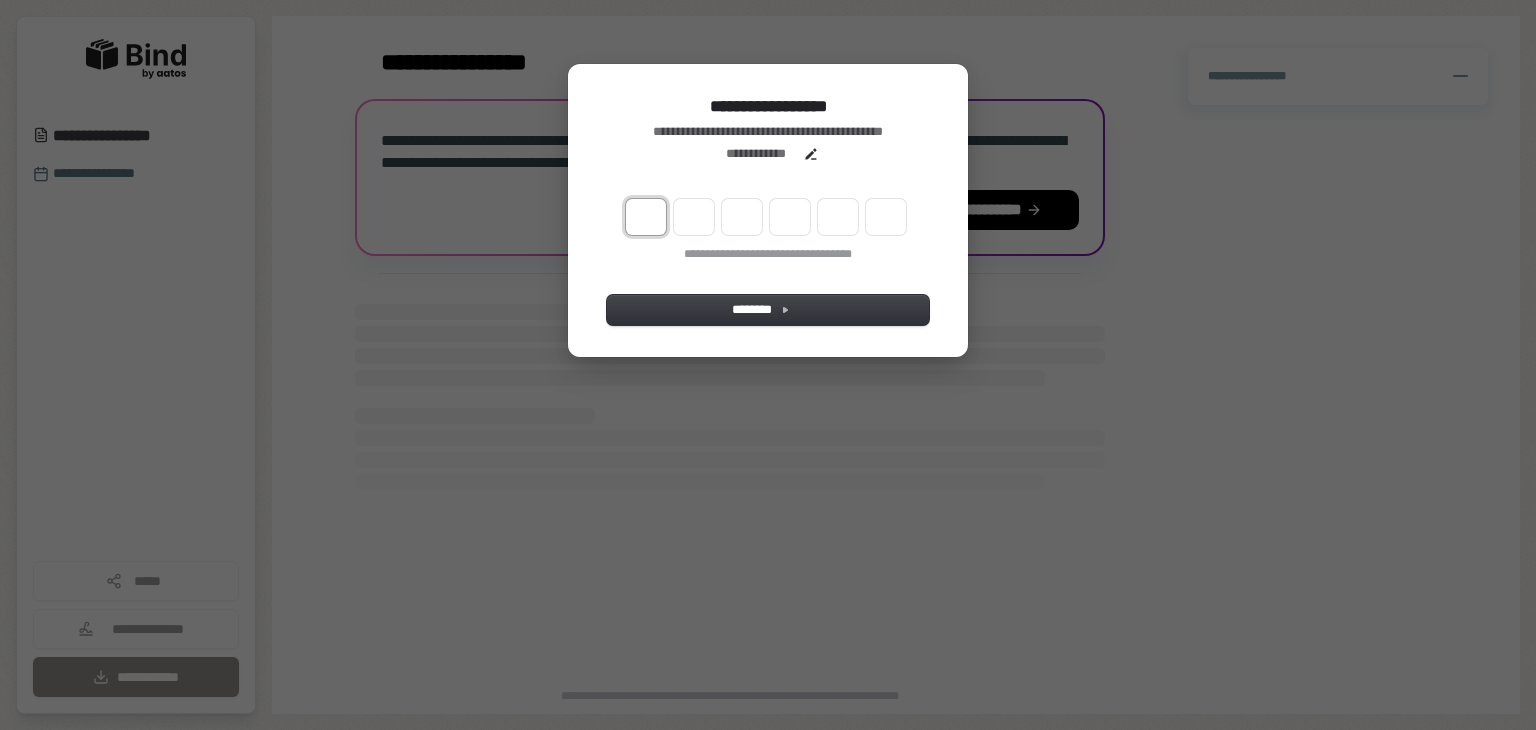 type on "*" 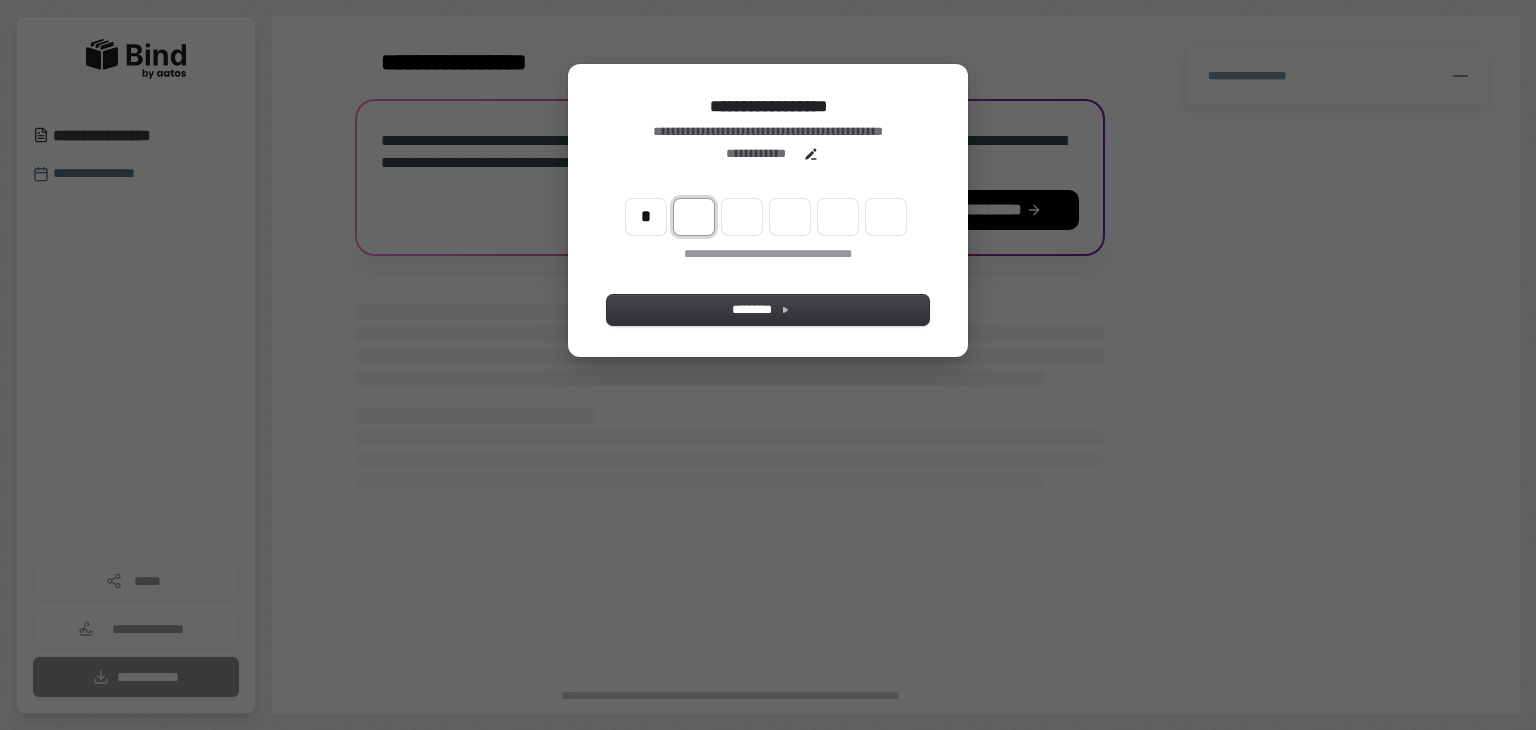 type on "*" 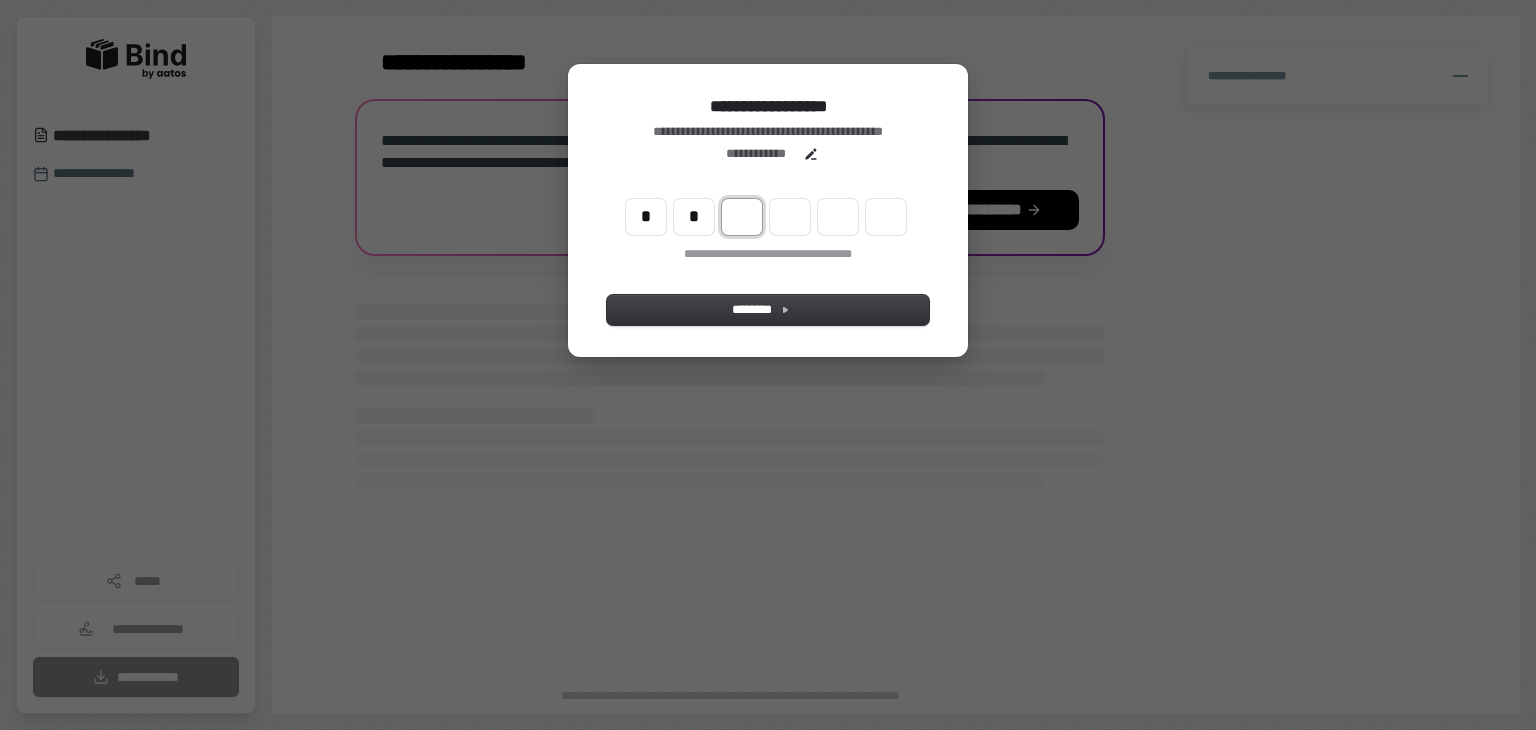 type on "**" 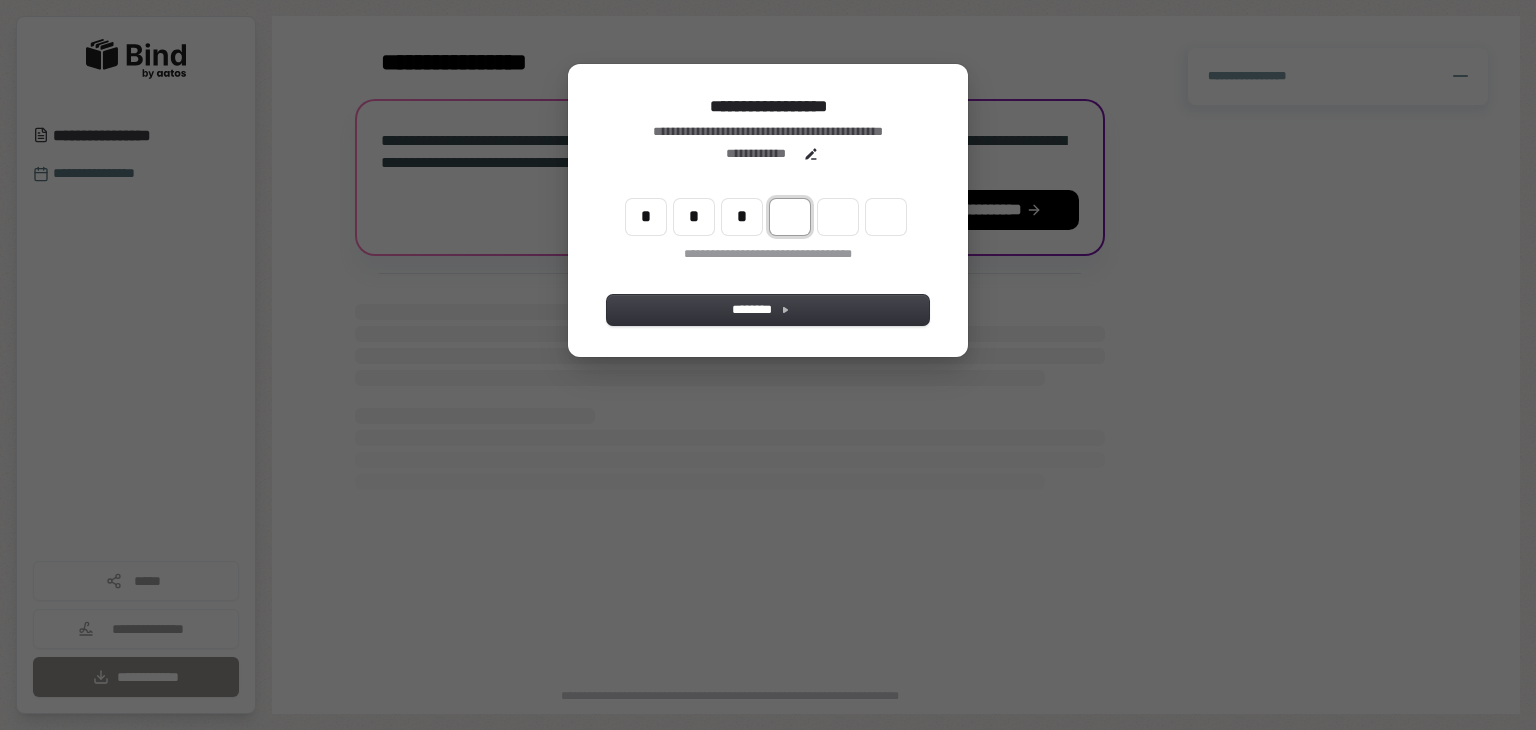 type on "[PHONE]" 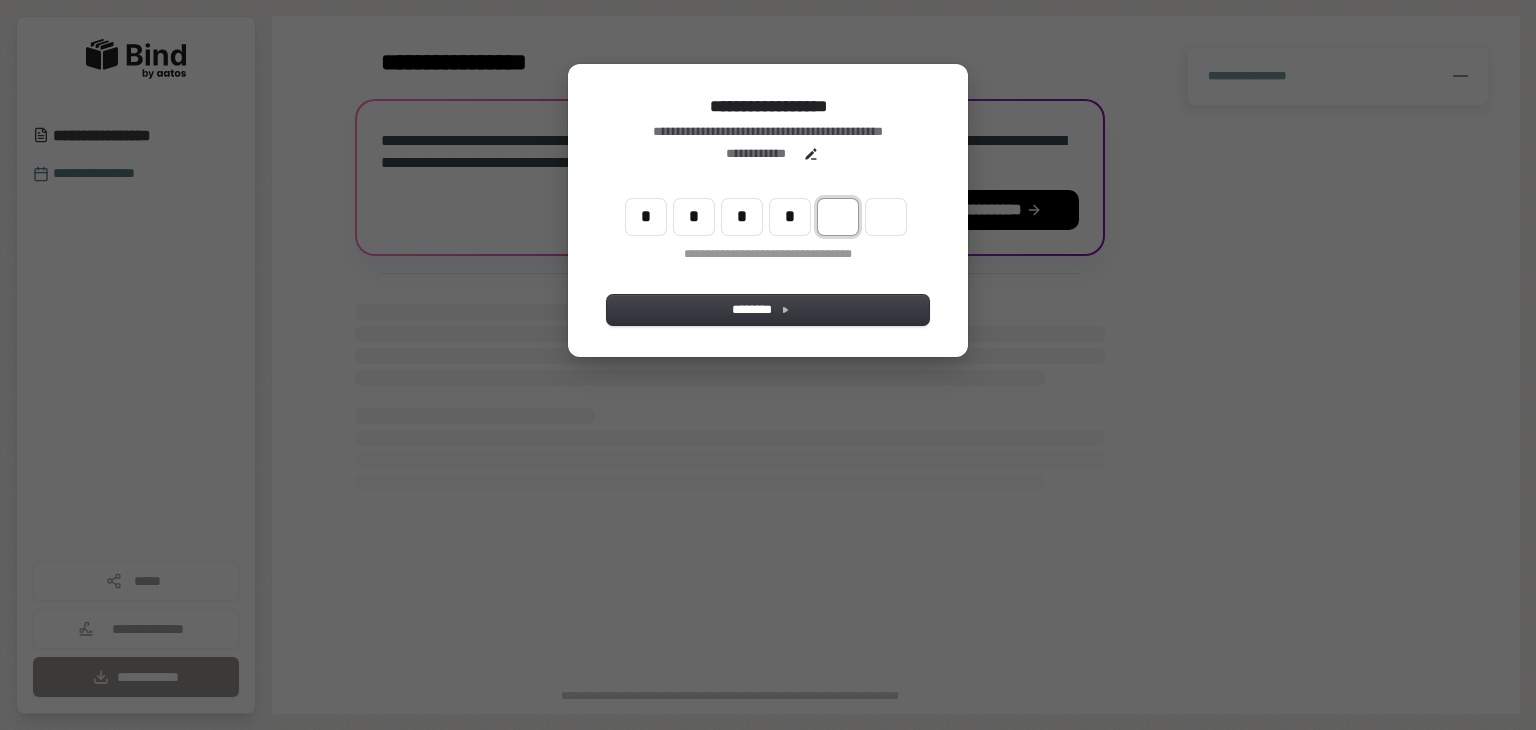 type on "****" 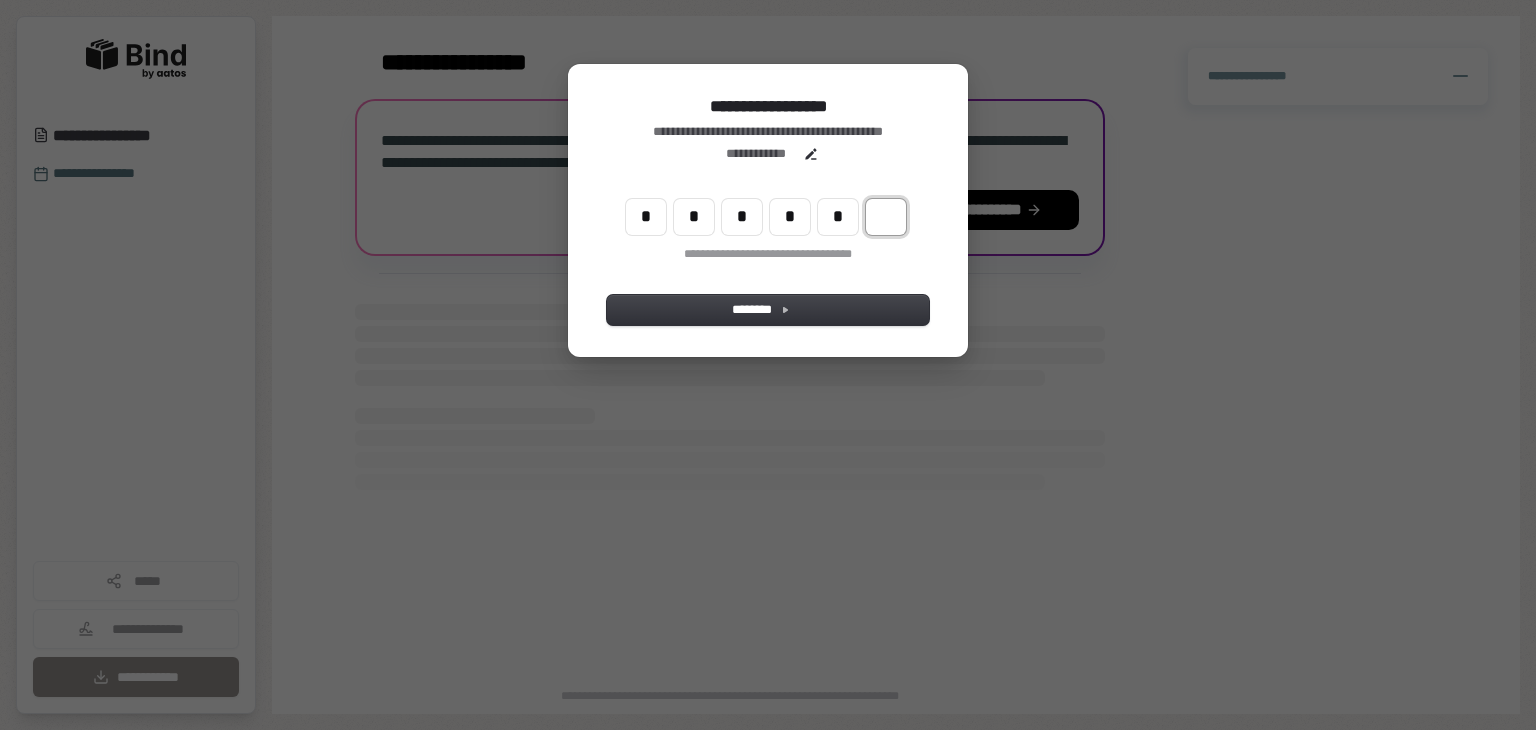 type on "******" 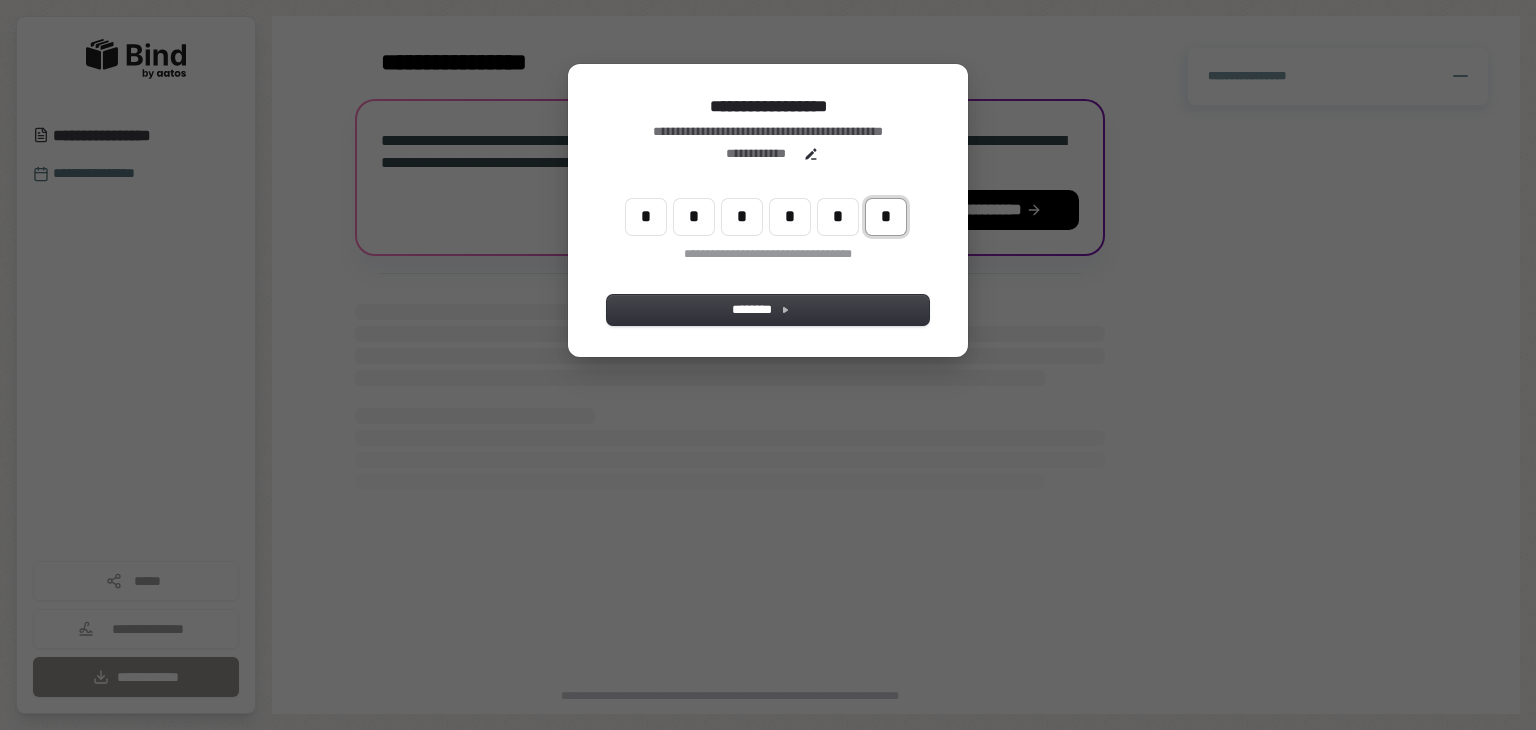 type on "*" 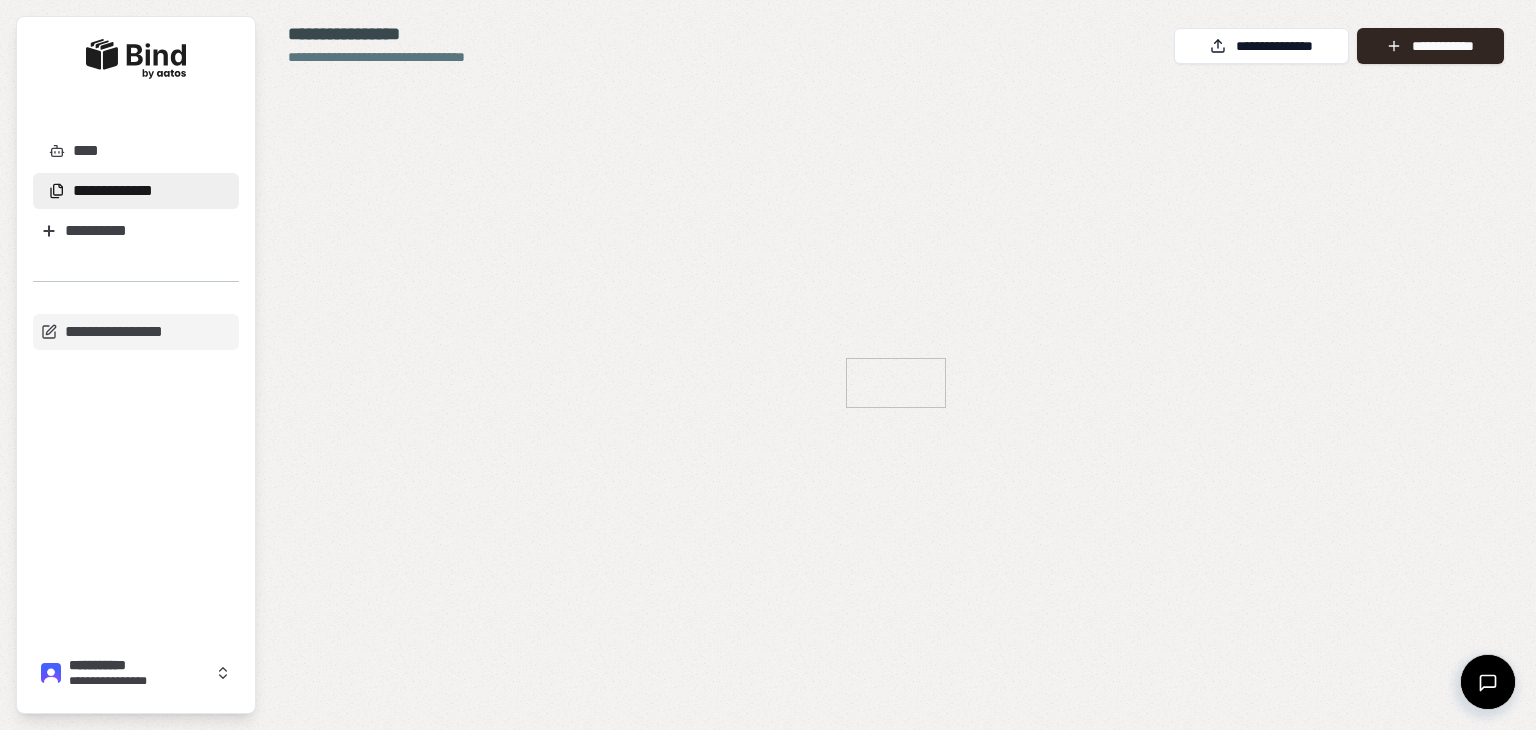 scroll, scrollTop: 0, scrollLeft: 0, axis: both 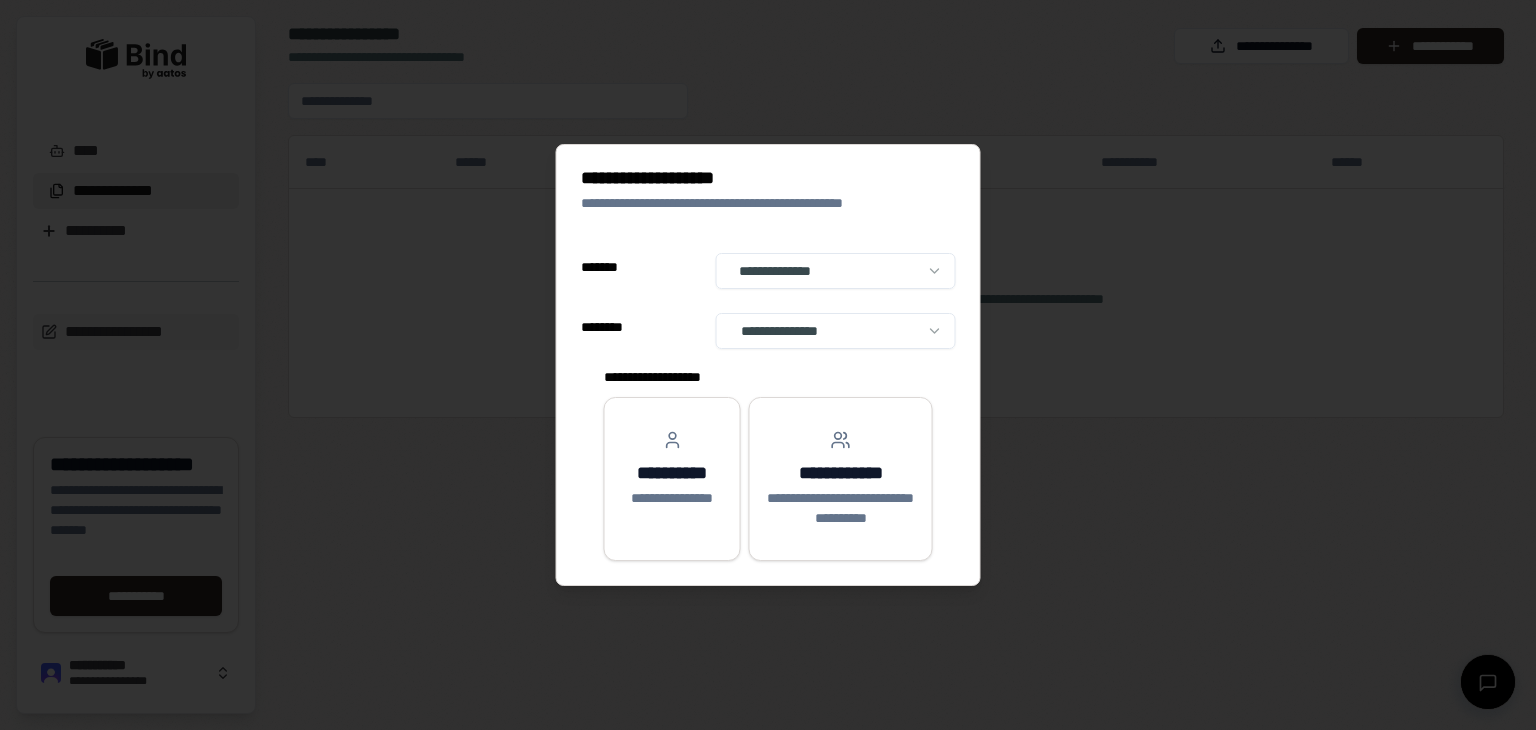 select on "**" 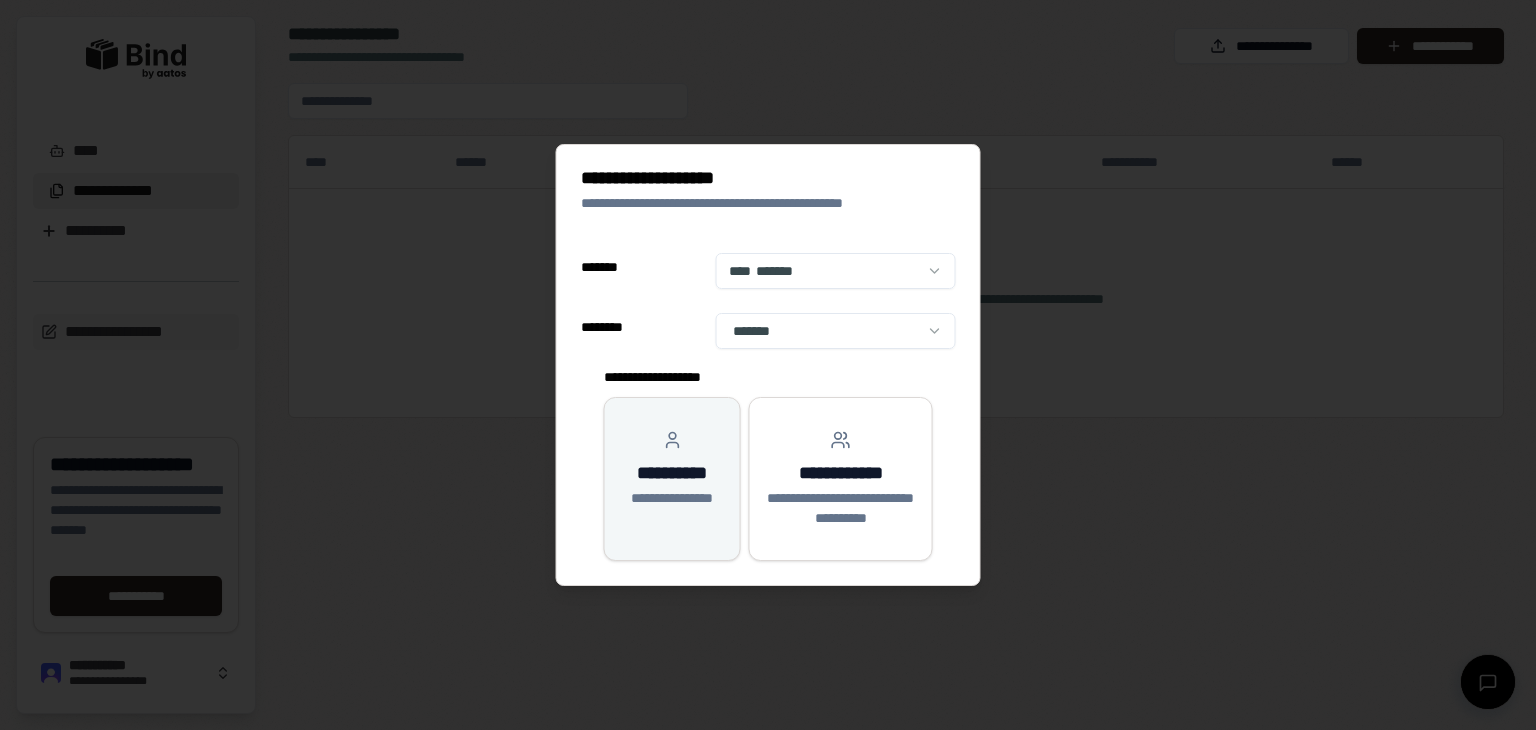 click on "**********" at bounding box center [672, 498] 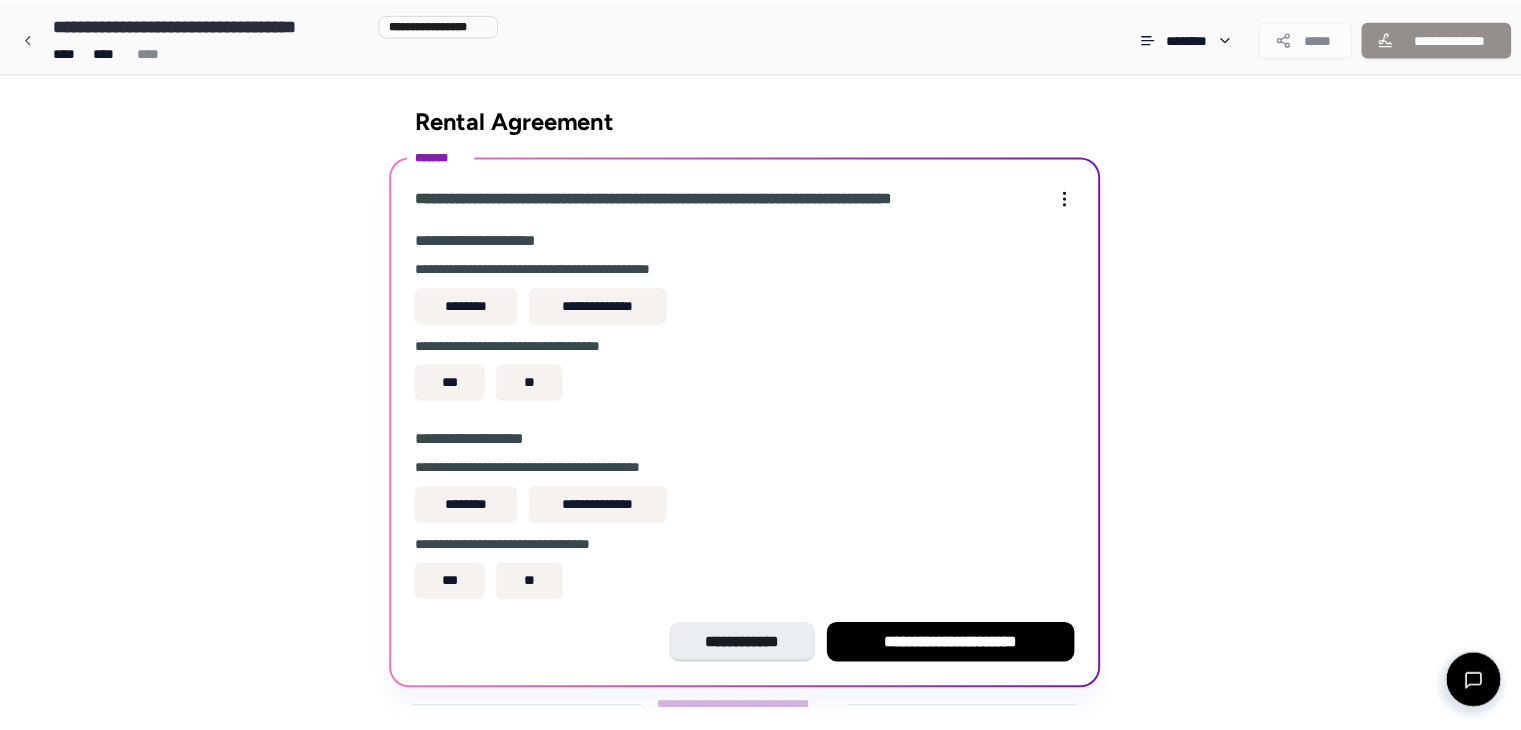 scroll, scrollTop: 37, scrollLeft: 0, axis: vertical 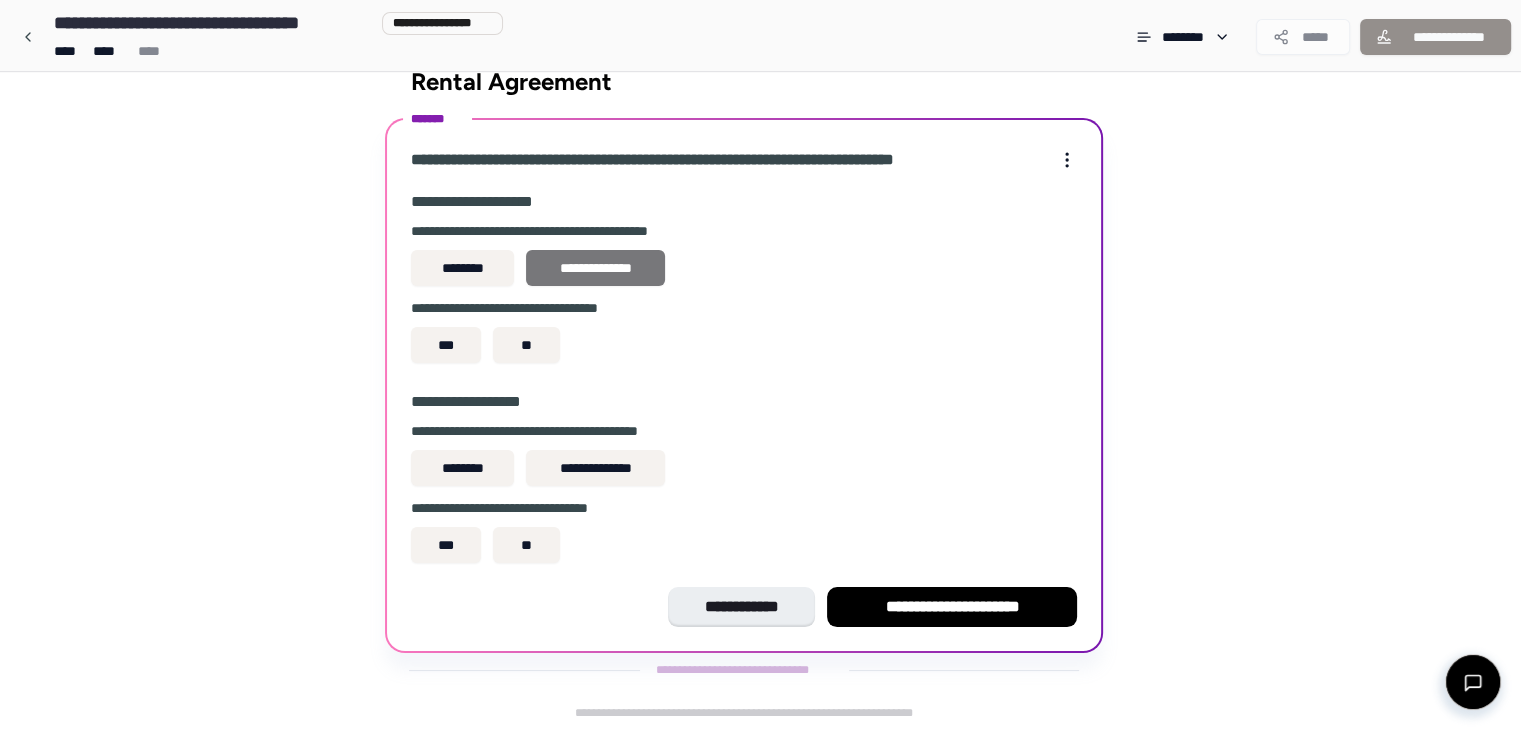 click on "**********" at bounding box center [595, 268] 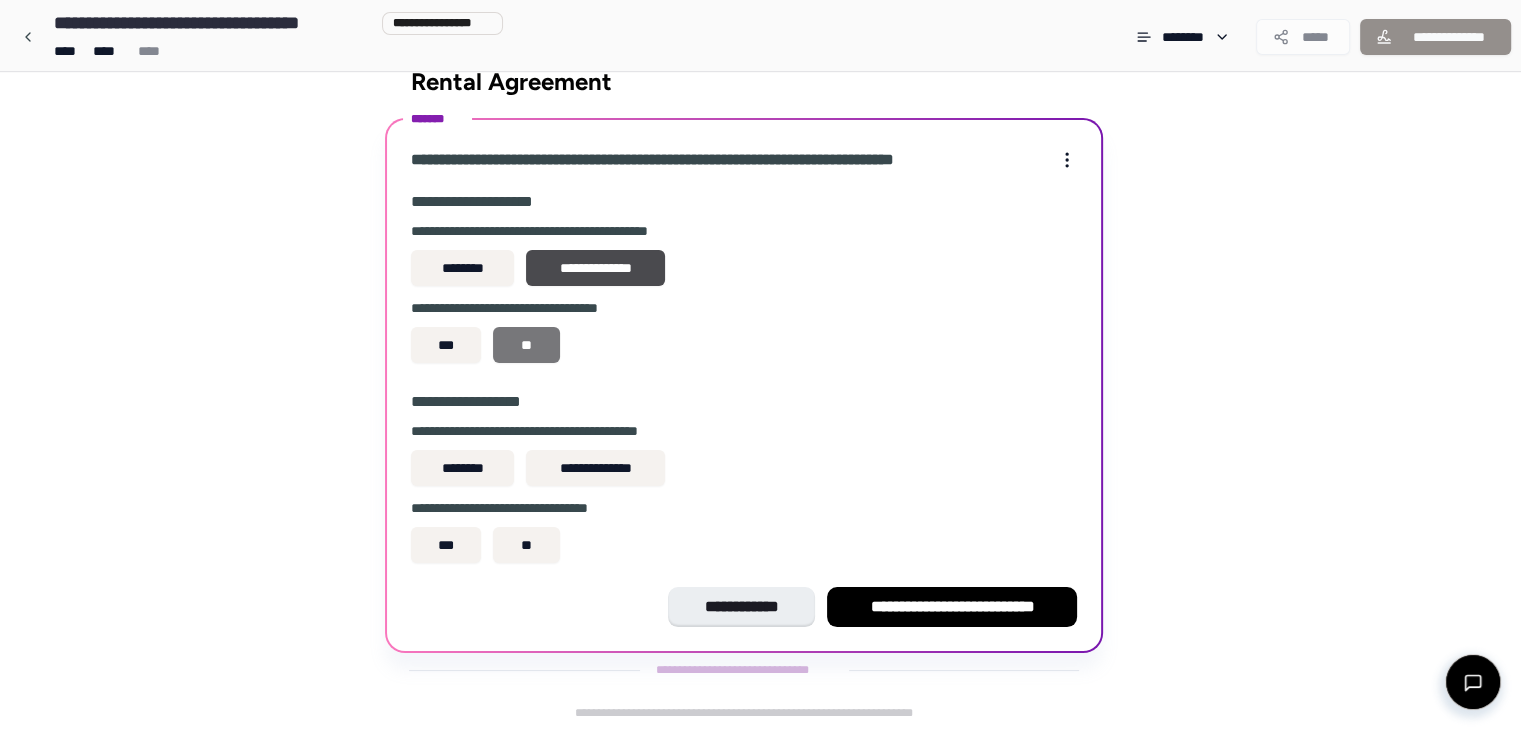 click on "**" at bounding box center (526, 345) 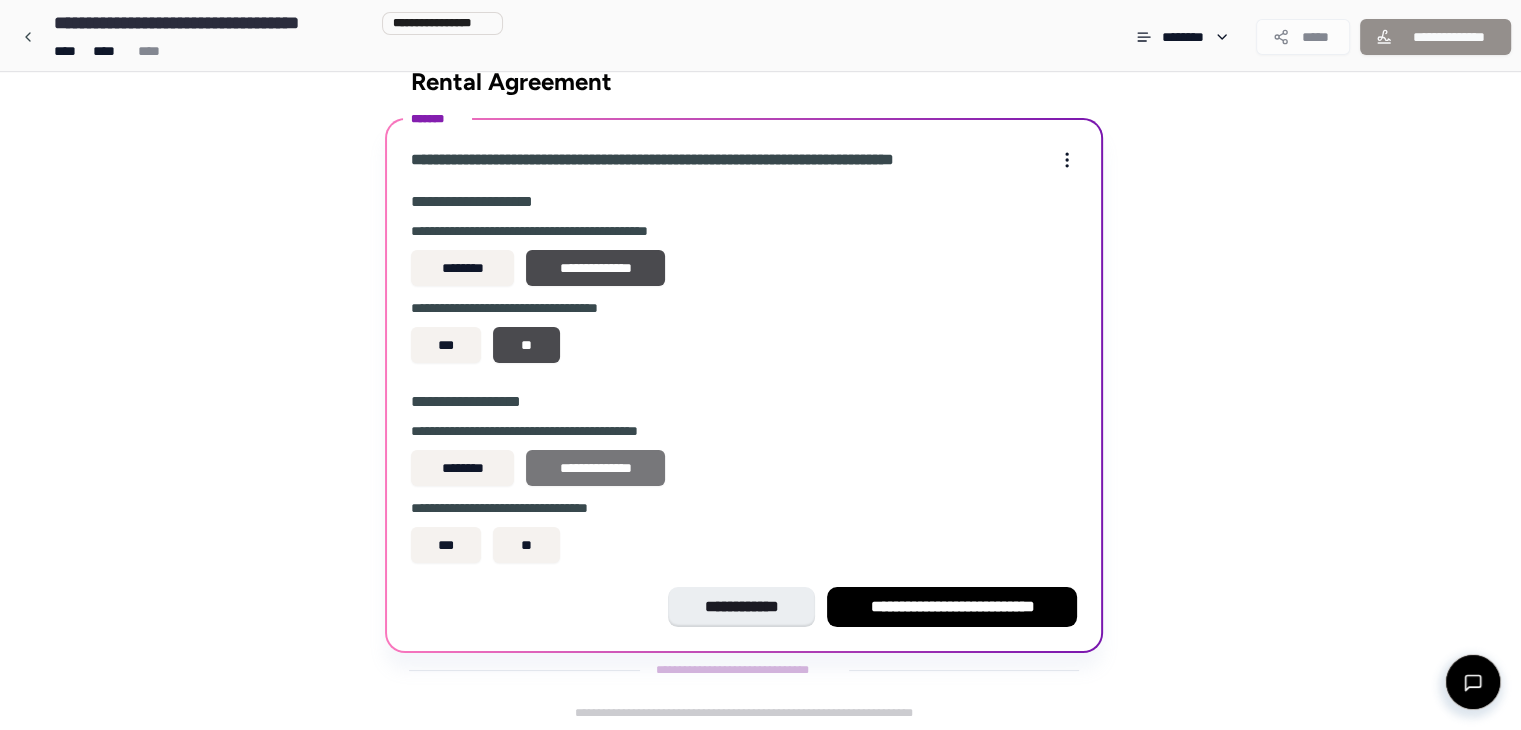 click on "**********" at bounding box center (595, 468) 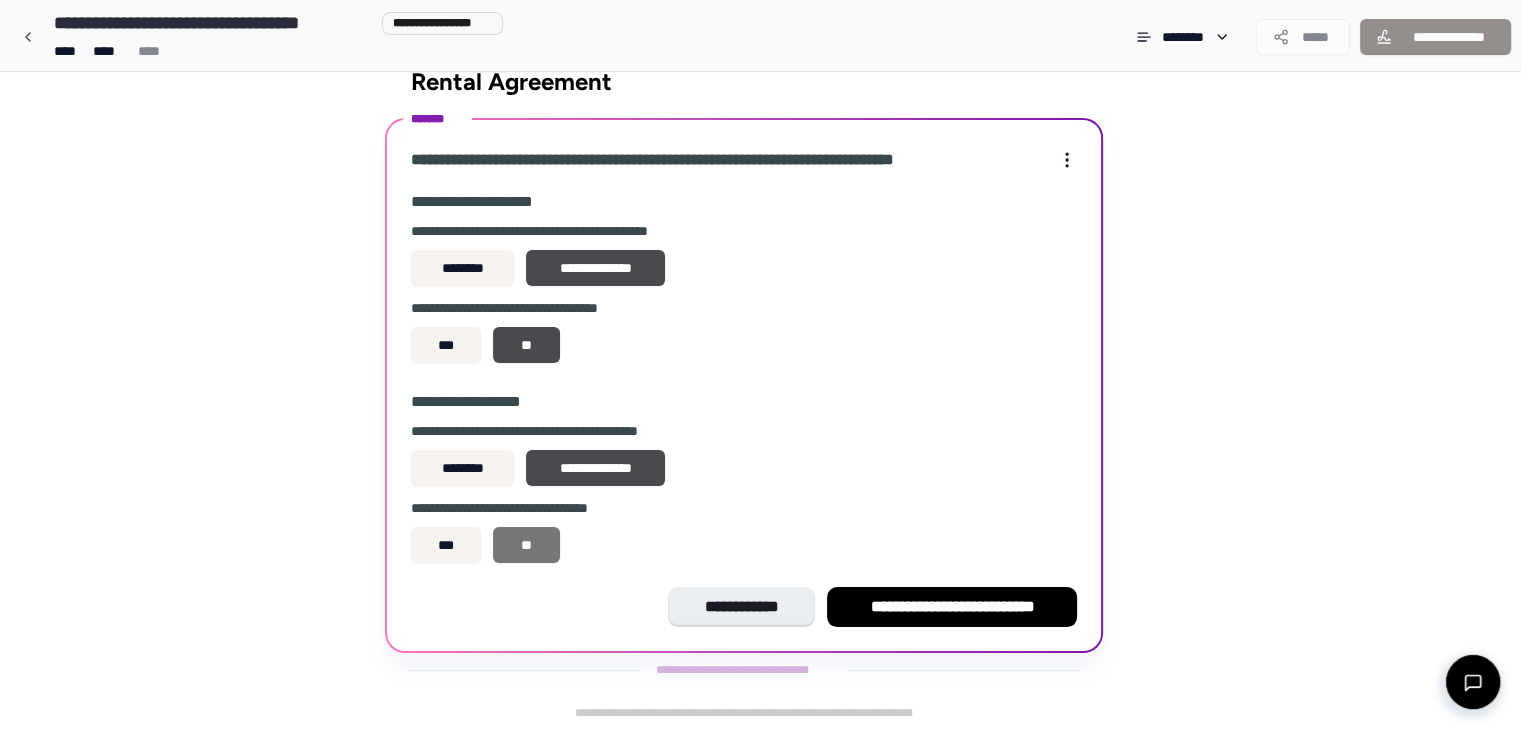 click on "**" at bounding box center (526, 545) 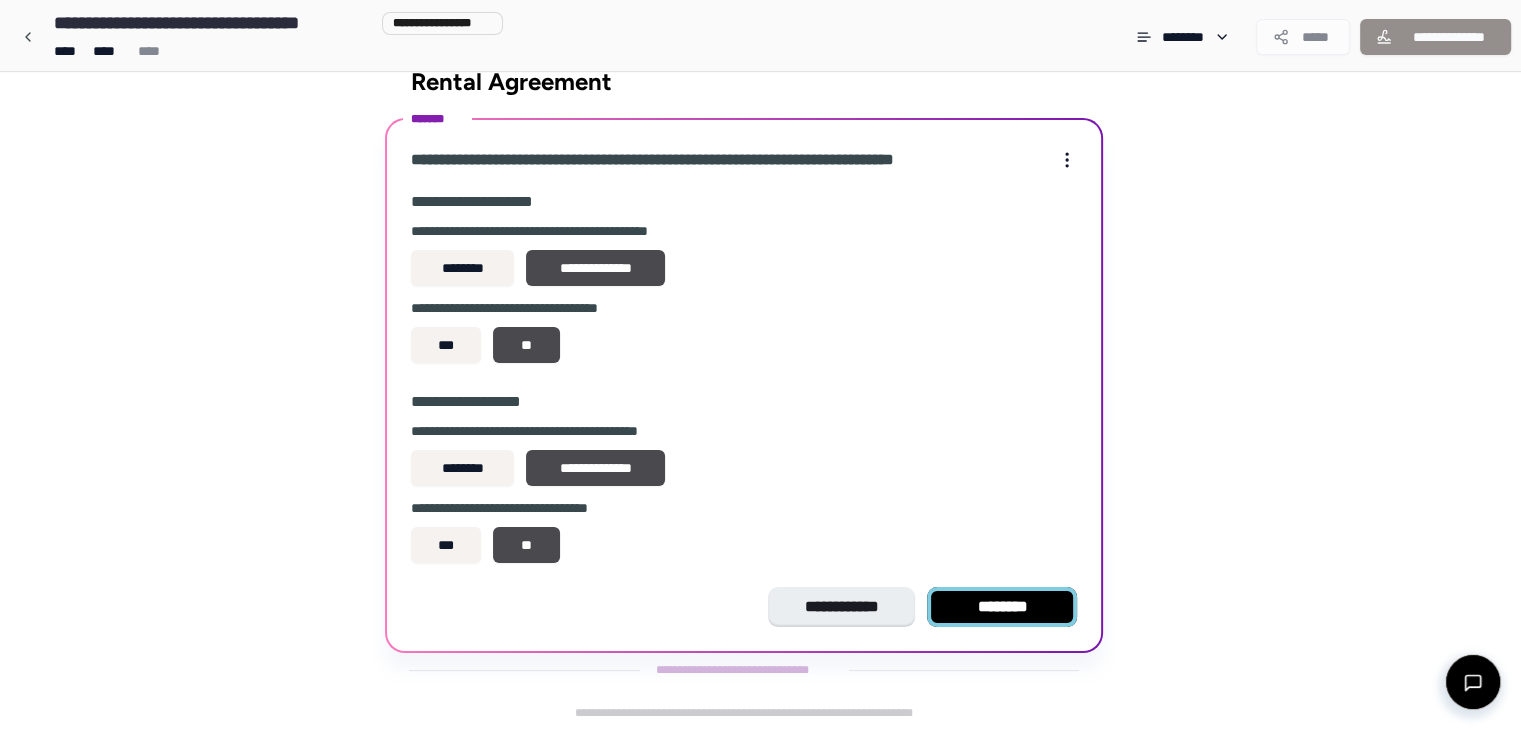 click on "********" at bounding box center [1002, 607] 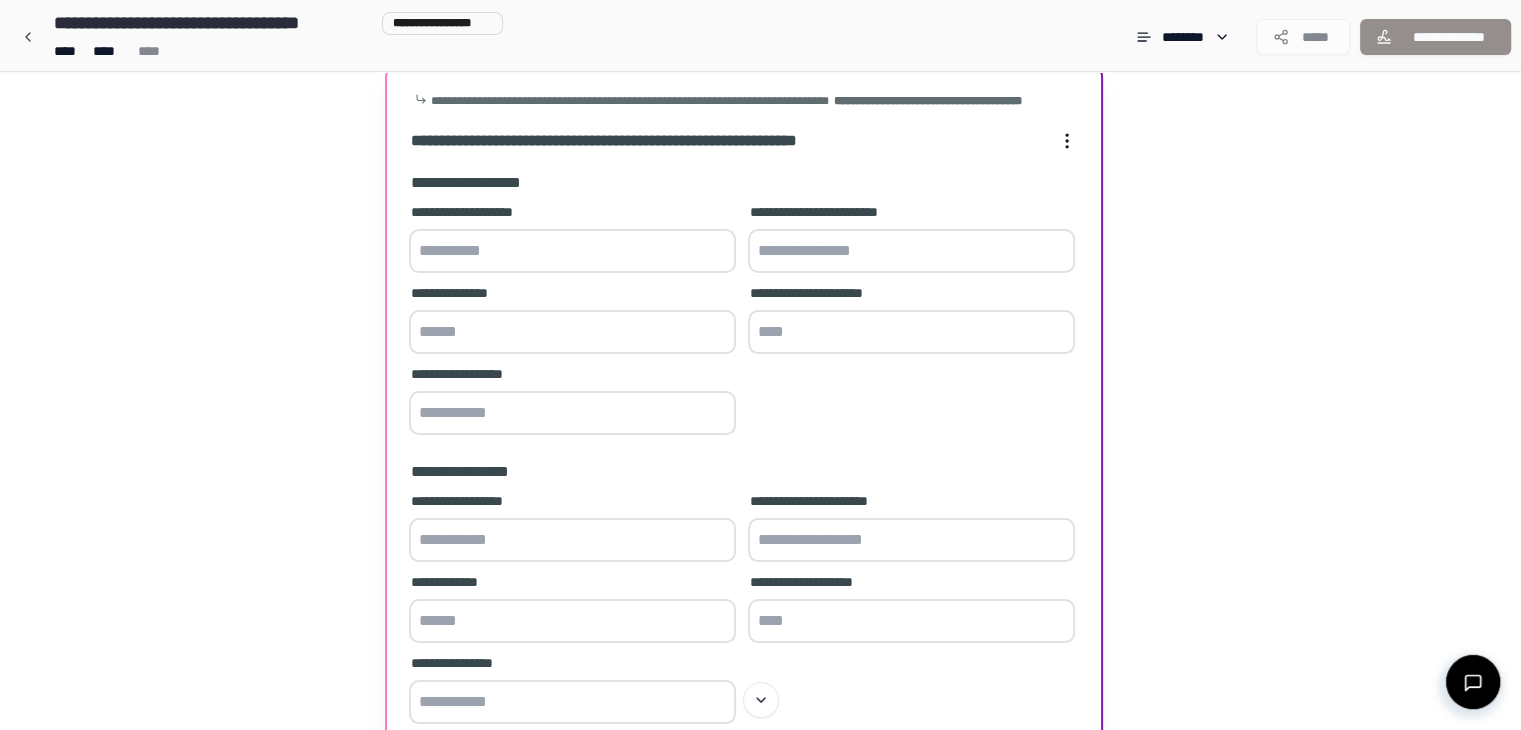 scroll, scrollTop: 0, scrollLeft: 0, axis: both 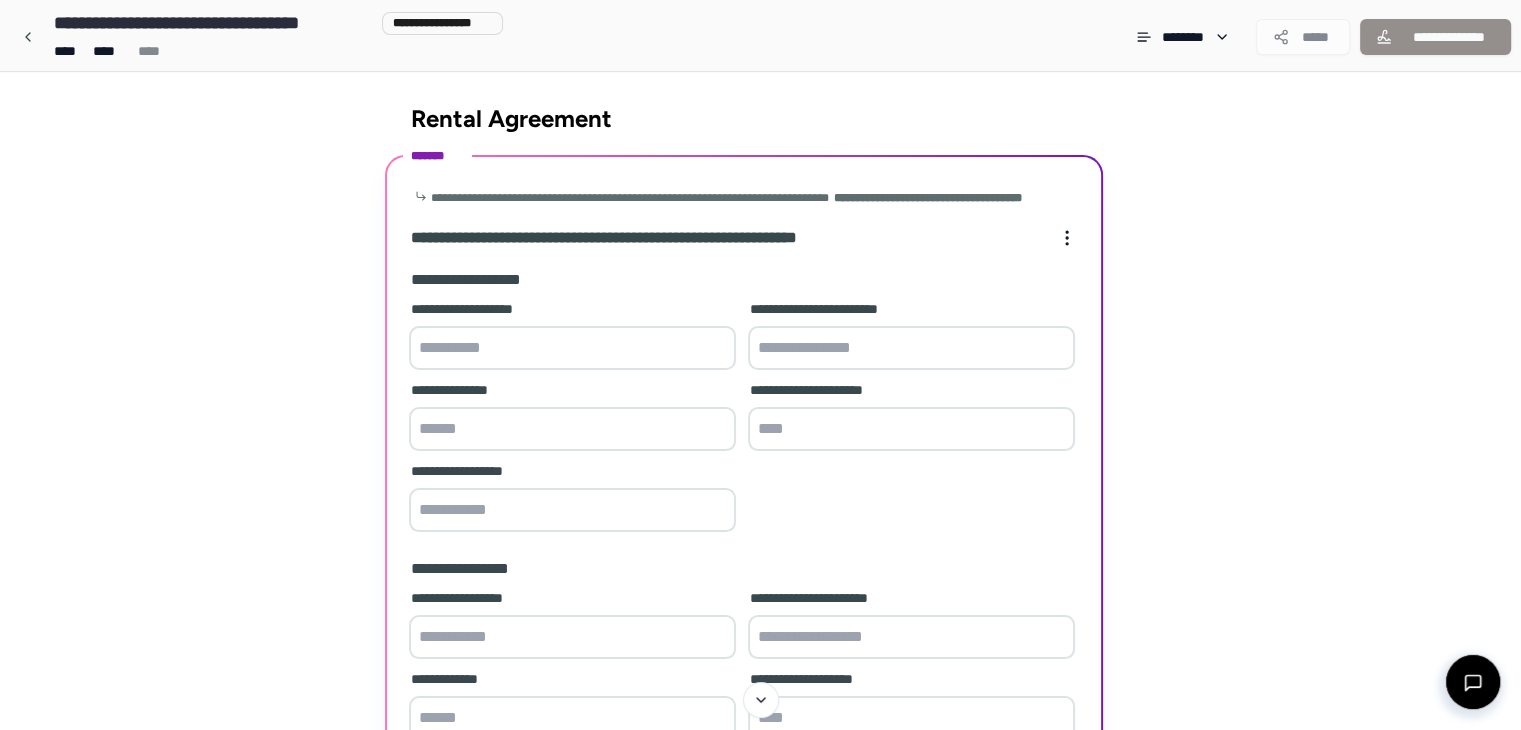 click at bounding box center (572, 348) 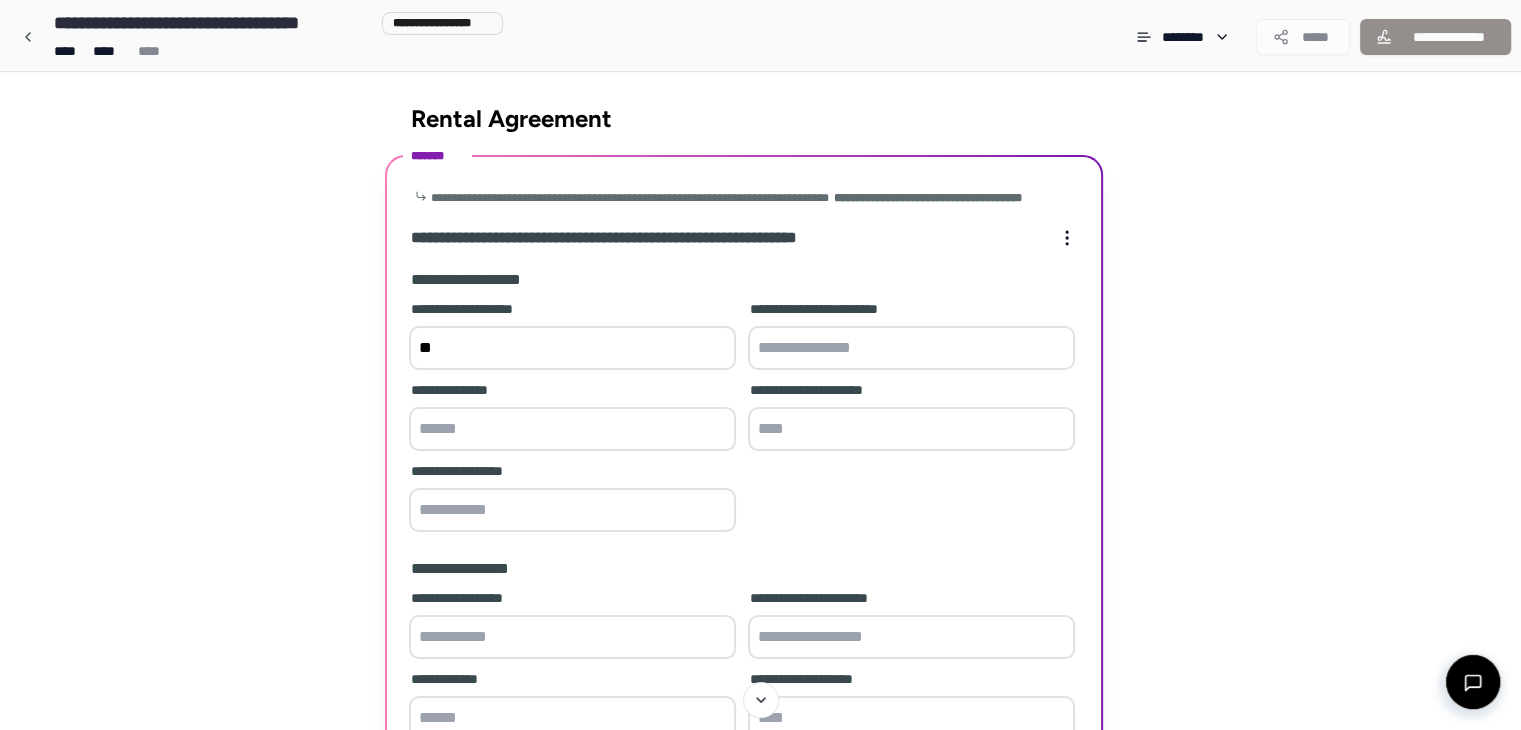 type on "*" 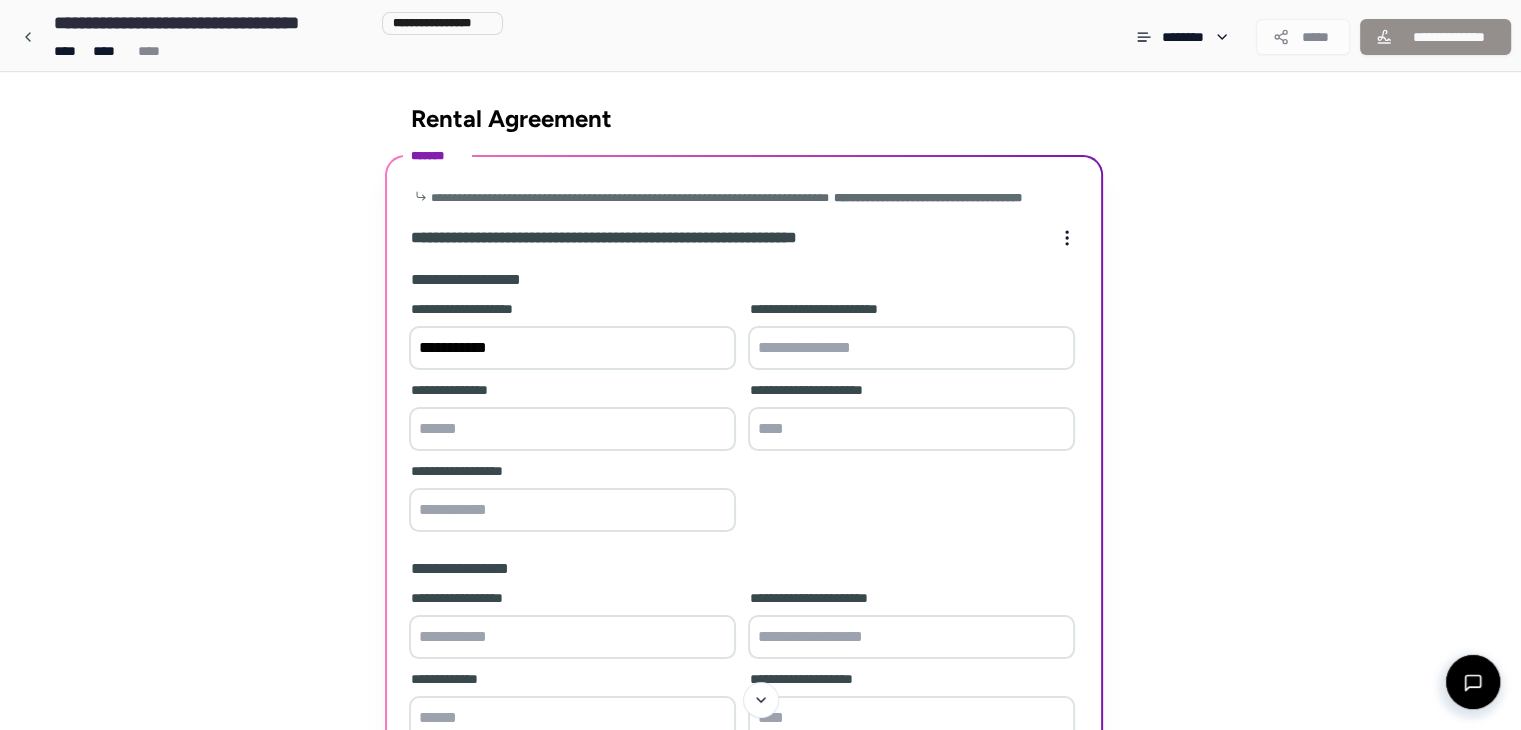 type on "[PHONE]" 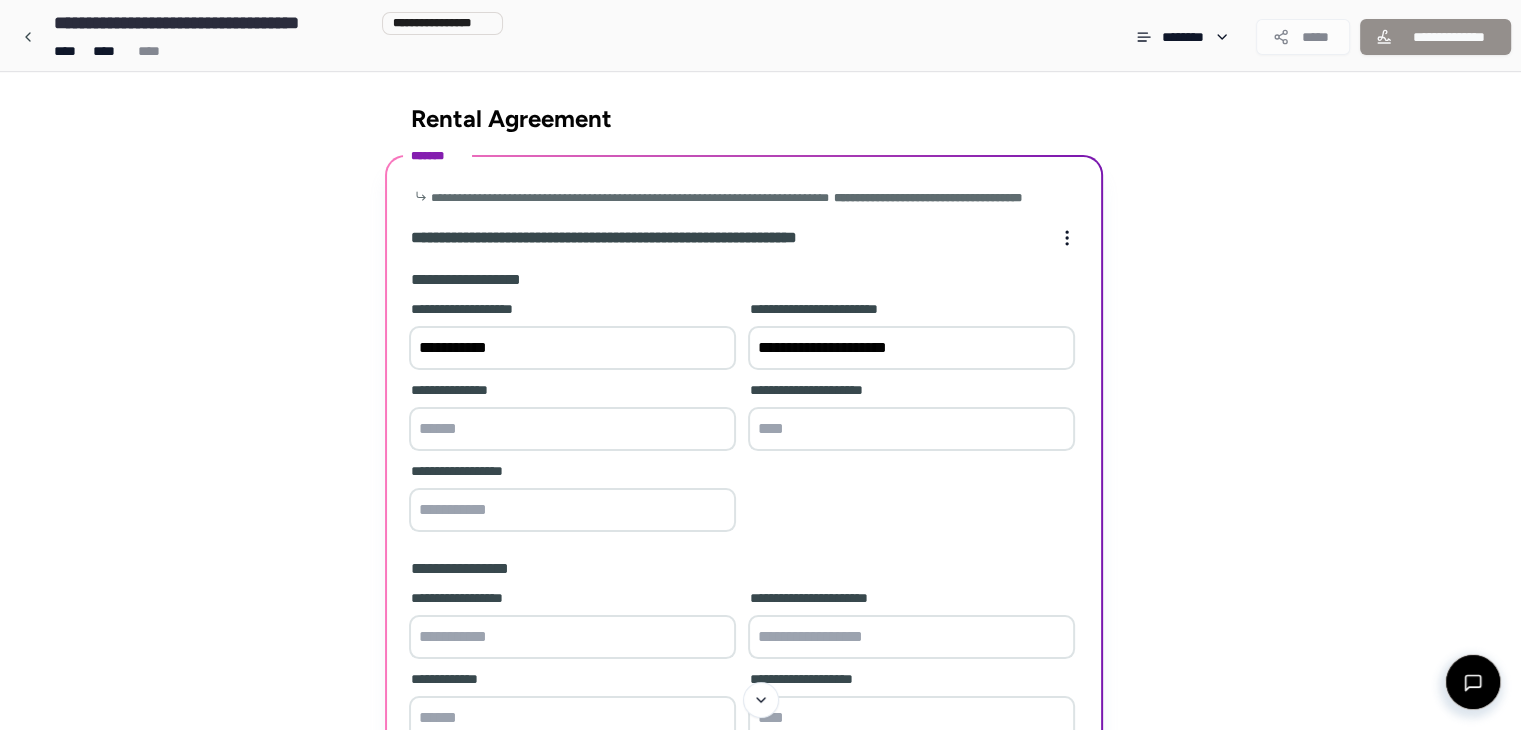 type on "**********" 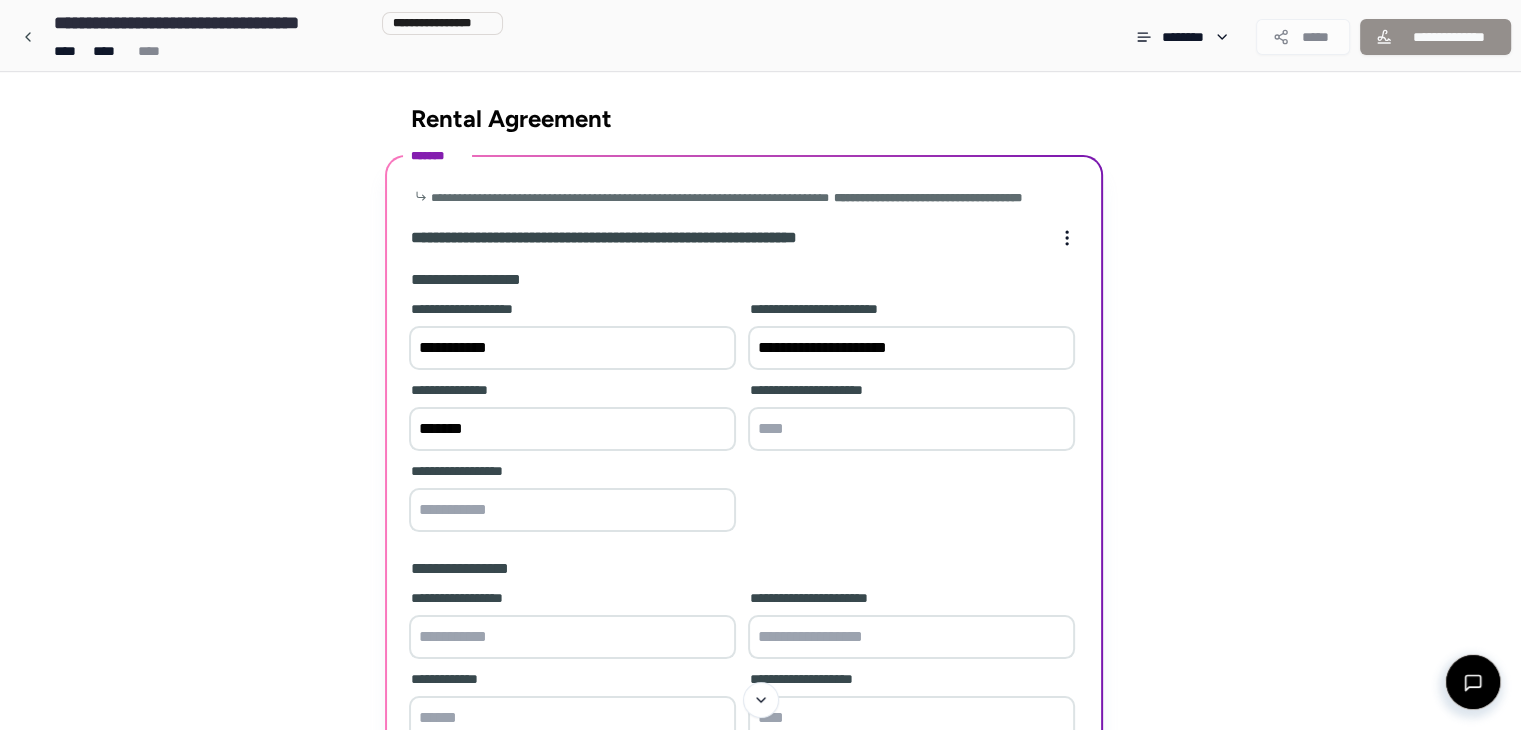 type on "*******" 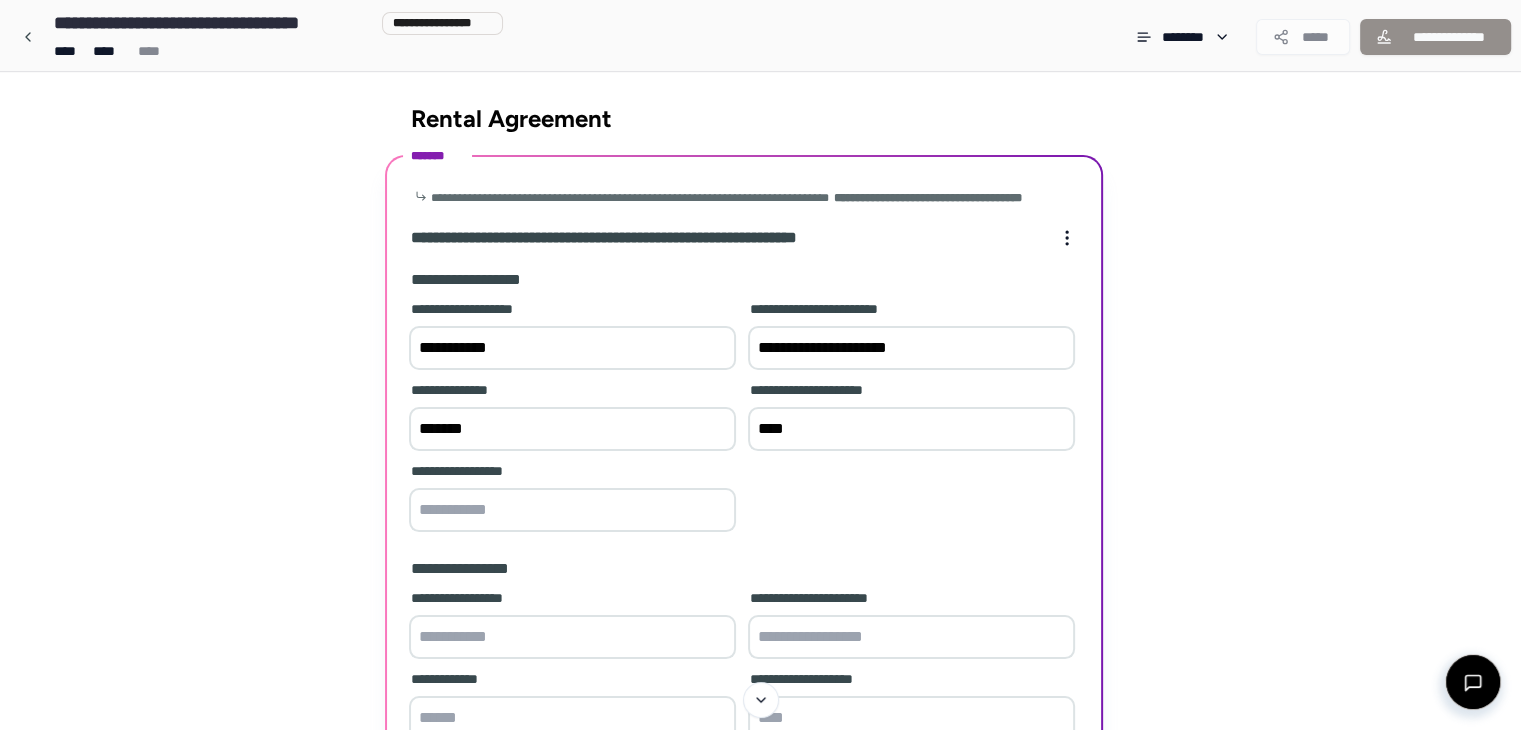 type on "****" 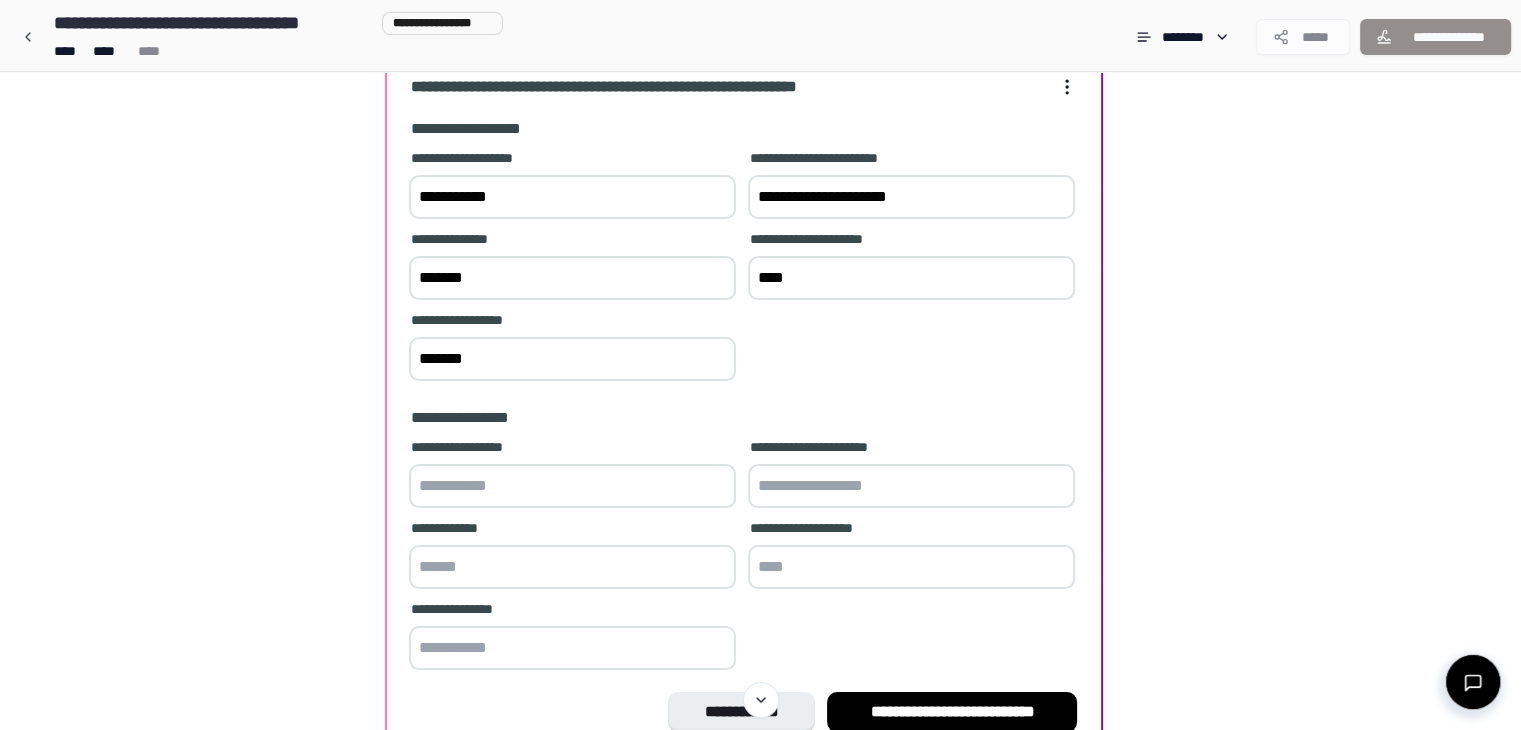 scroll, scrollTop: 148, scrollLeft: 0, axis: vertical 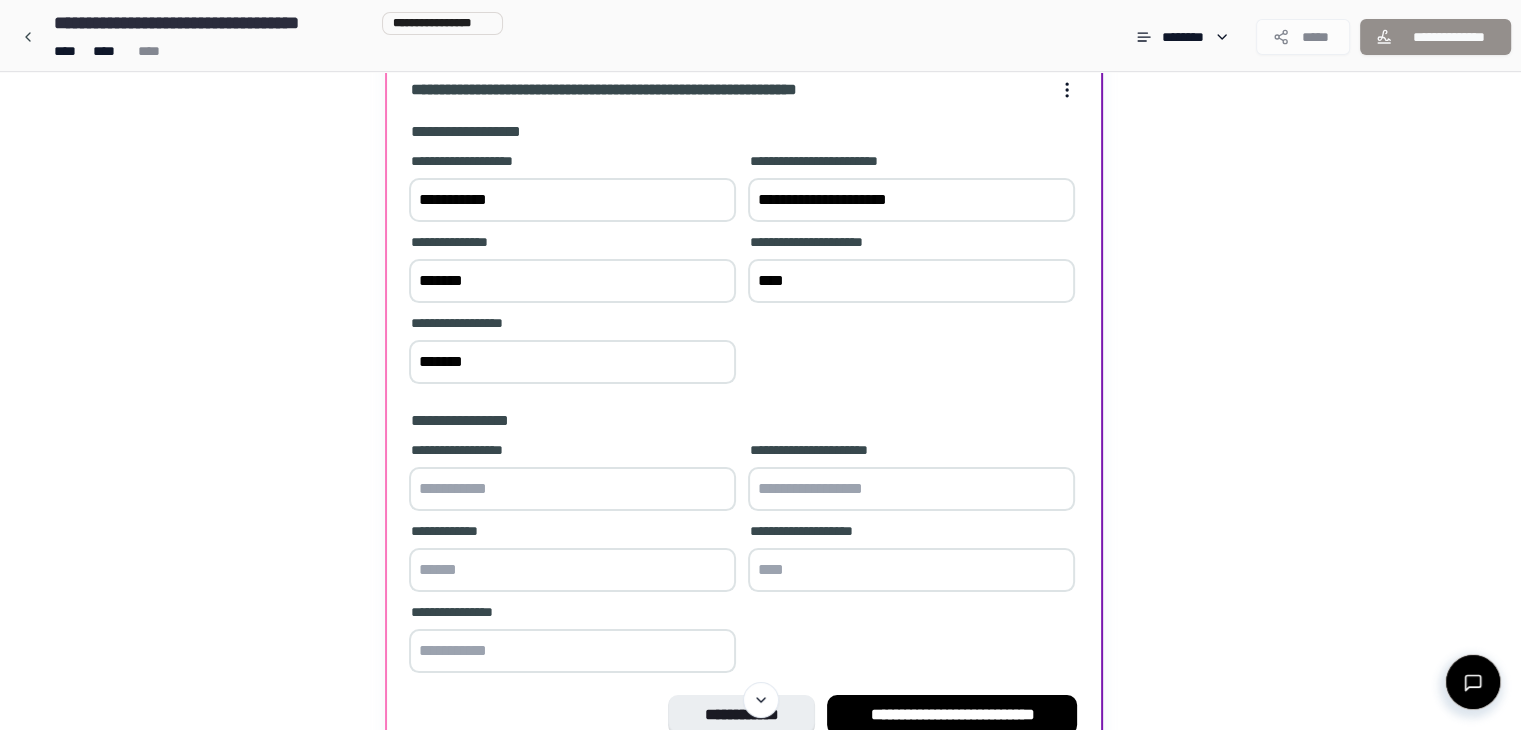 type on "*******" 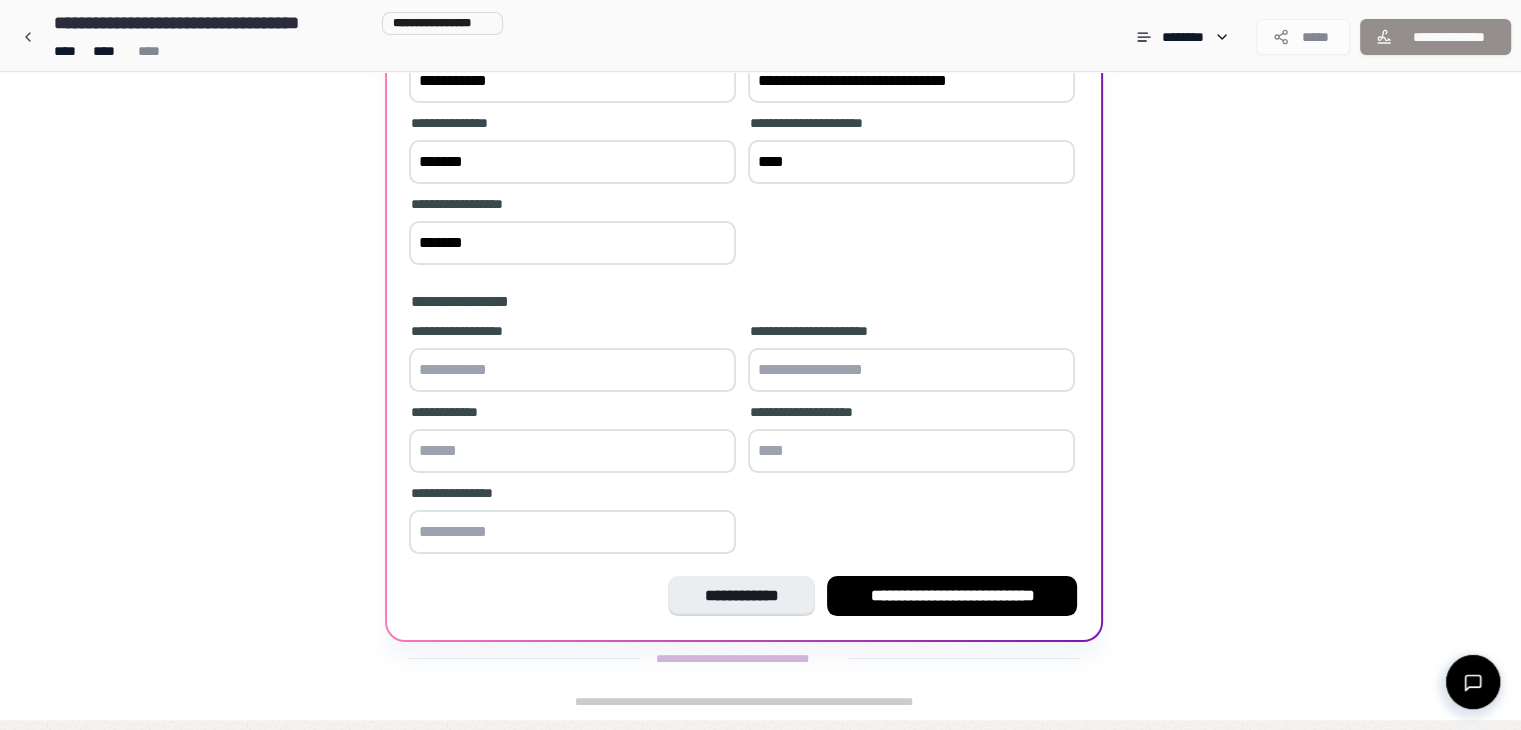 scroll, scrollTop: 272, scrollLeft: 0, axis: vertical 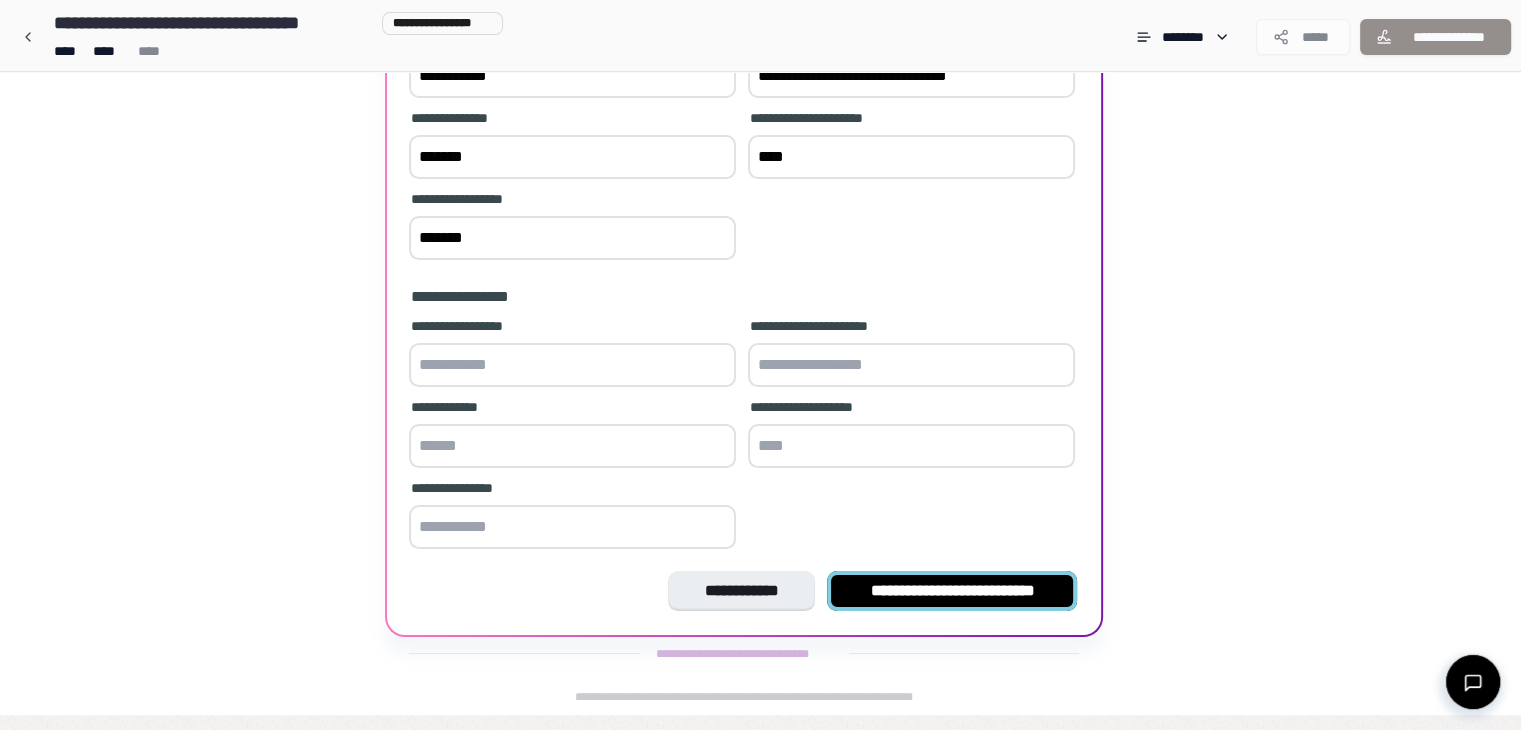 type on "**********" 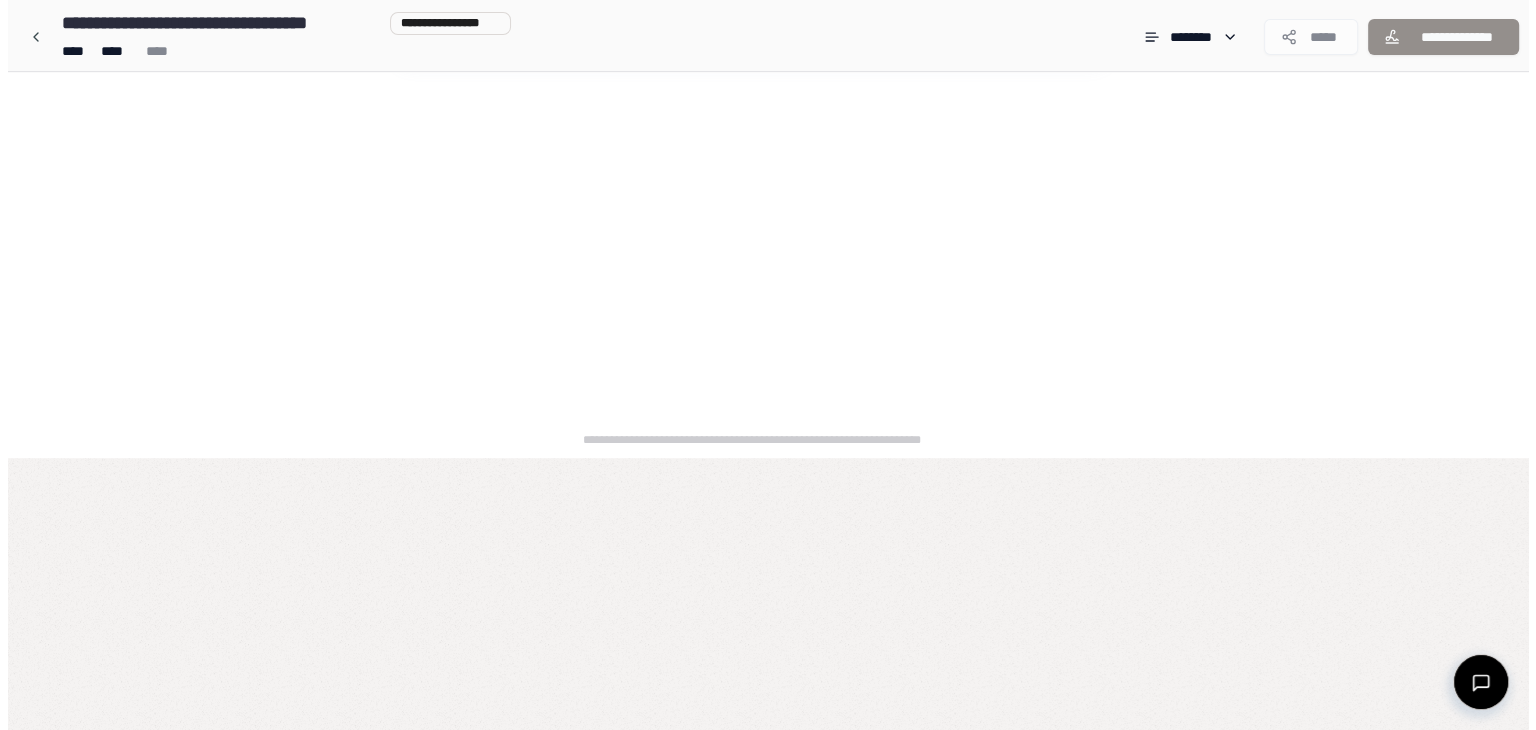 scroll, scrollTop: 0, scrollLeft: 0, axis: both 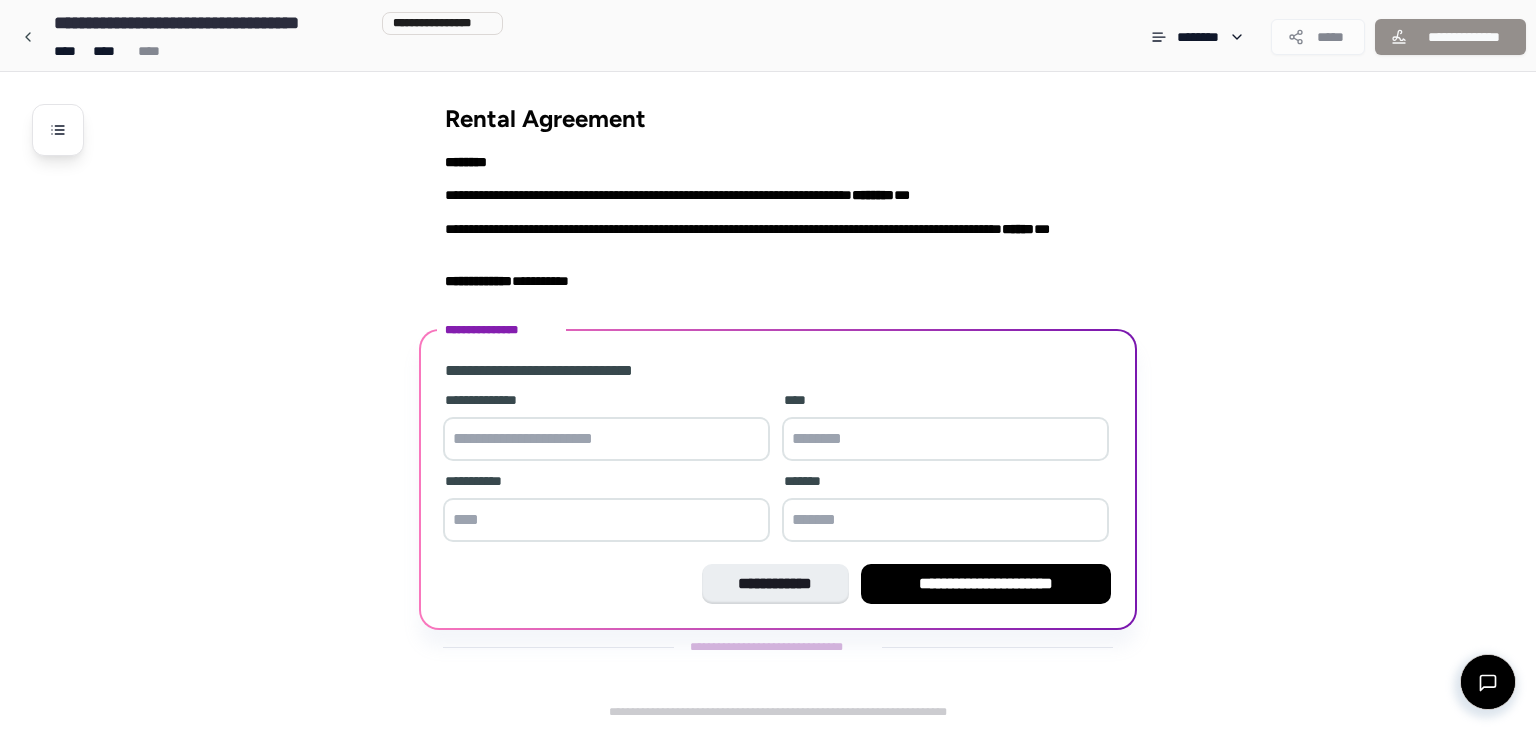 click at bounding box center (606, 439) 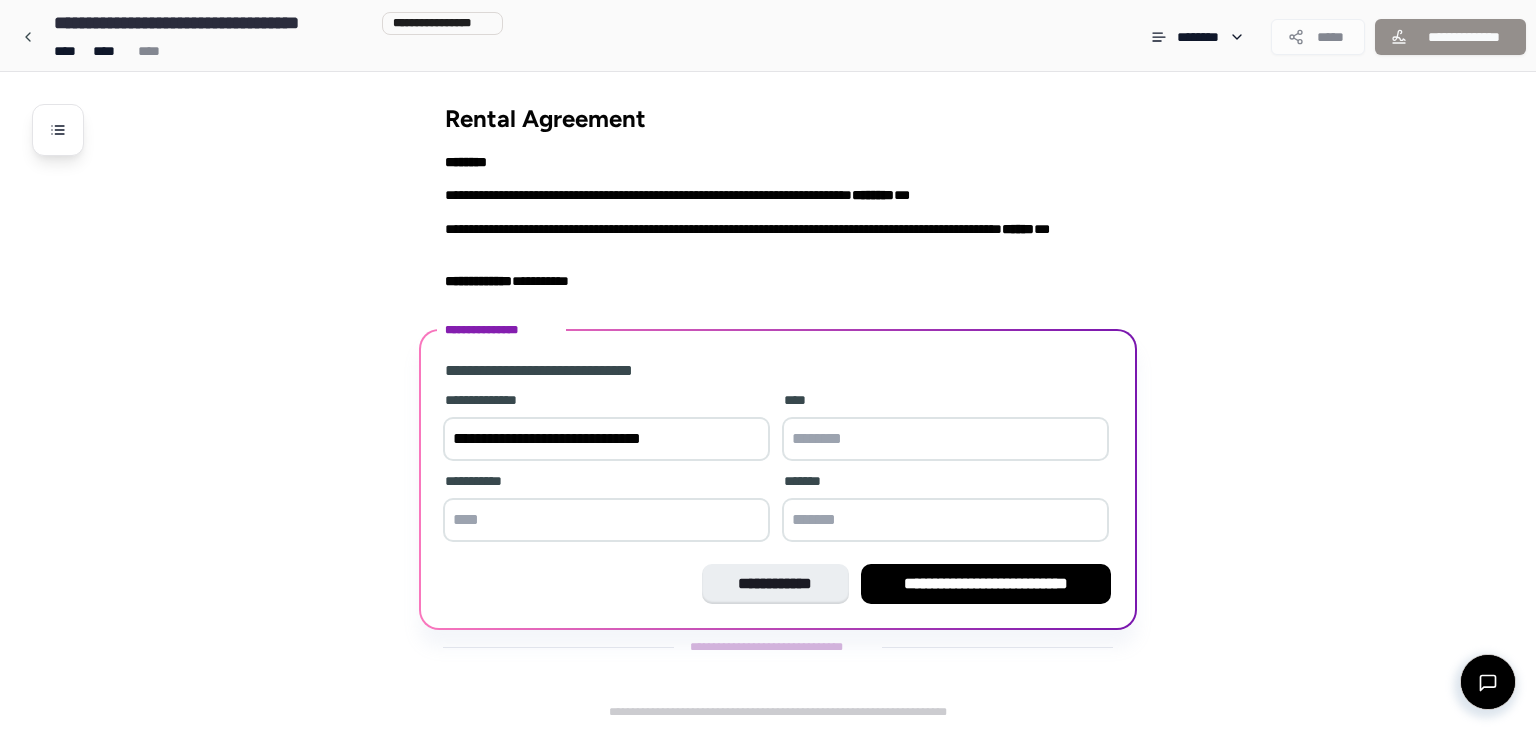 type on "**********" 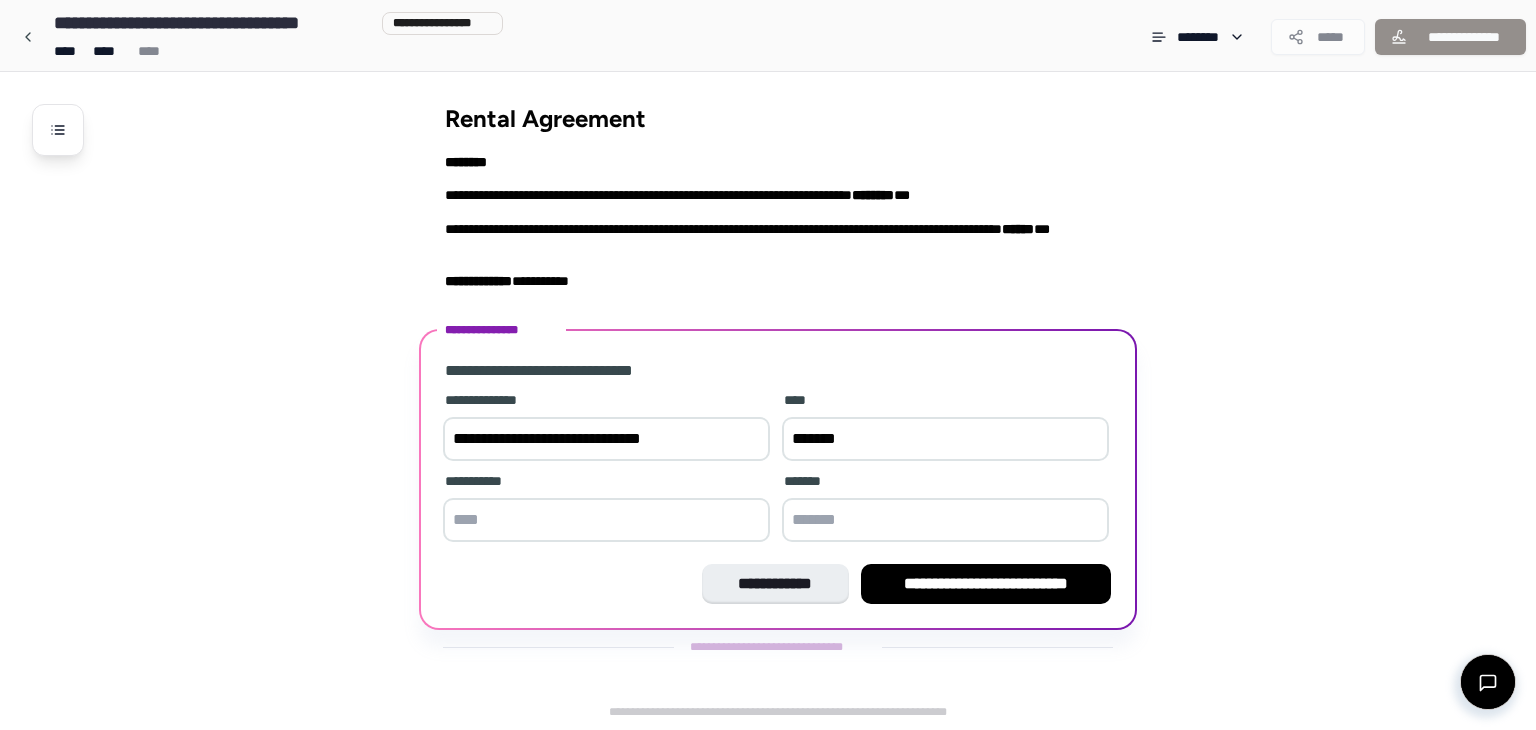 type on "*******" 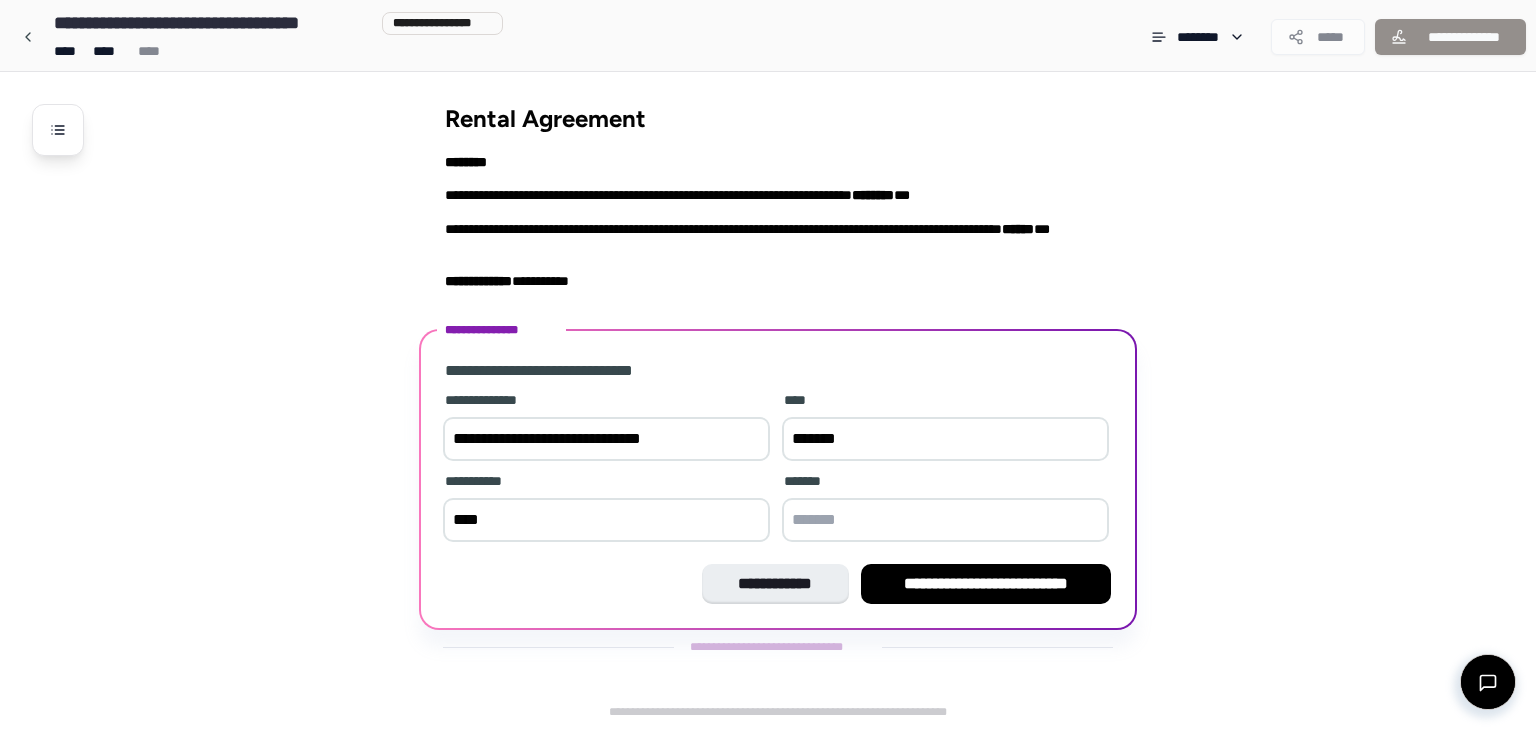 type on "****" 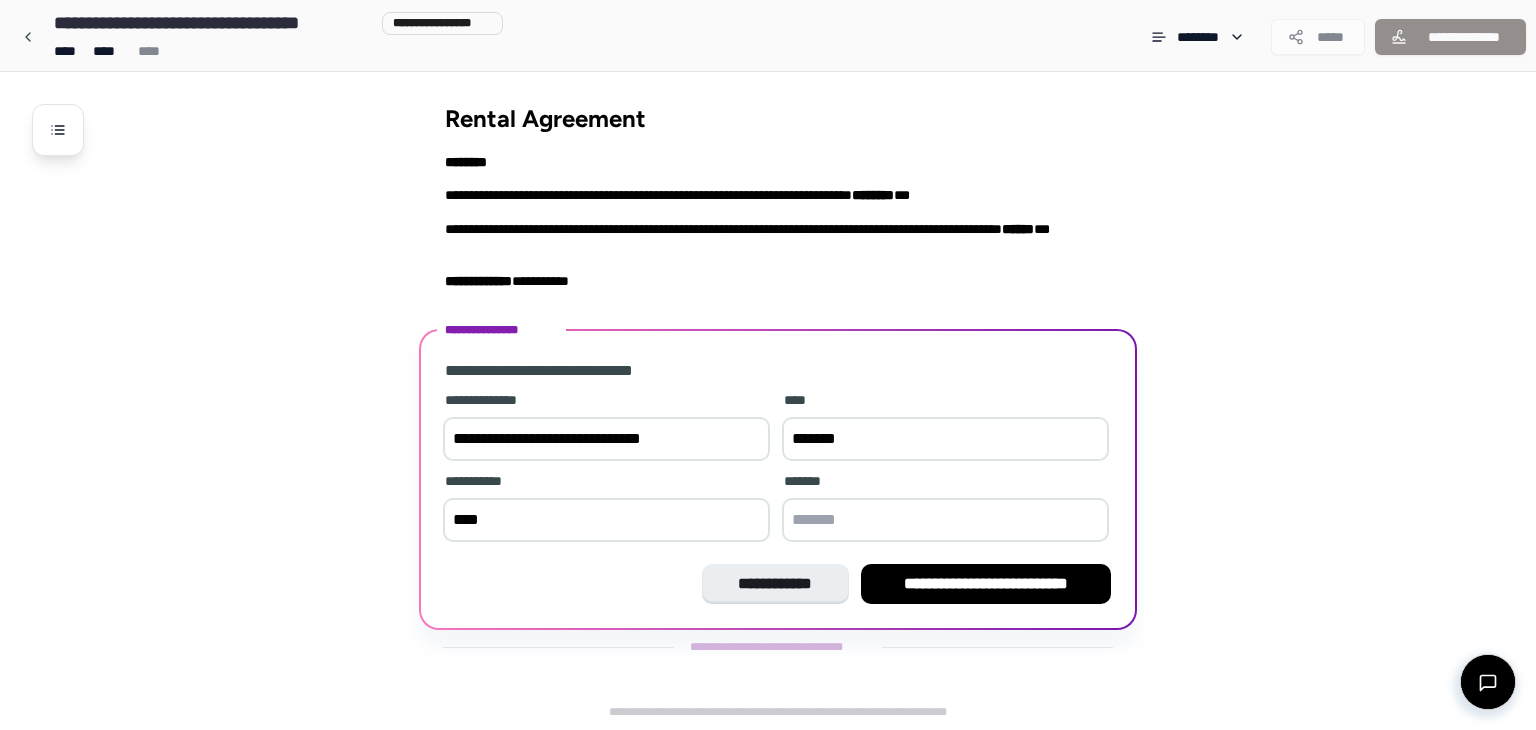 click at bounding box center [945, 520] 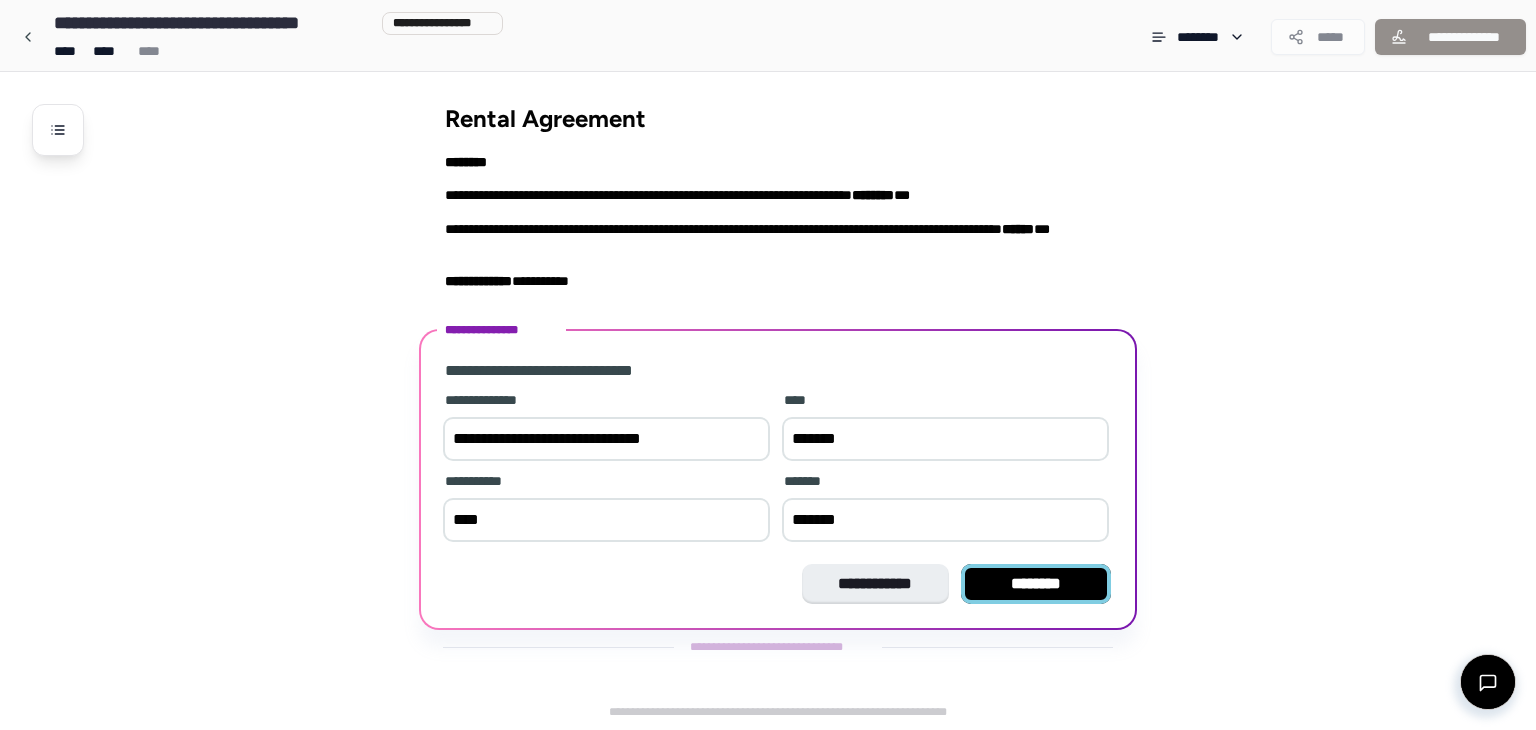 type on "*******" 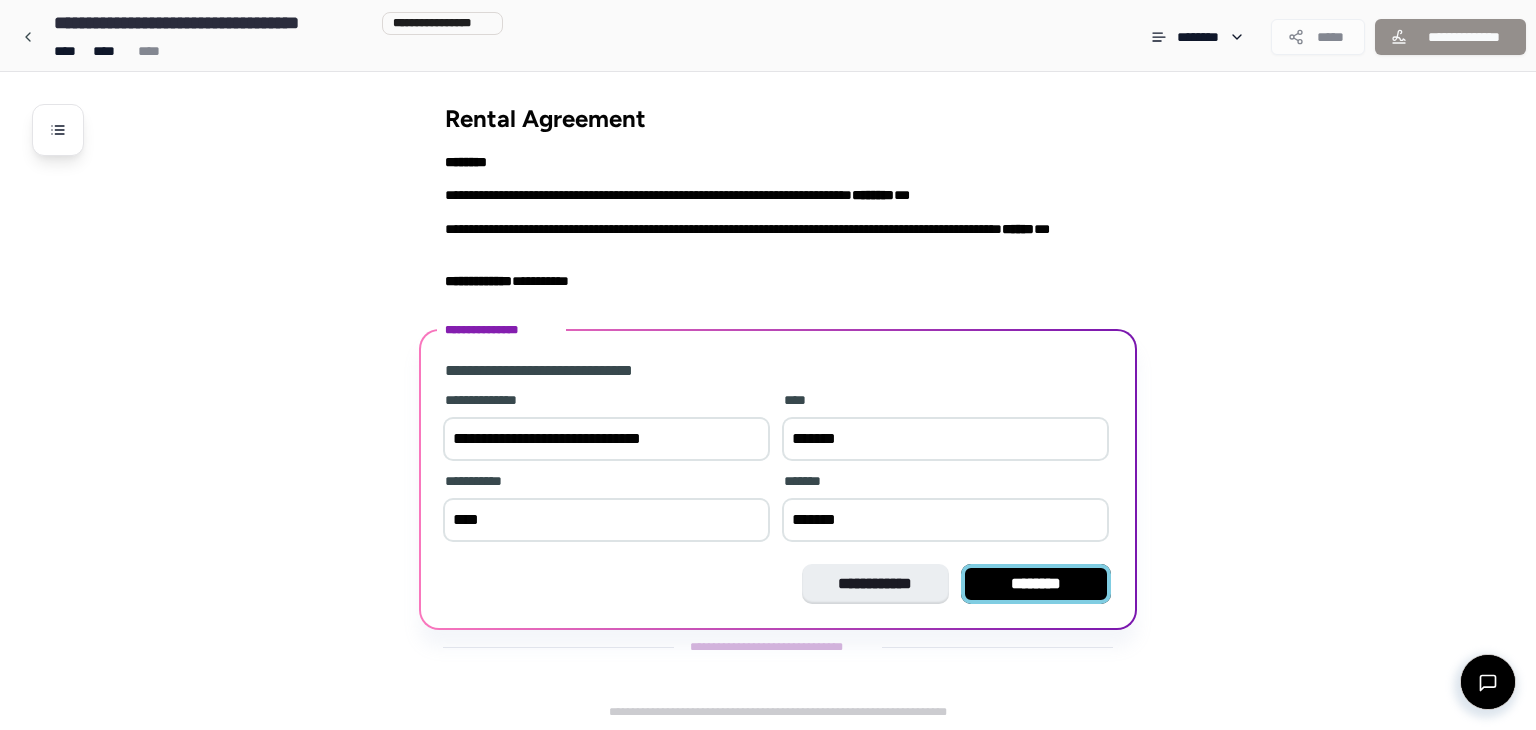 click on "********" at bounding box center [1036, 584] 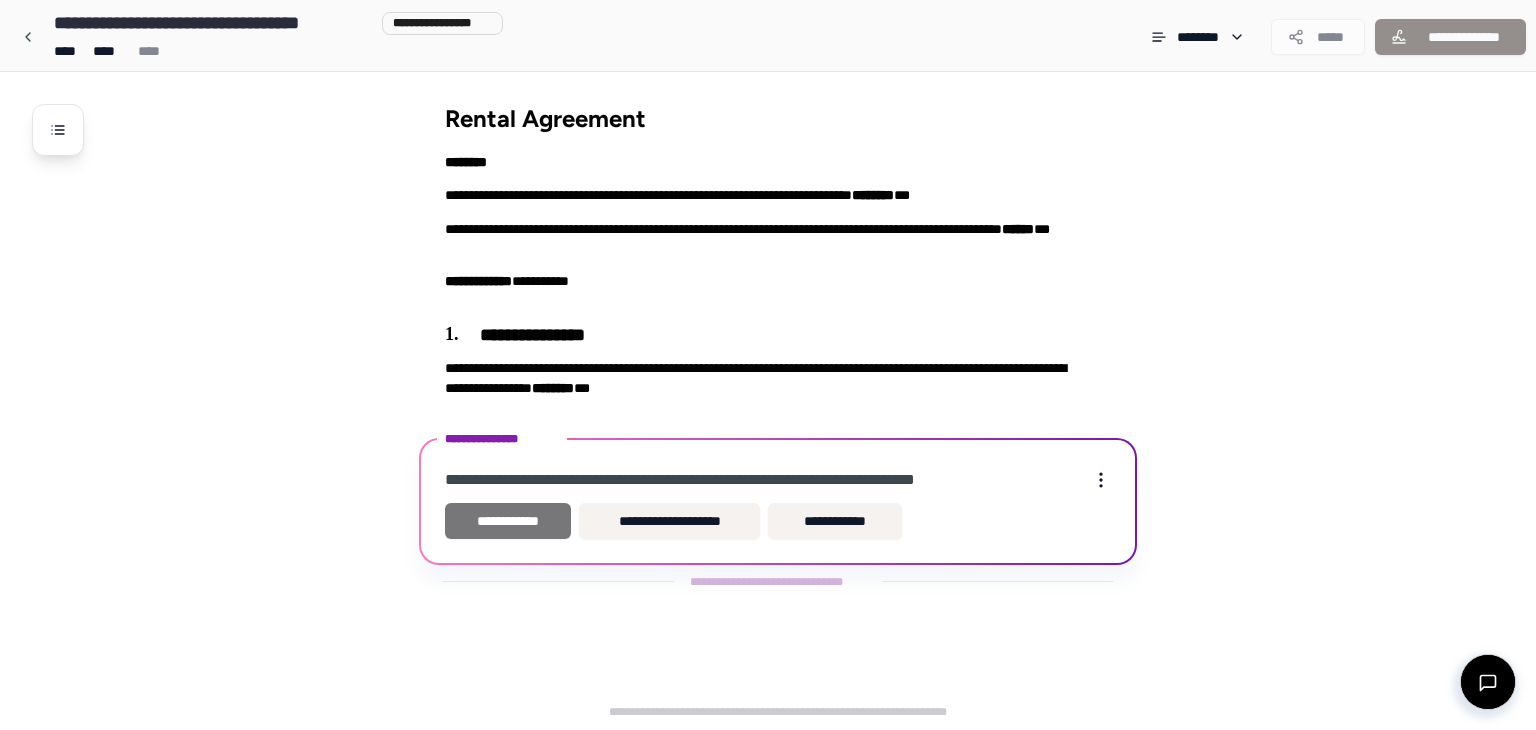 click on "**********" at bounding box center (508, 521) 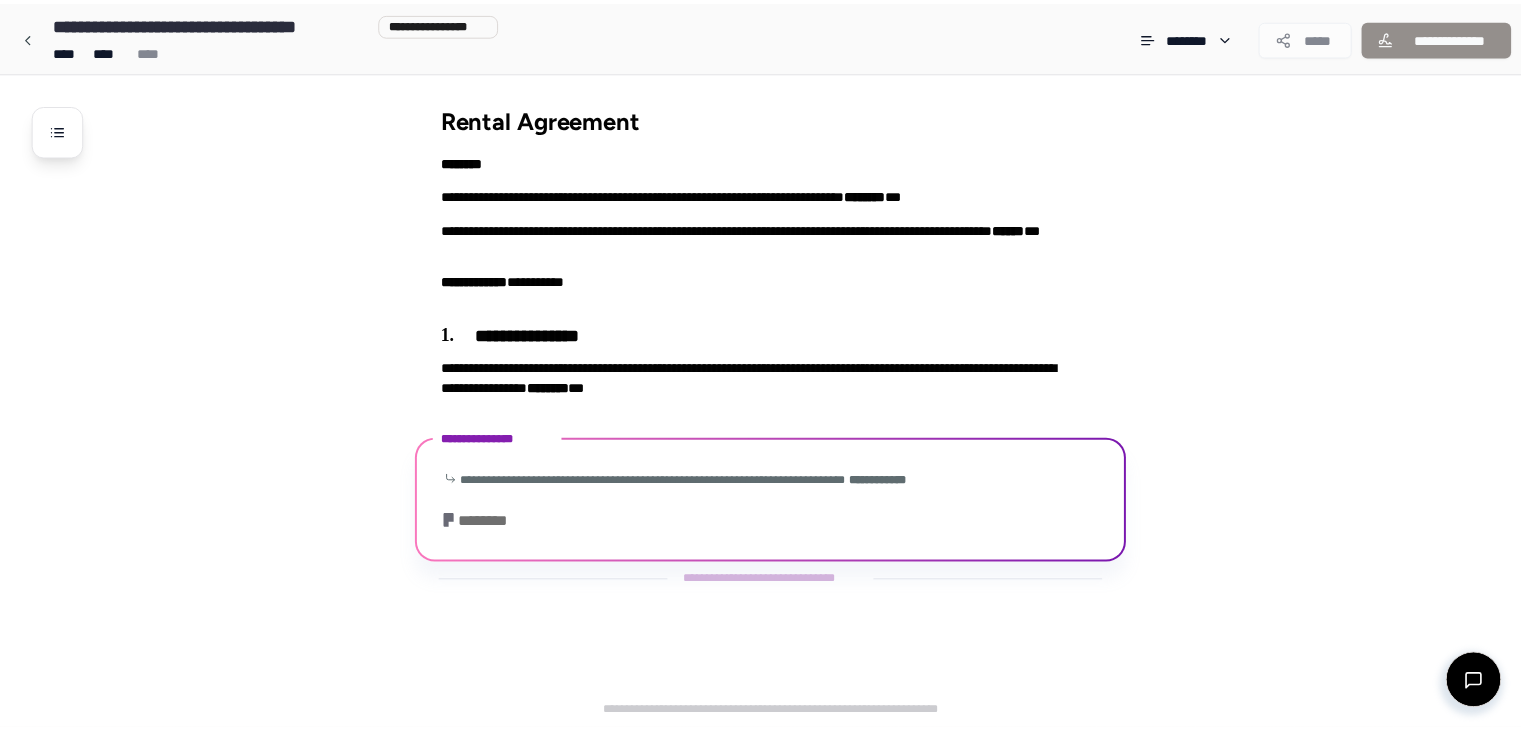 scroll, scrollTop: 47, scrollLeft: 0, axis: vertical 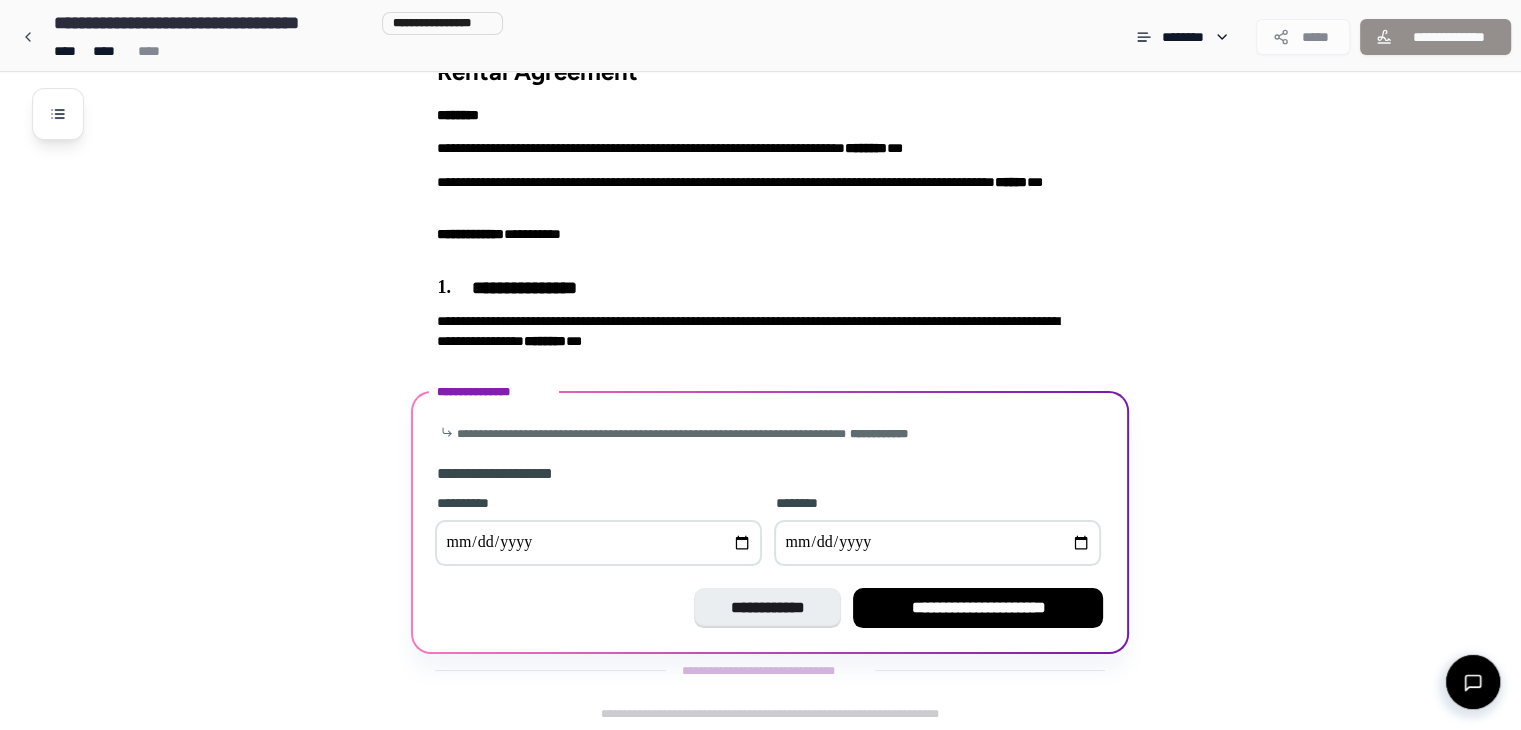 click at bounding box center (598, 543) 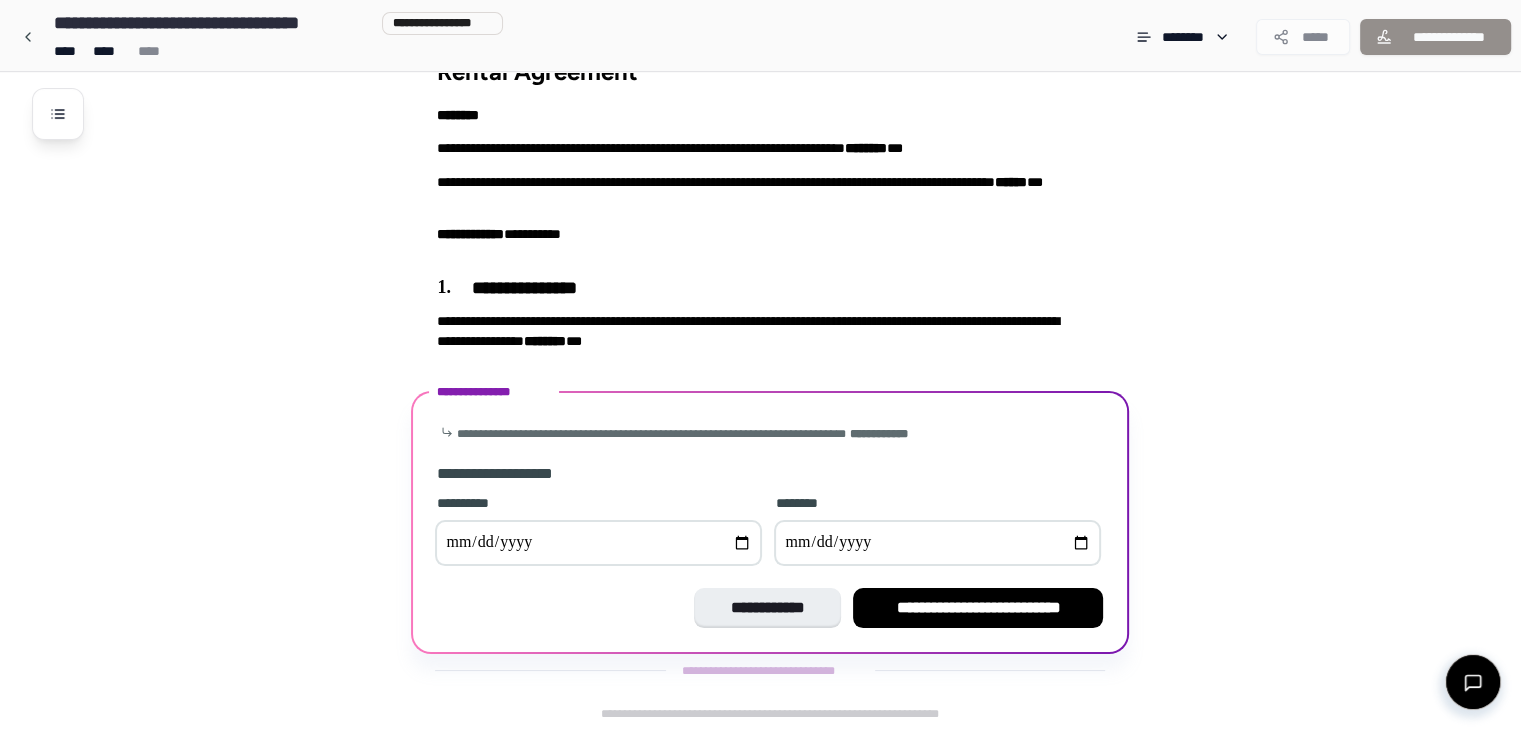 type on "**********" 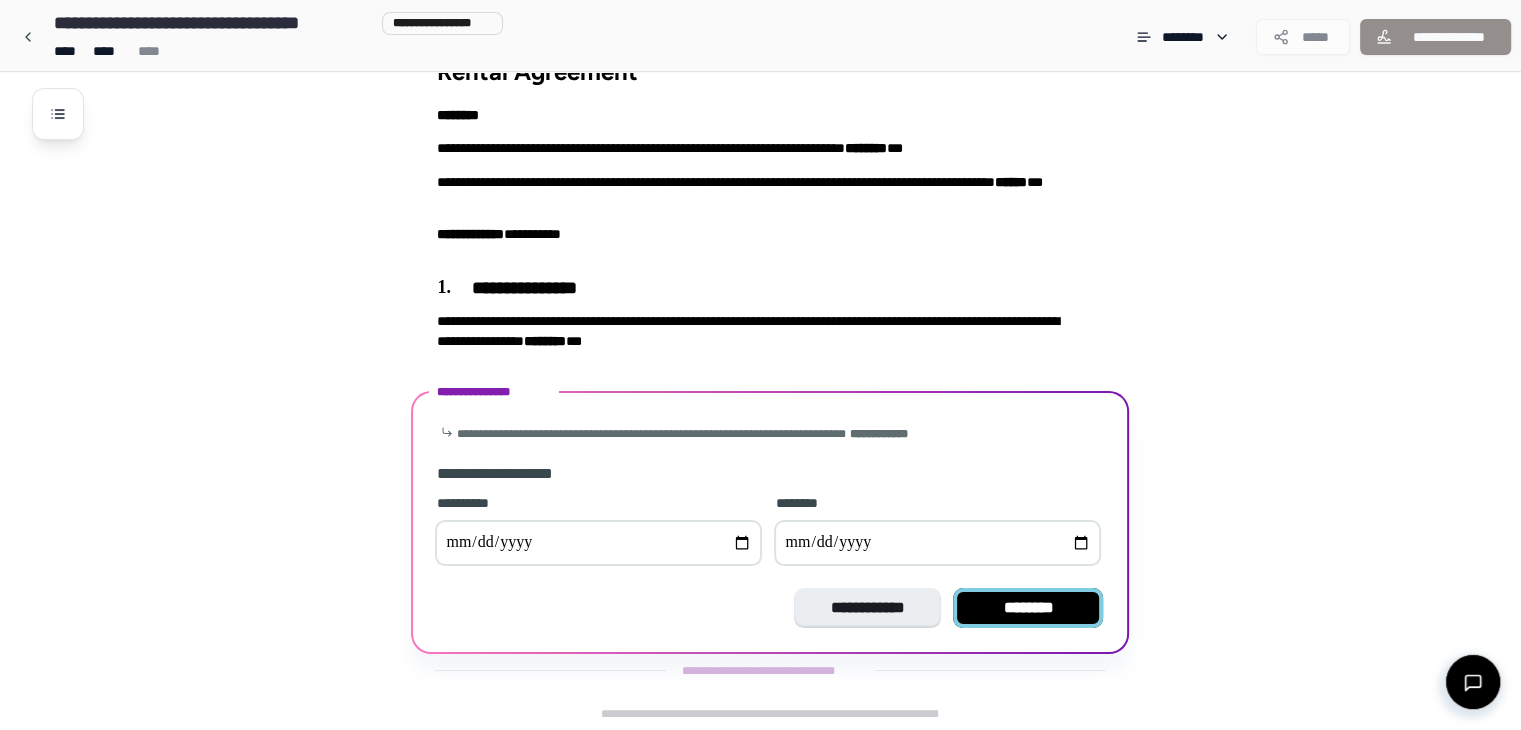 click on "********" at bounding box center [1028, 608] 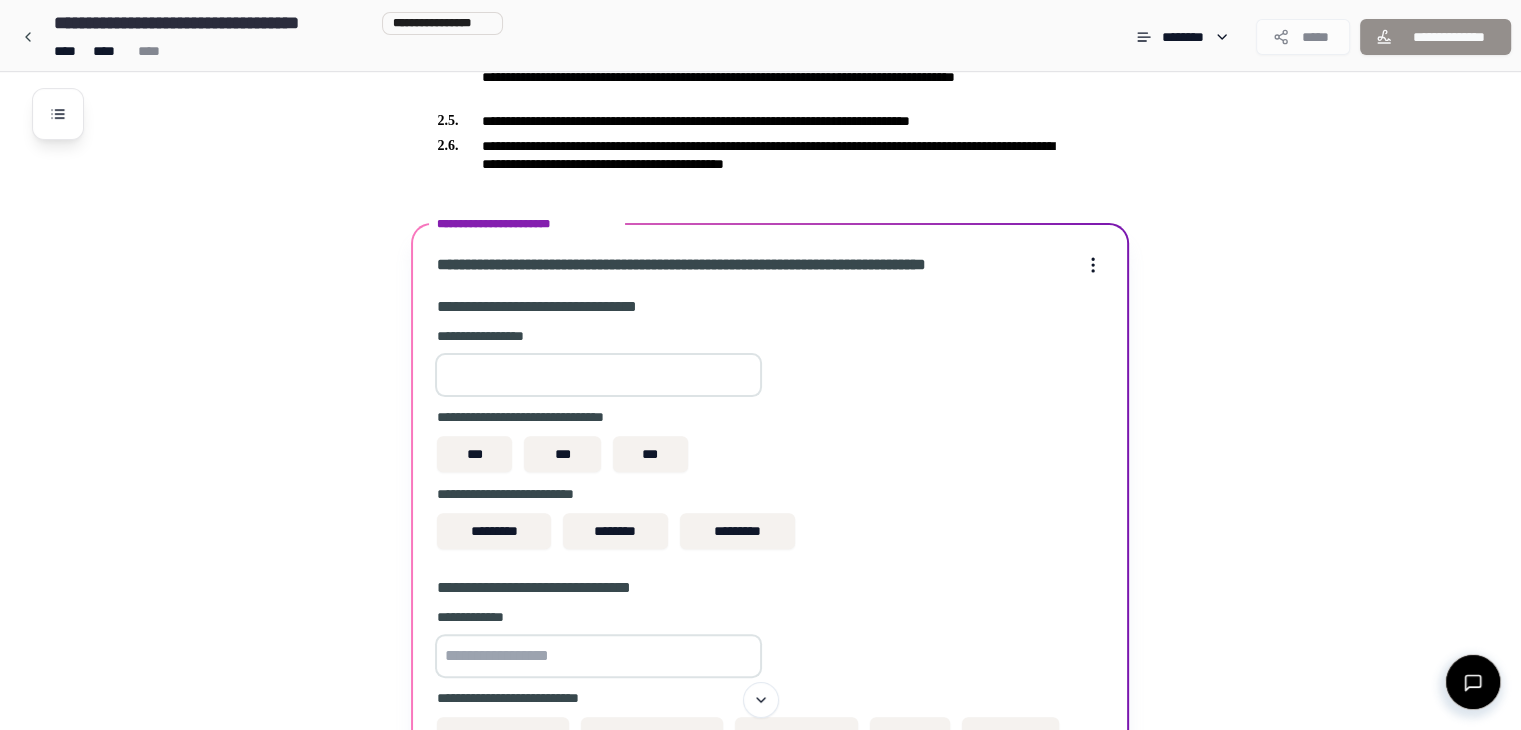 scroll, scrollTop: 540, scrollLeft: 0, axis: vertical 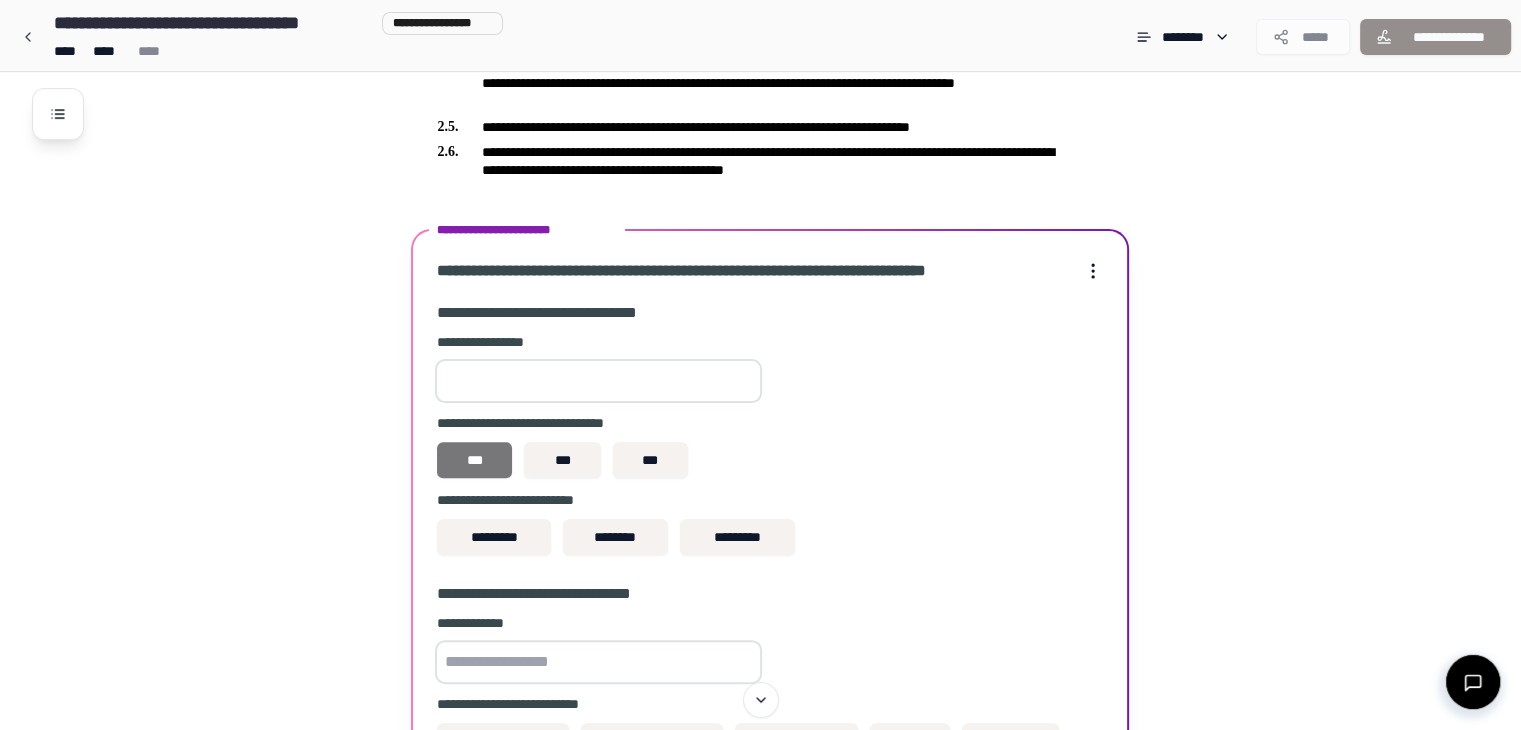 click on "[PHONE]" at bounding box center (474, 460) 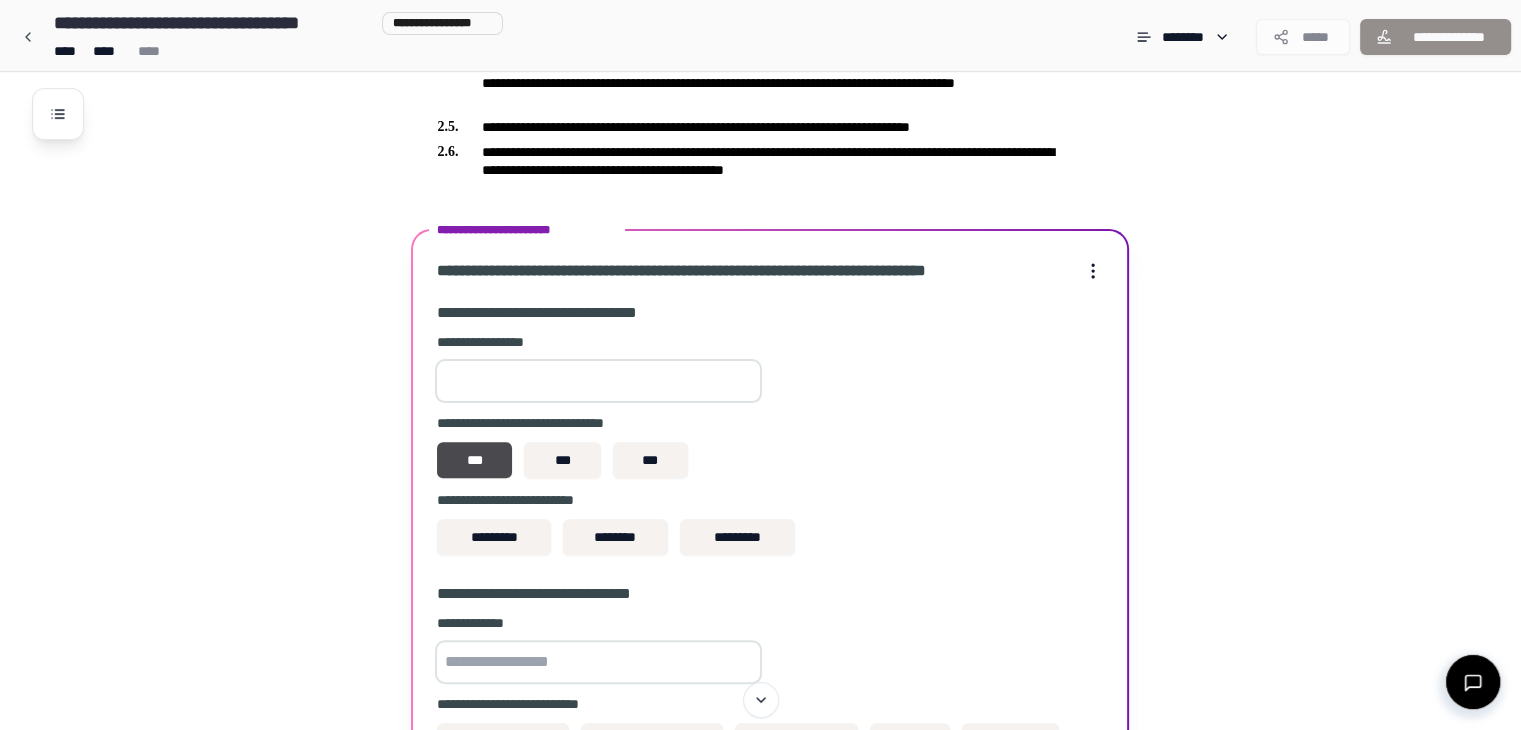 click at bounding box center (598, 381) 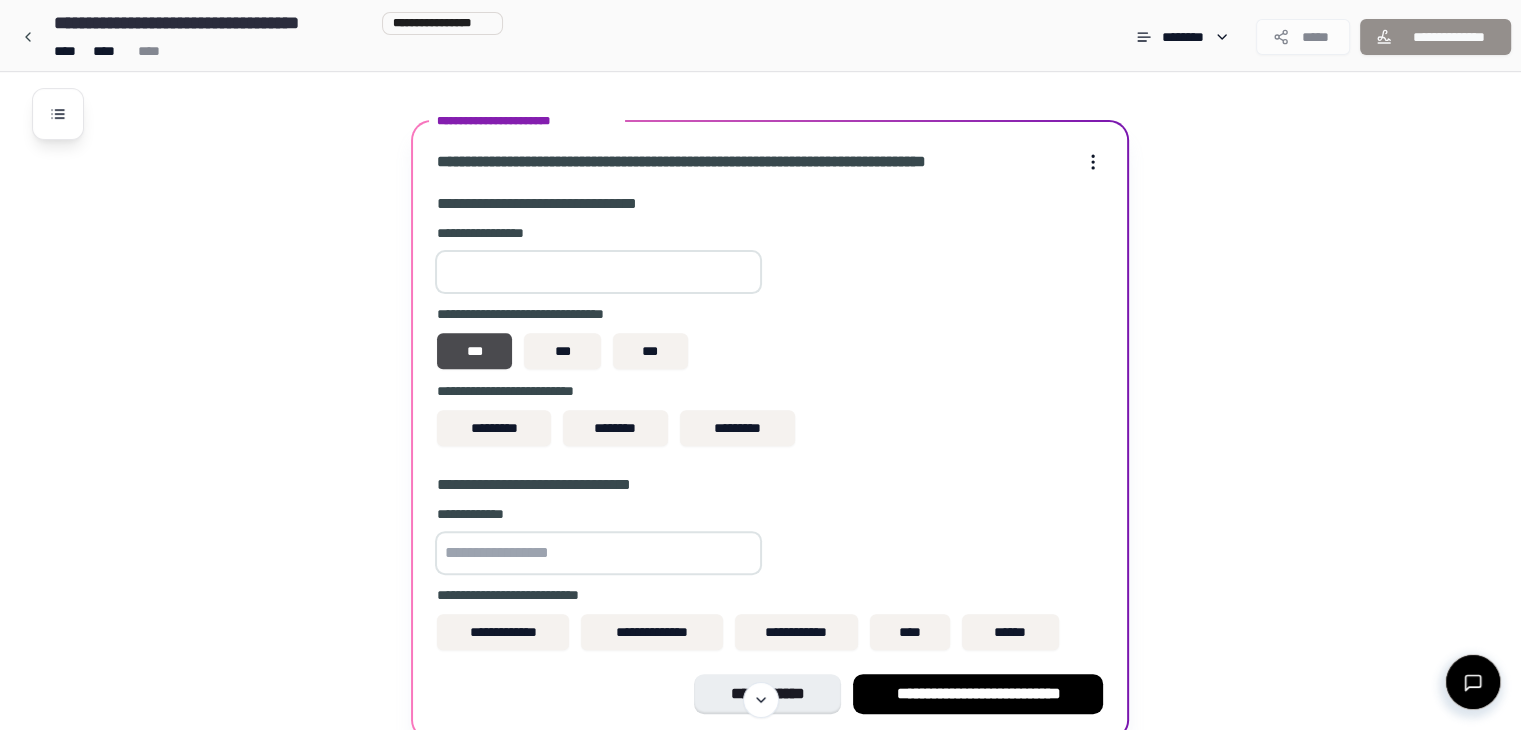 scroll, scrollTop: 653, scrollLeft: 0, axis: vertical 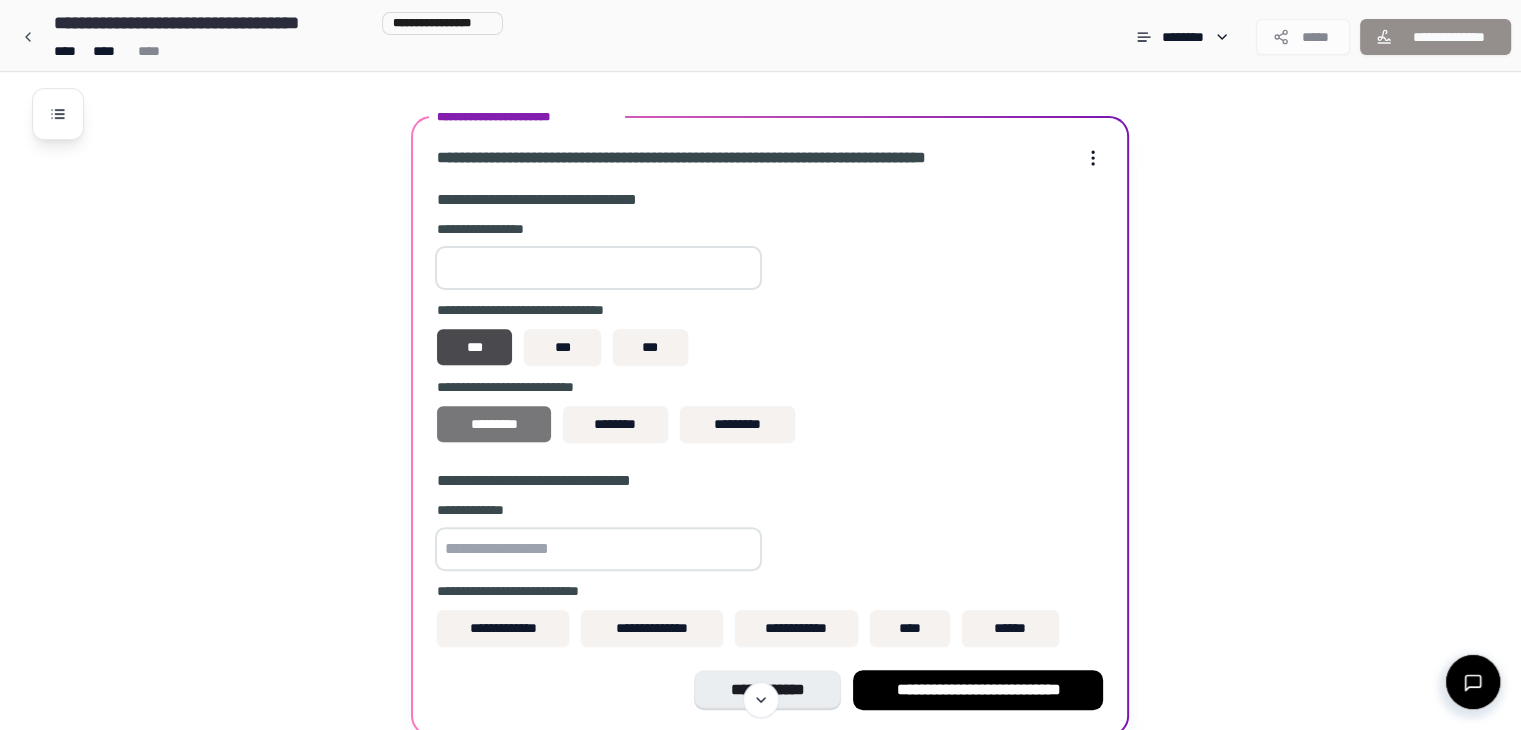click on "*********" at bounding box center (493, 424) 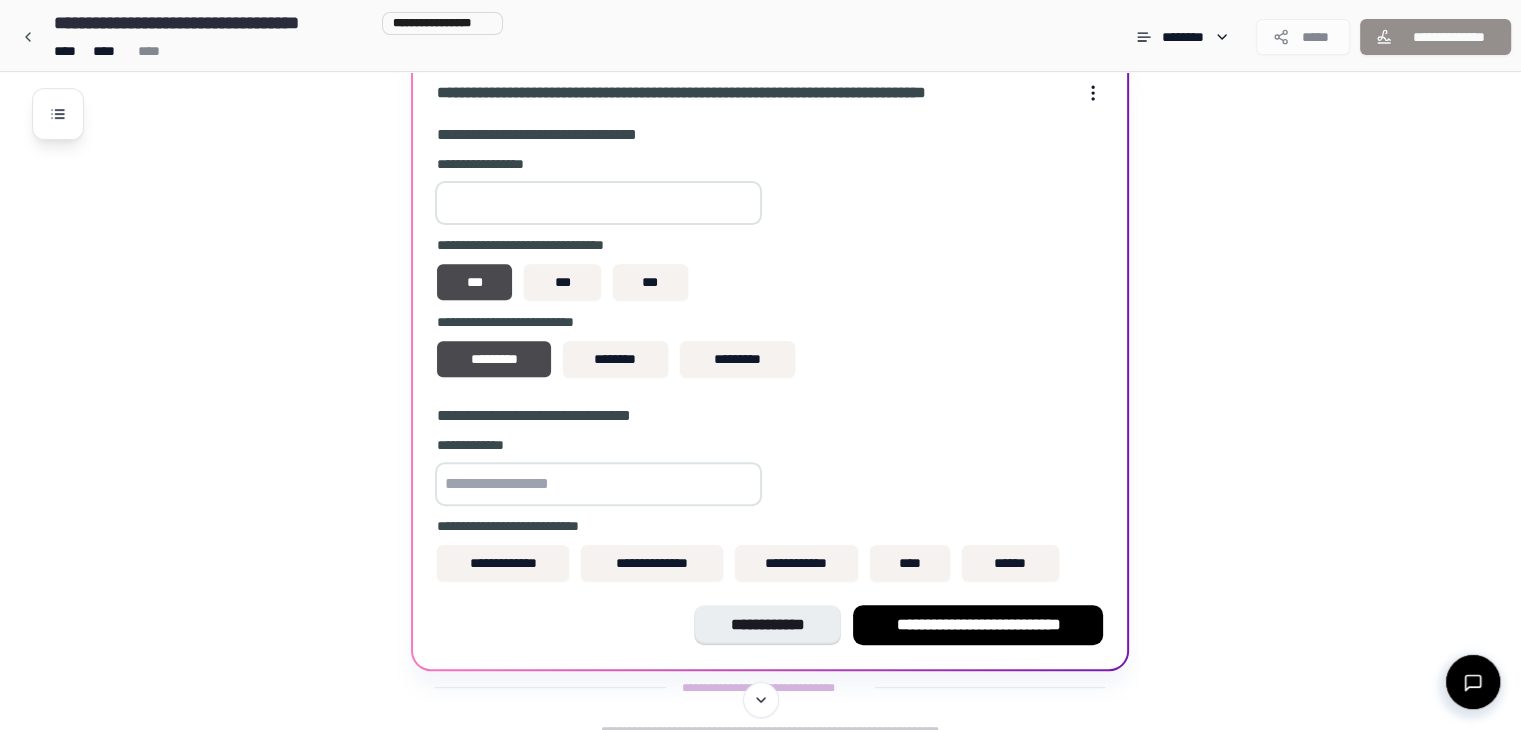 scroll, scrollTop: 733, scrollLeft: 0, axis: vertical 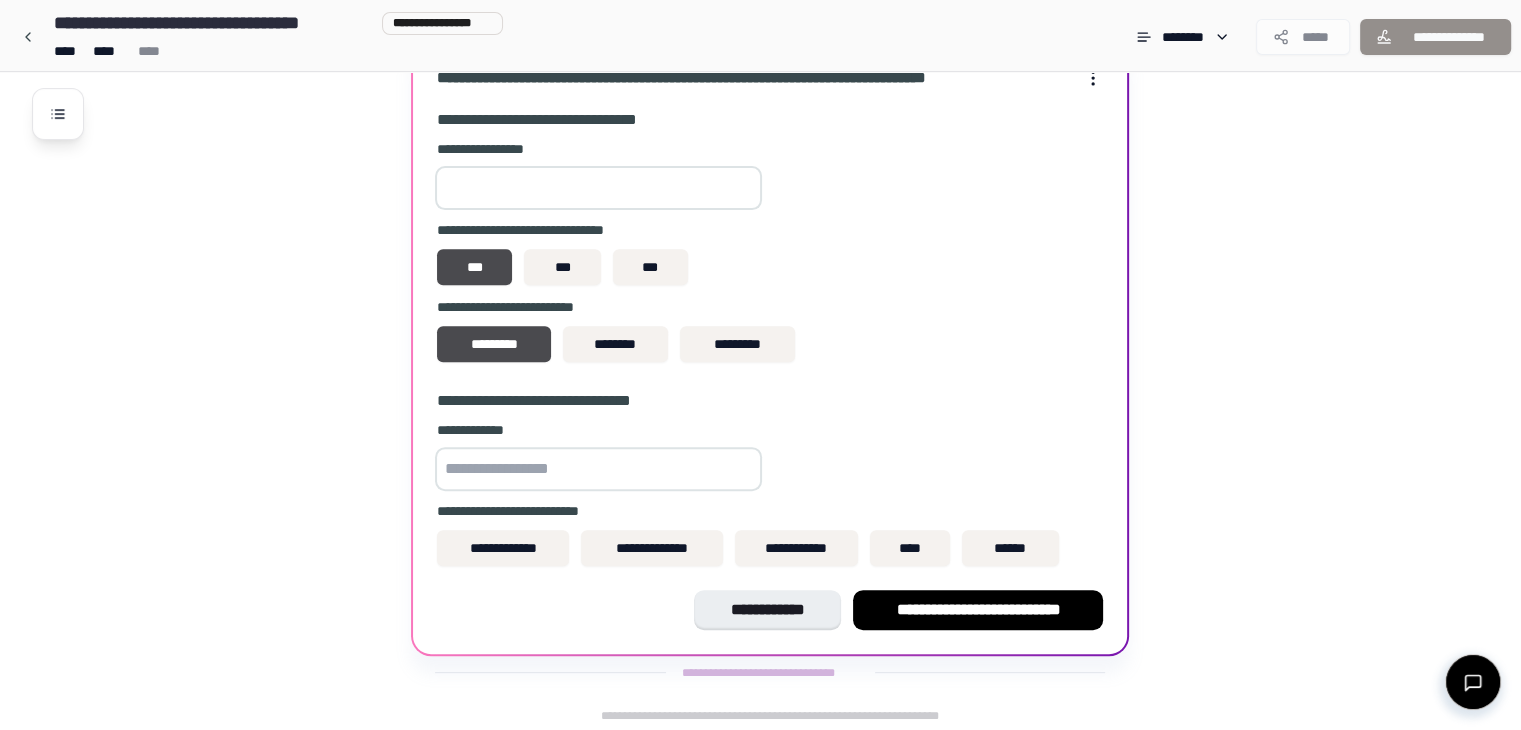 click at bounding box center (598, 469) 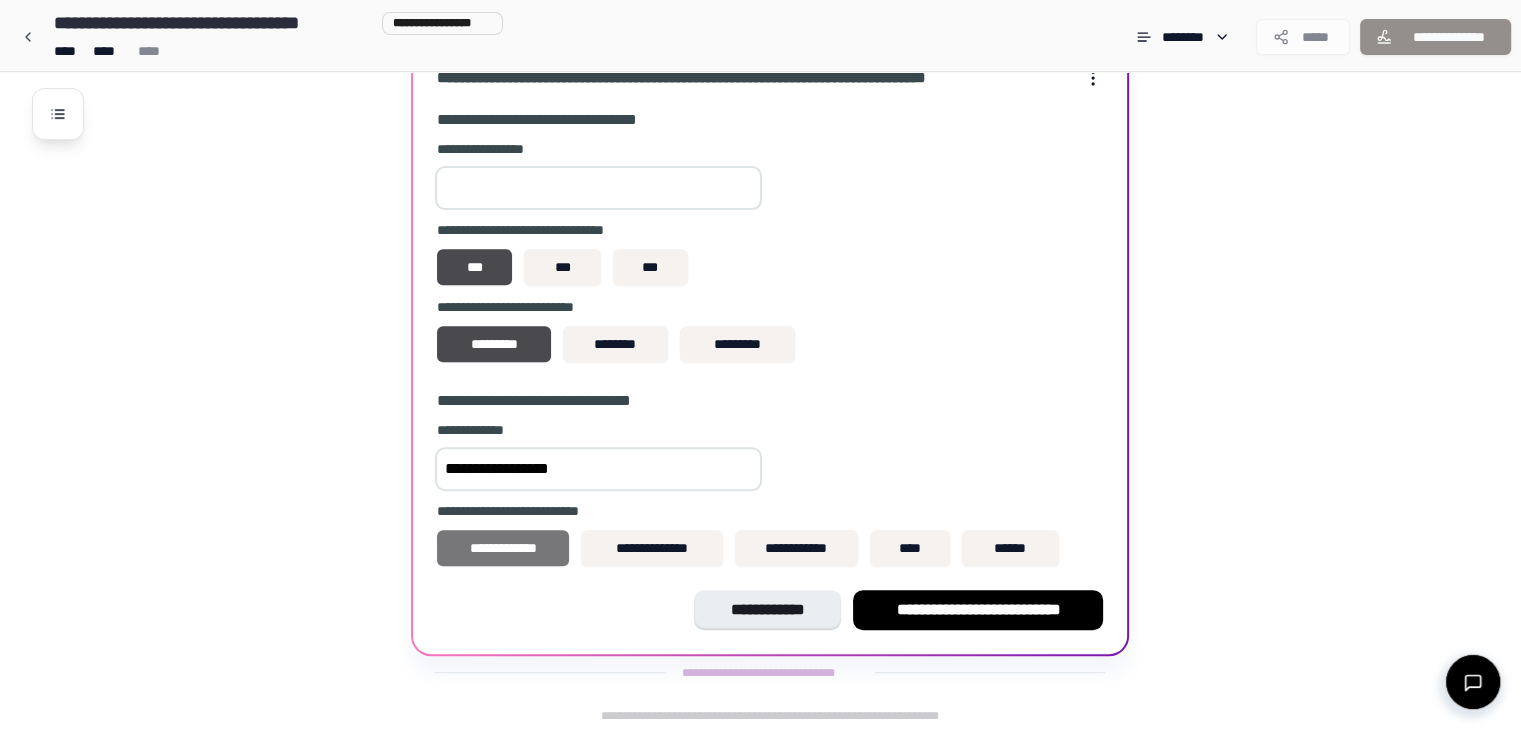type on "[PHONE]" 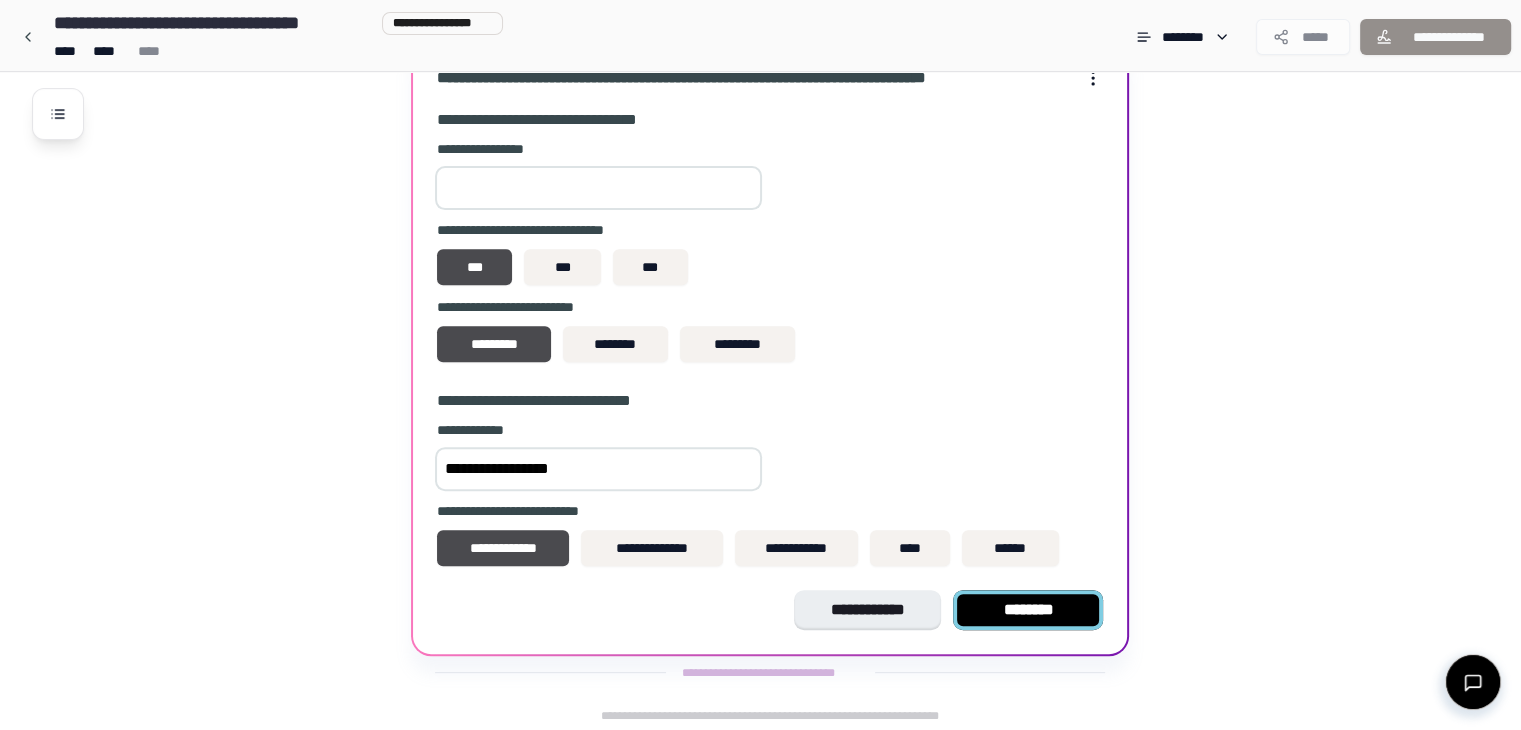 click on "********" at bounding box center (1028, 610) 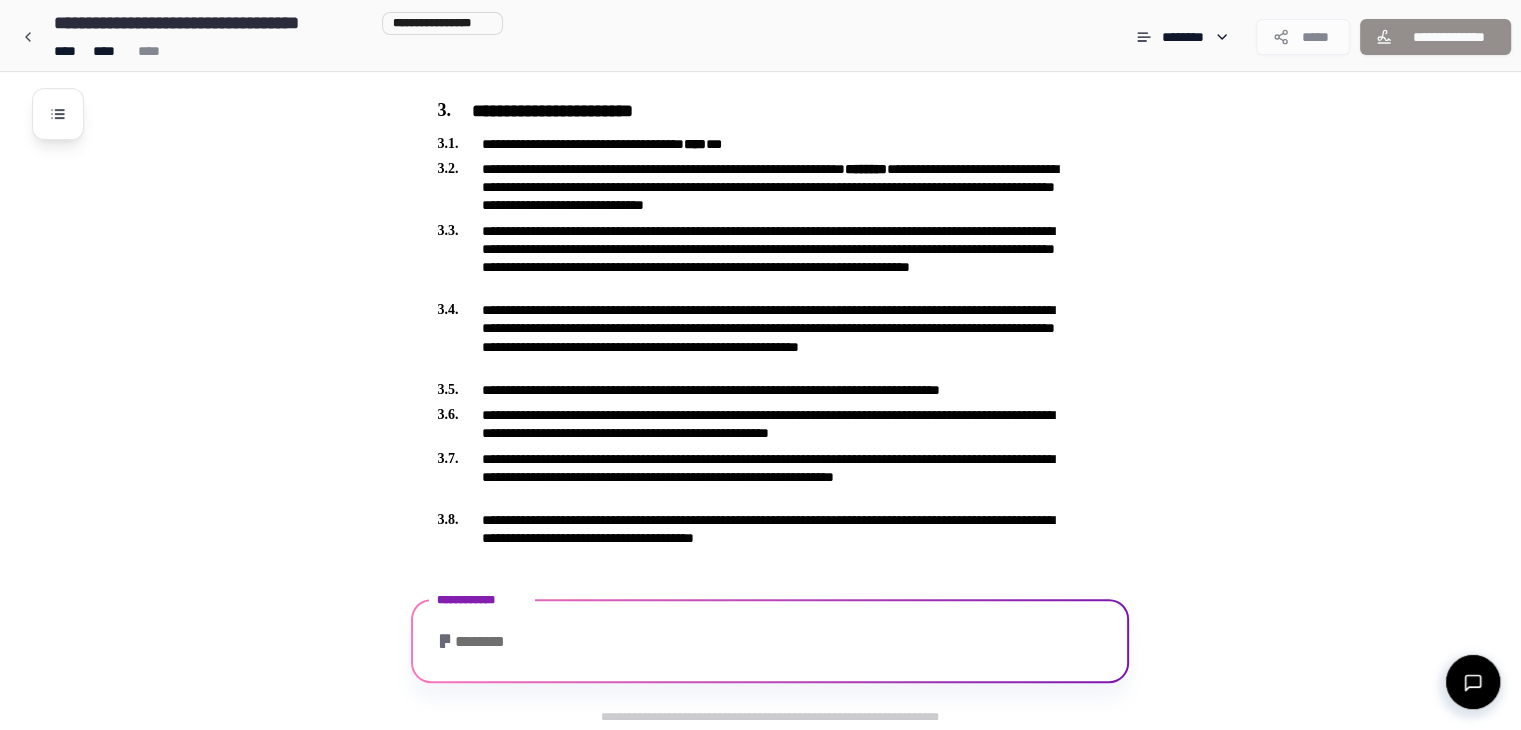 scroll, scrollTop: 816, scrollLeft: 0, axis: vertical 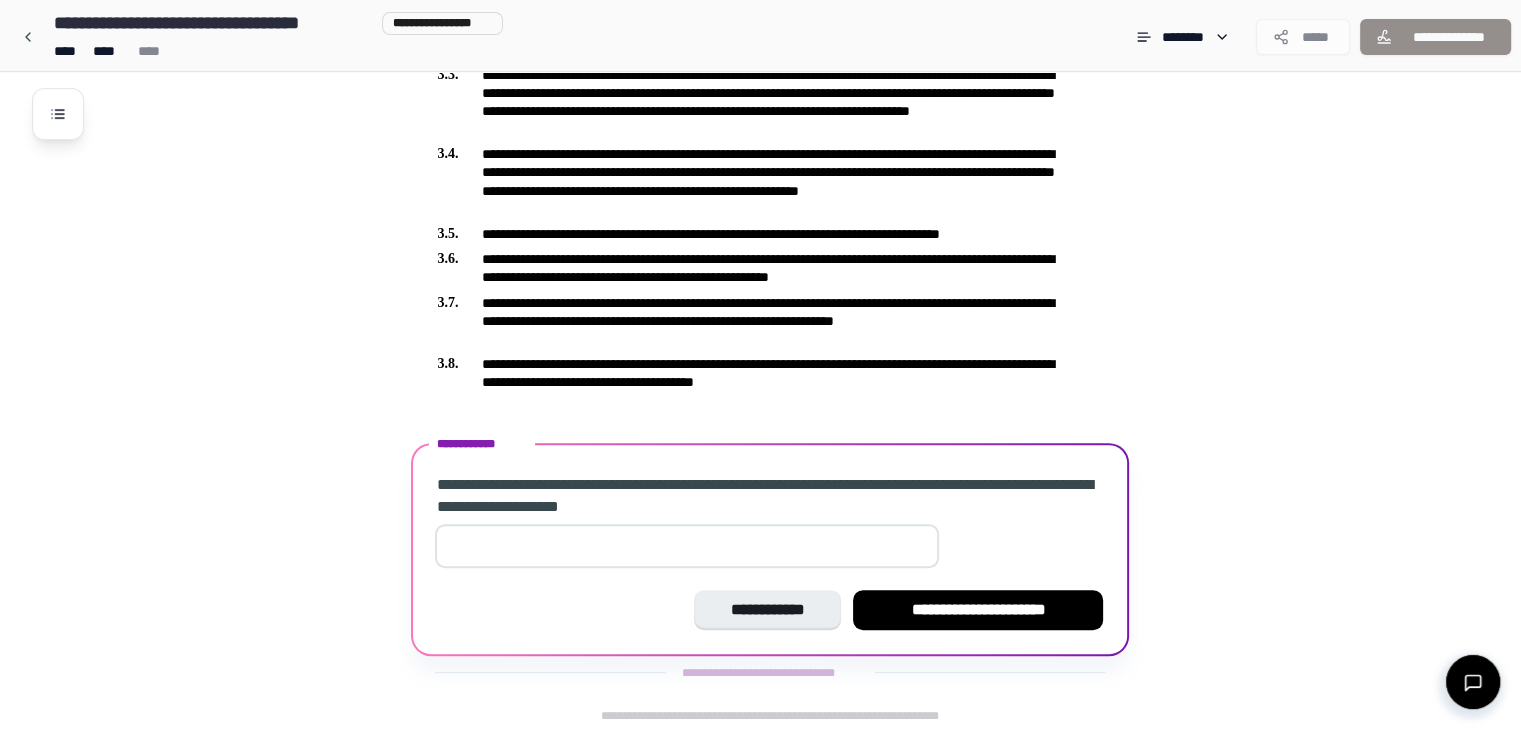 click at bounding box center [687, 546] 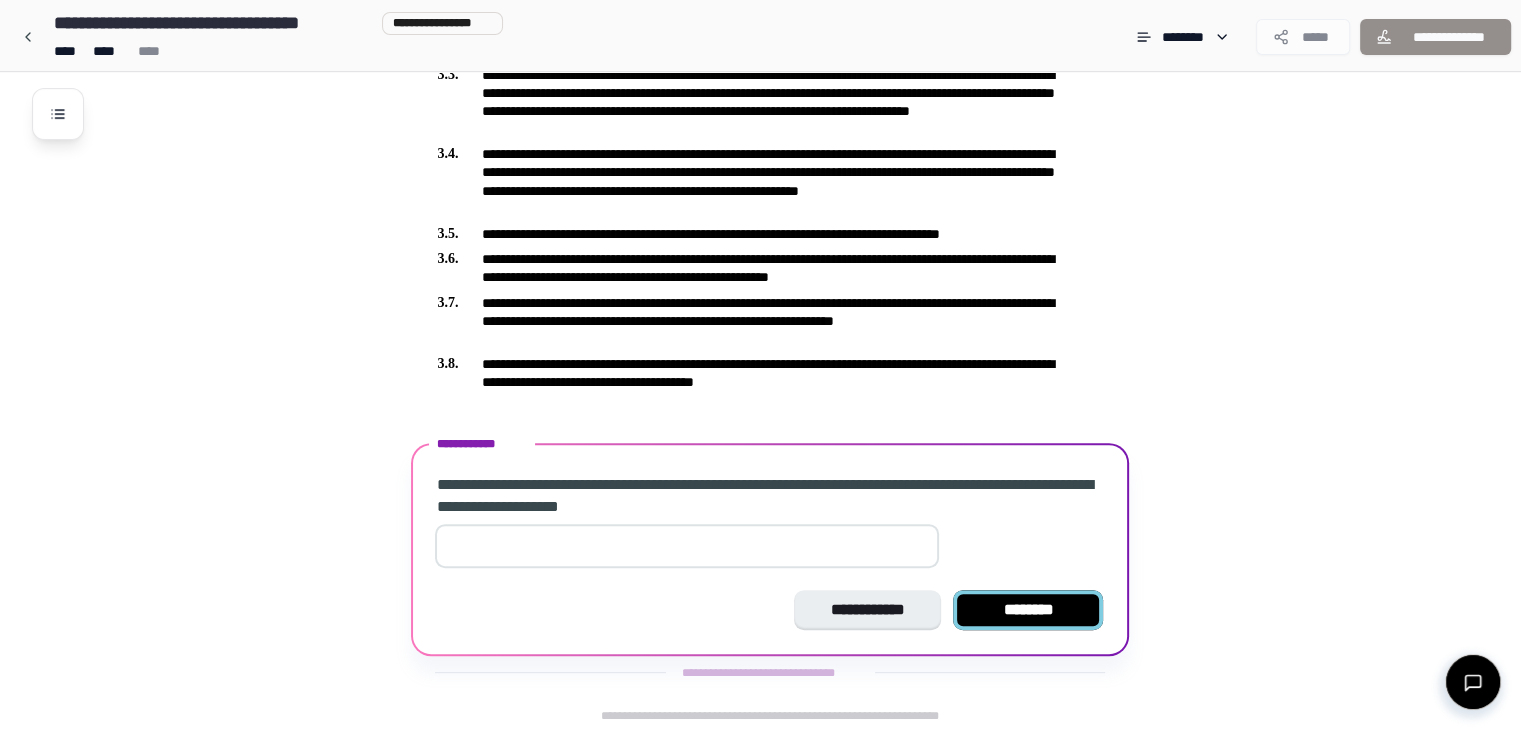 type on "**" 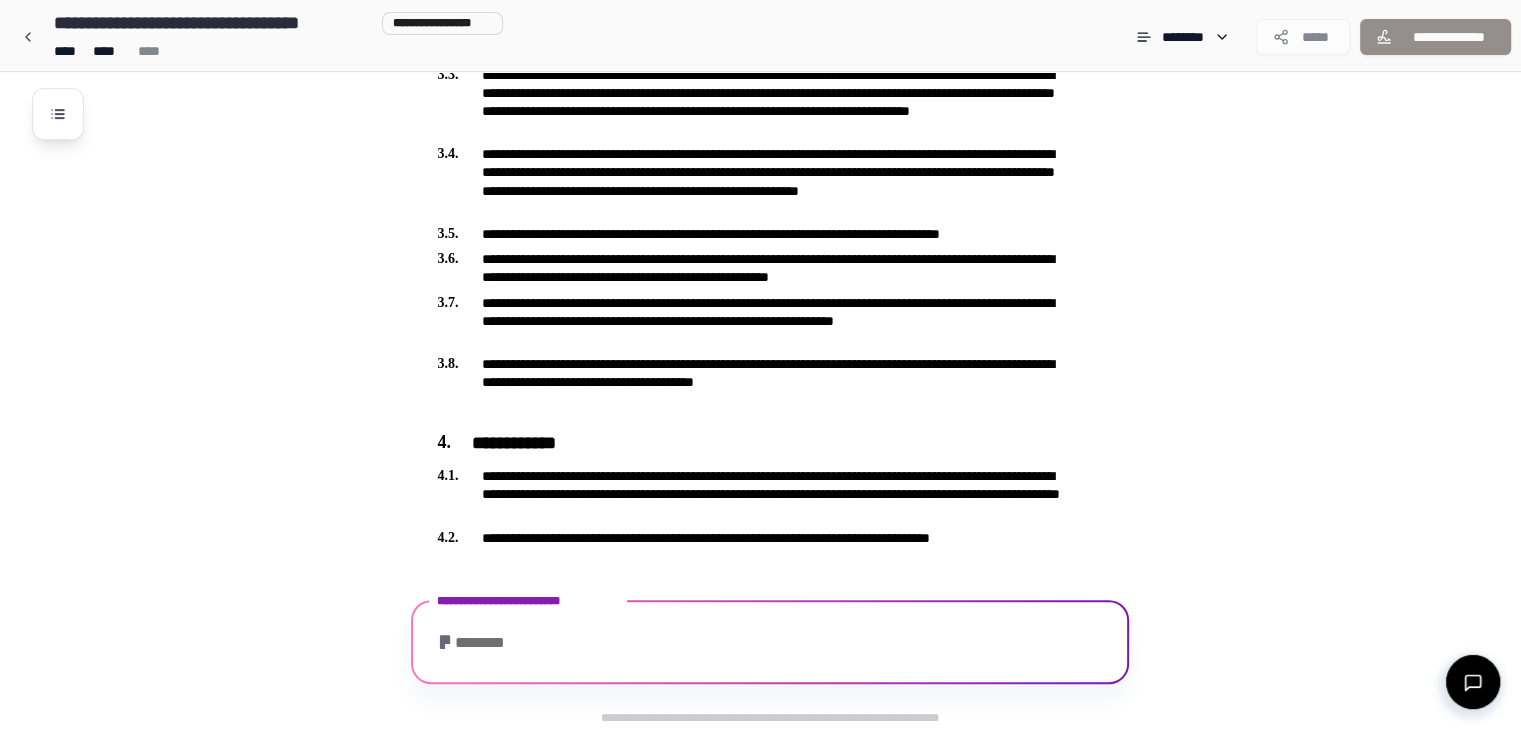 scroll, scrollTop: 908, scrollLeft: 0, axis: vertical 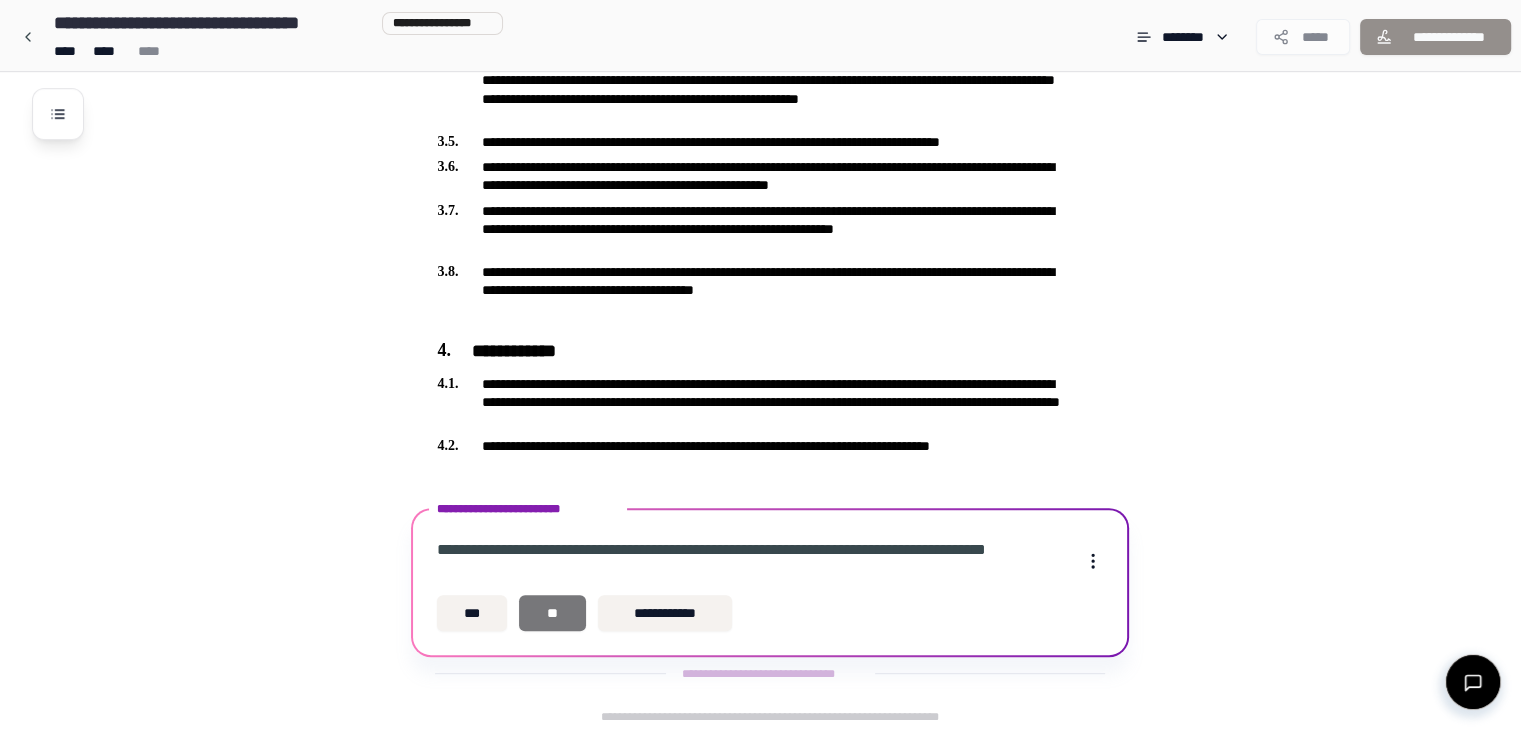 click on "**" at bounding box center (552, 613) 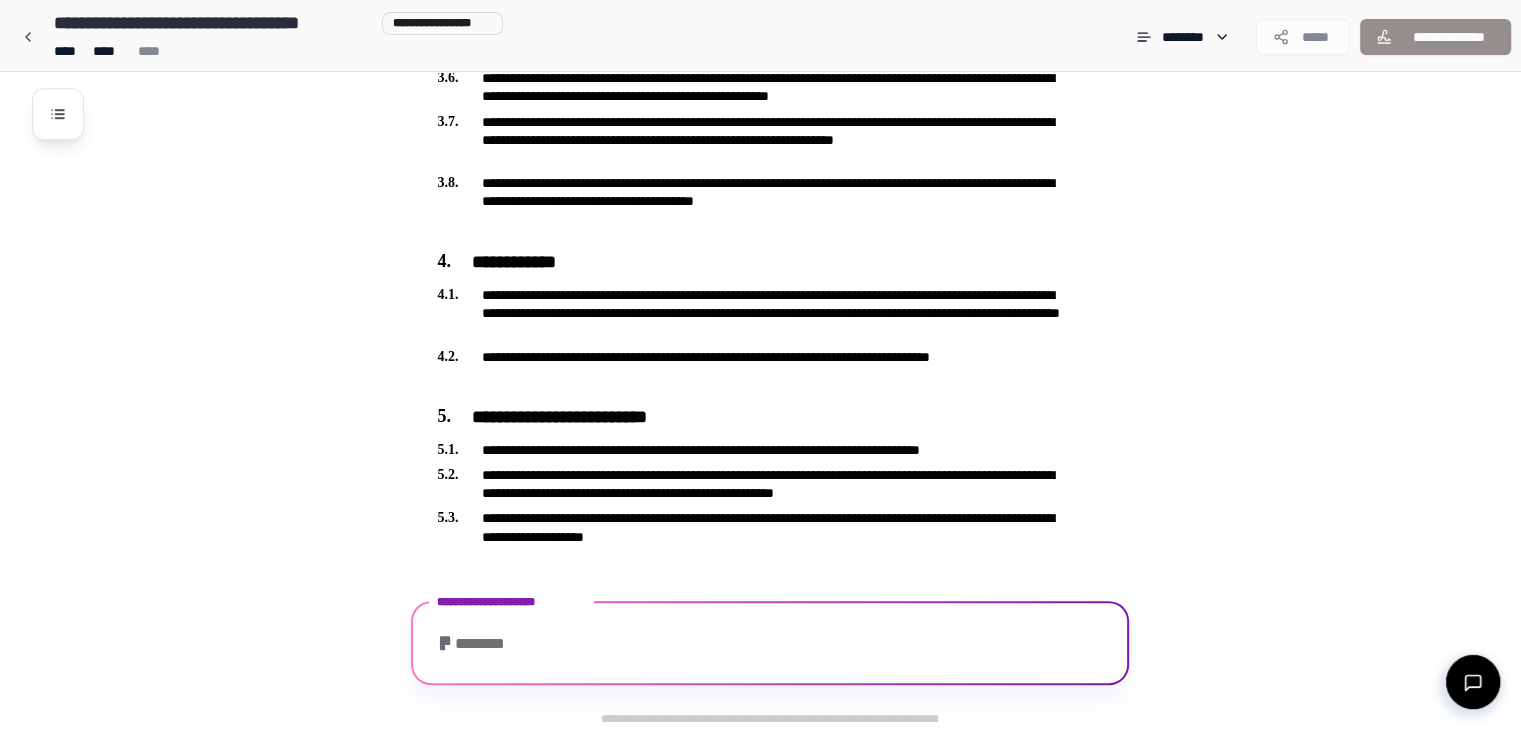 scroll, scrollTop: 1068, scrollLeft: 0, axis: vertical 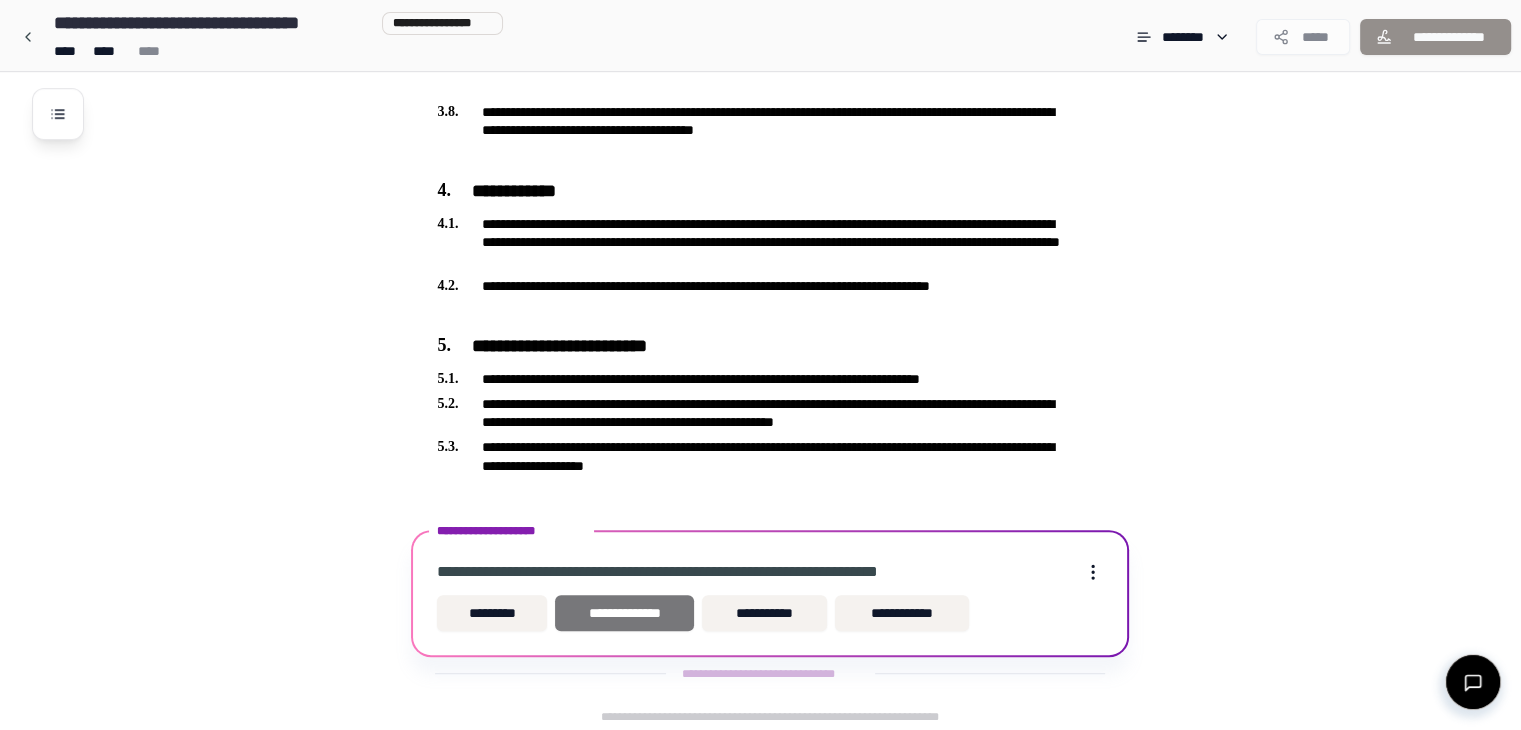 click on "**********" at bounding box center (624, 613) 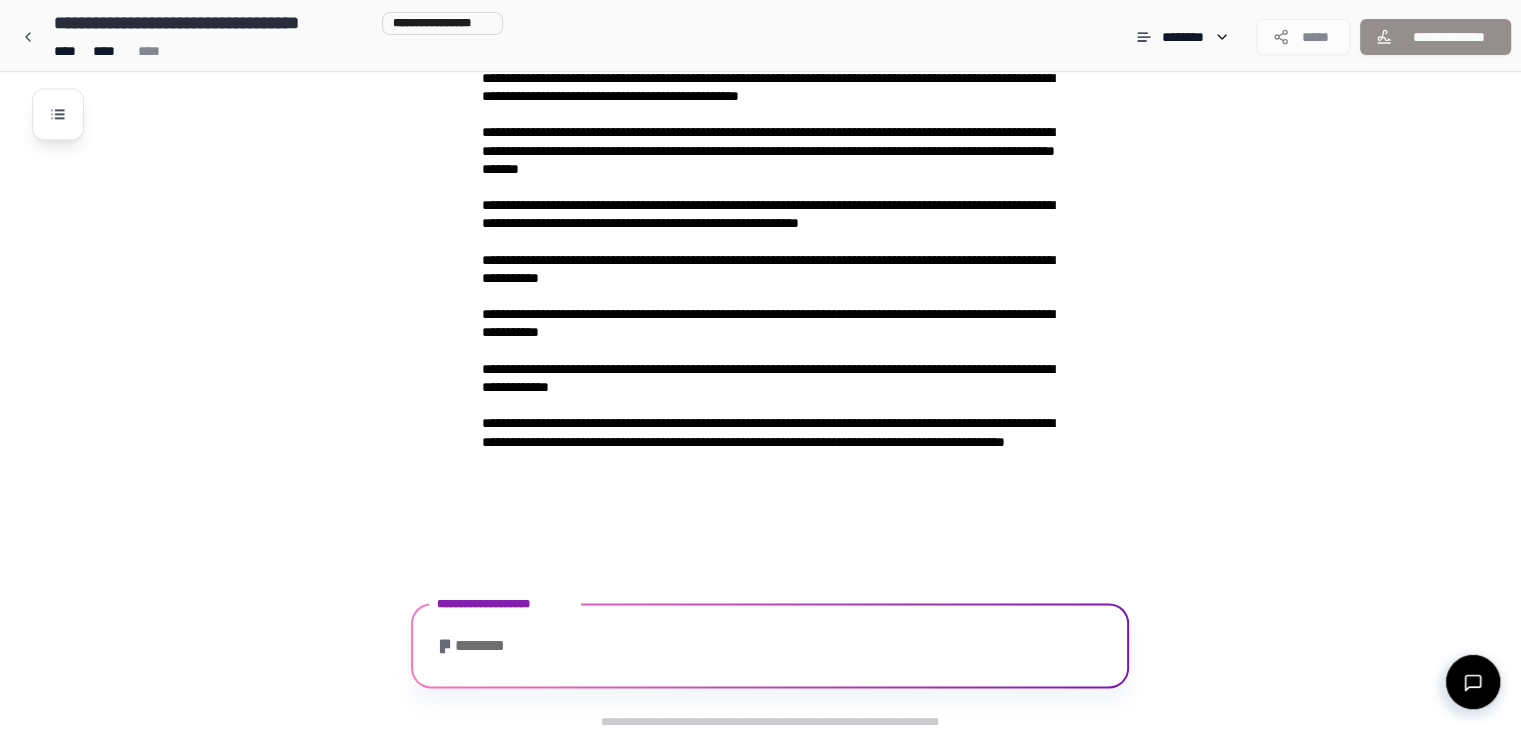 scroll, scrollTop: 2728, scrollLeft: 0, axis: vertical 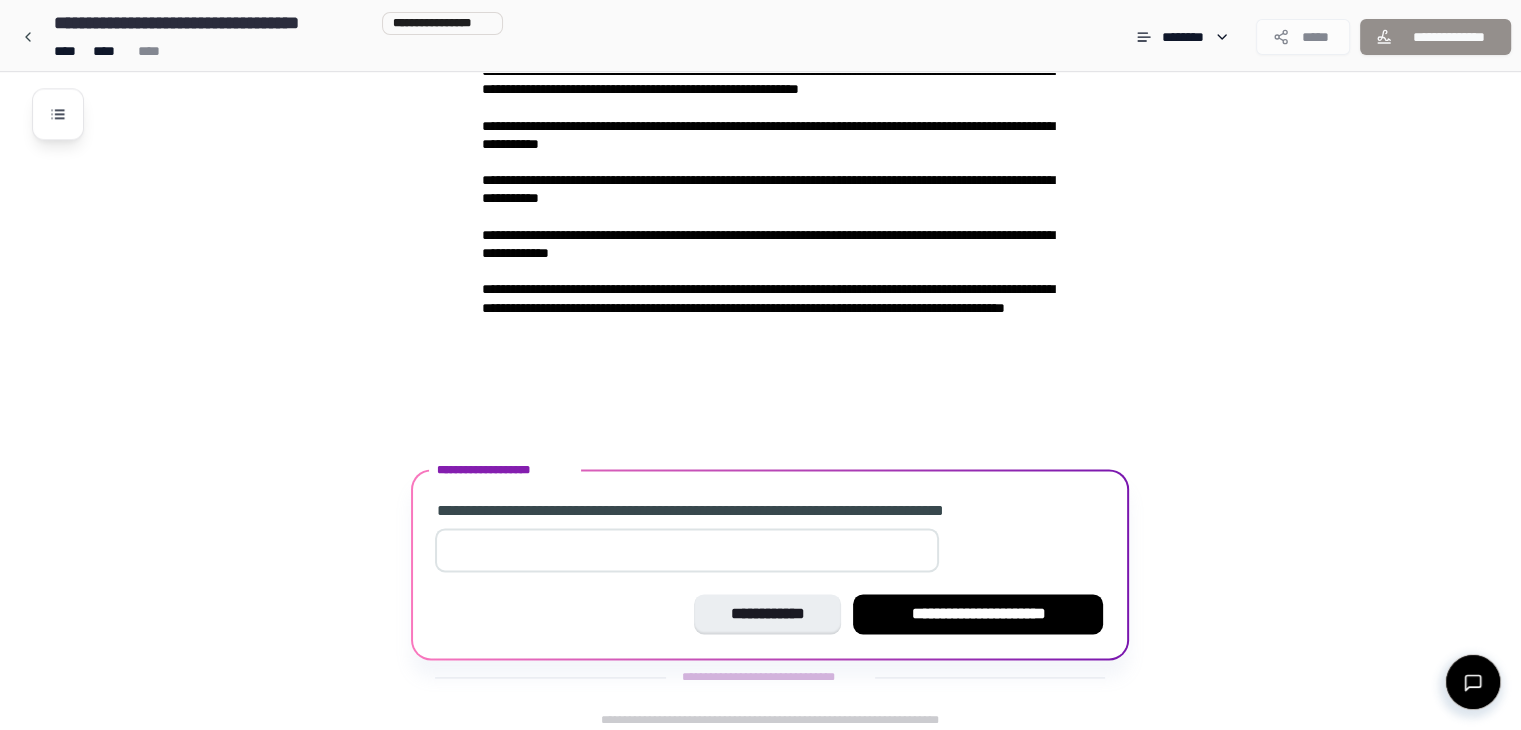 click at bounding box center [687, 550] 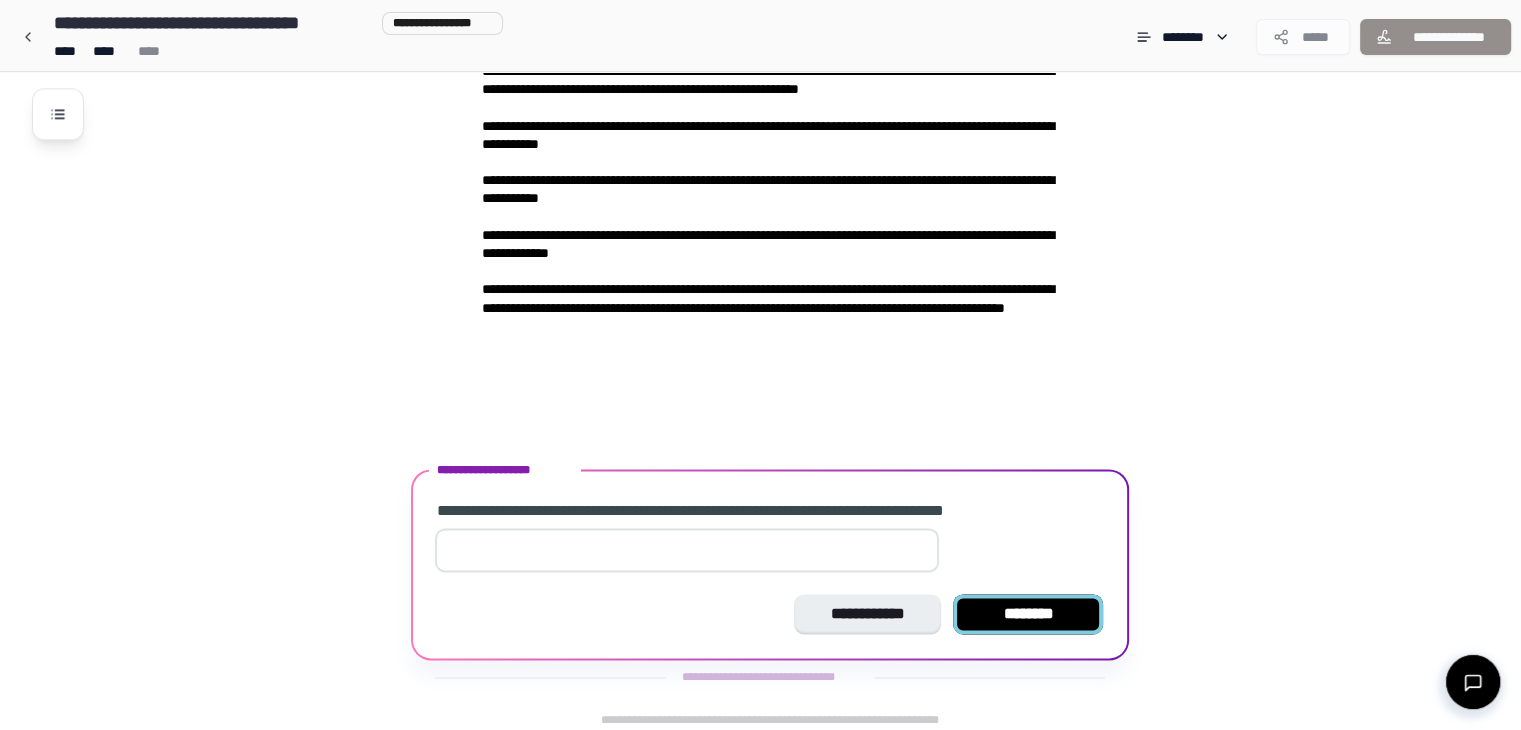 type on "*" 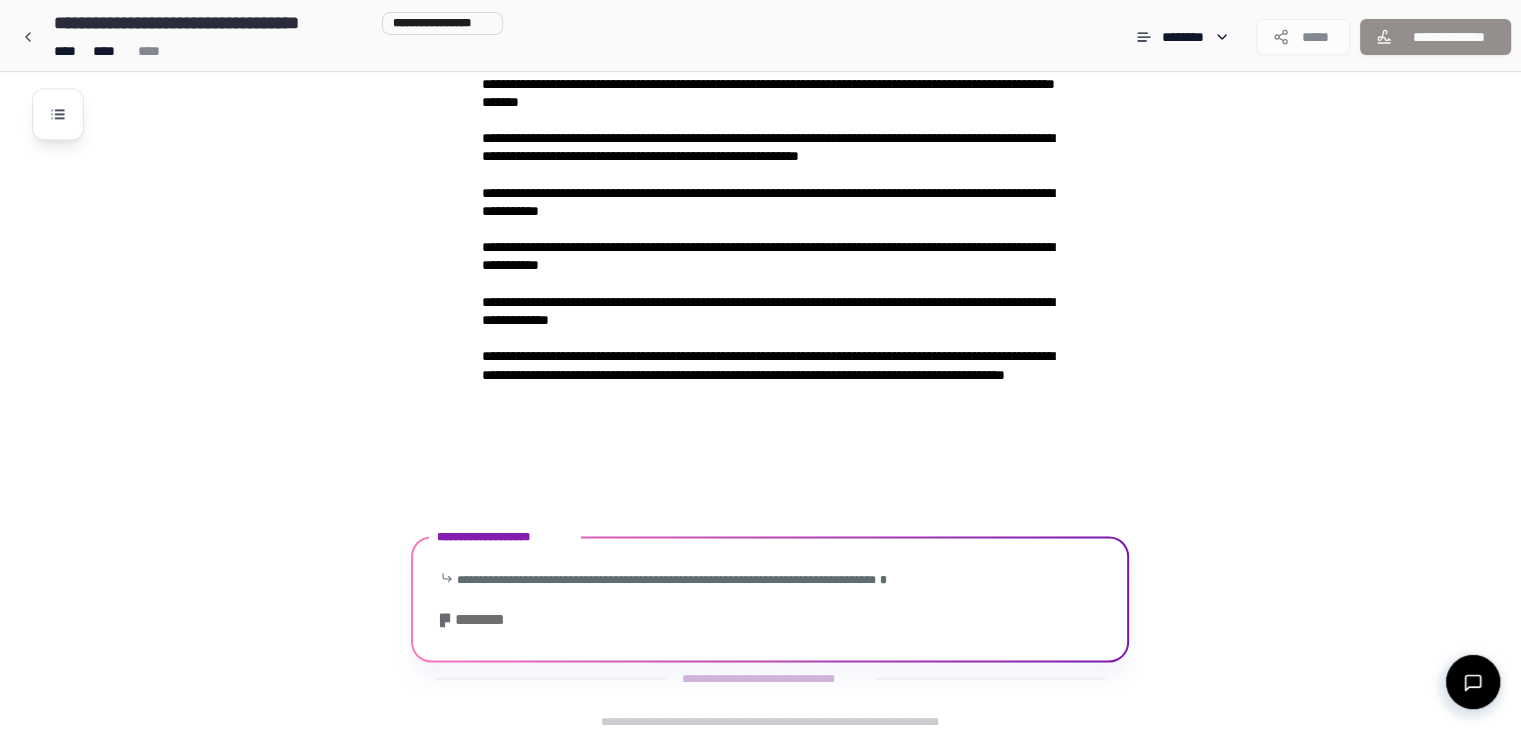 scroll, scrollTop: 2816, scrollLeft: 0, axis: vertical 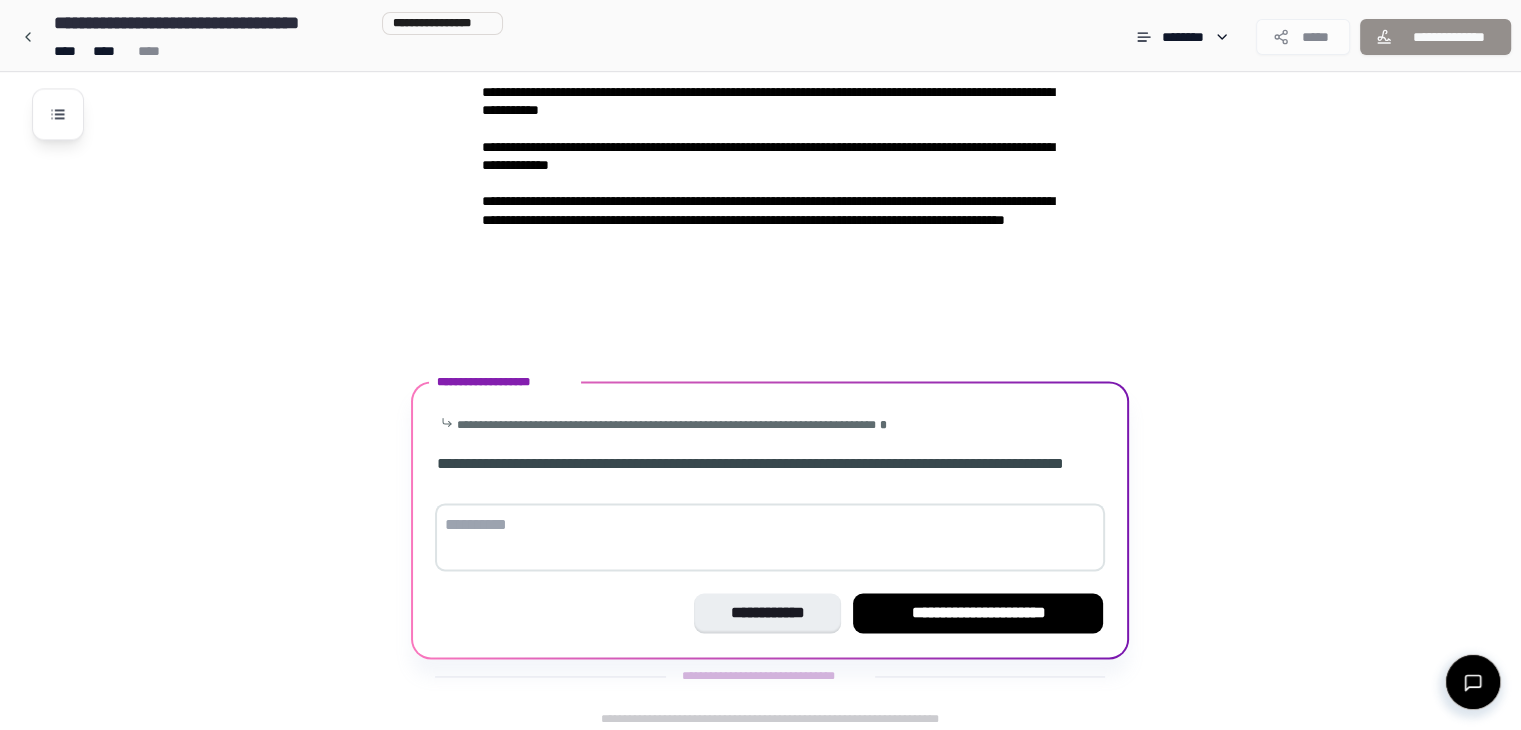 click at bounding box center [770, 537] 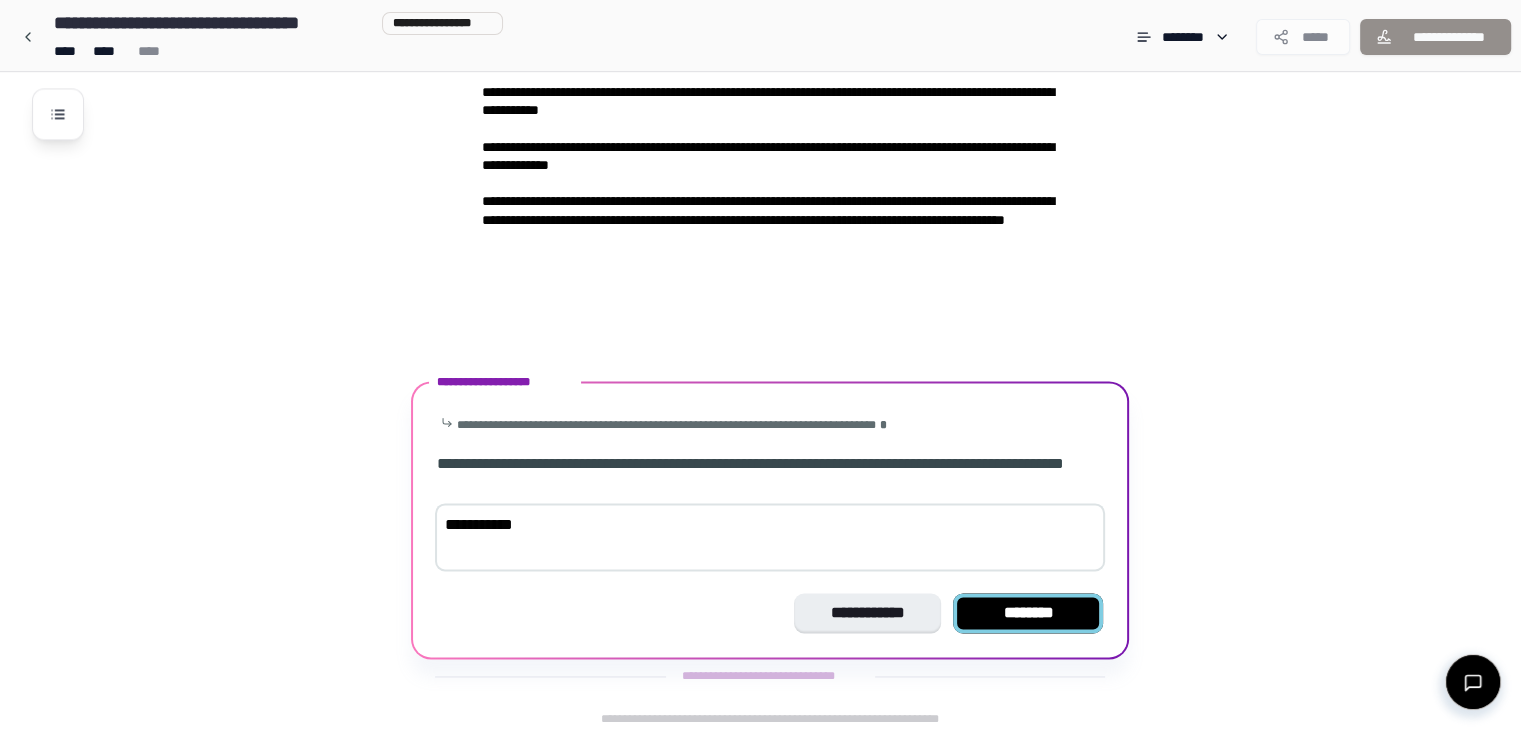 type on "[PHONE]" 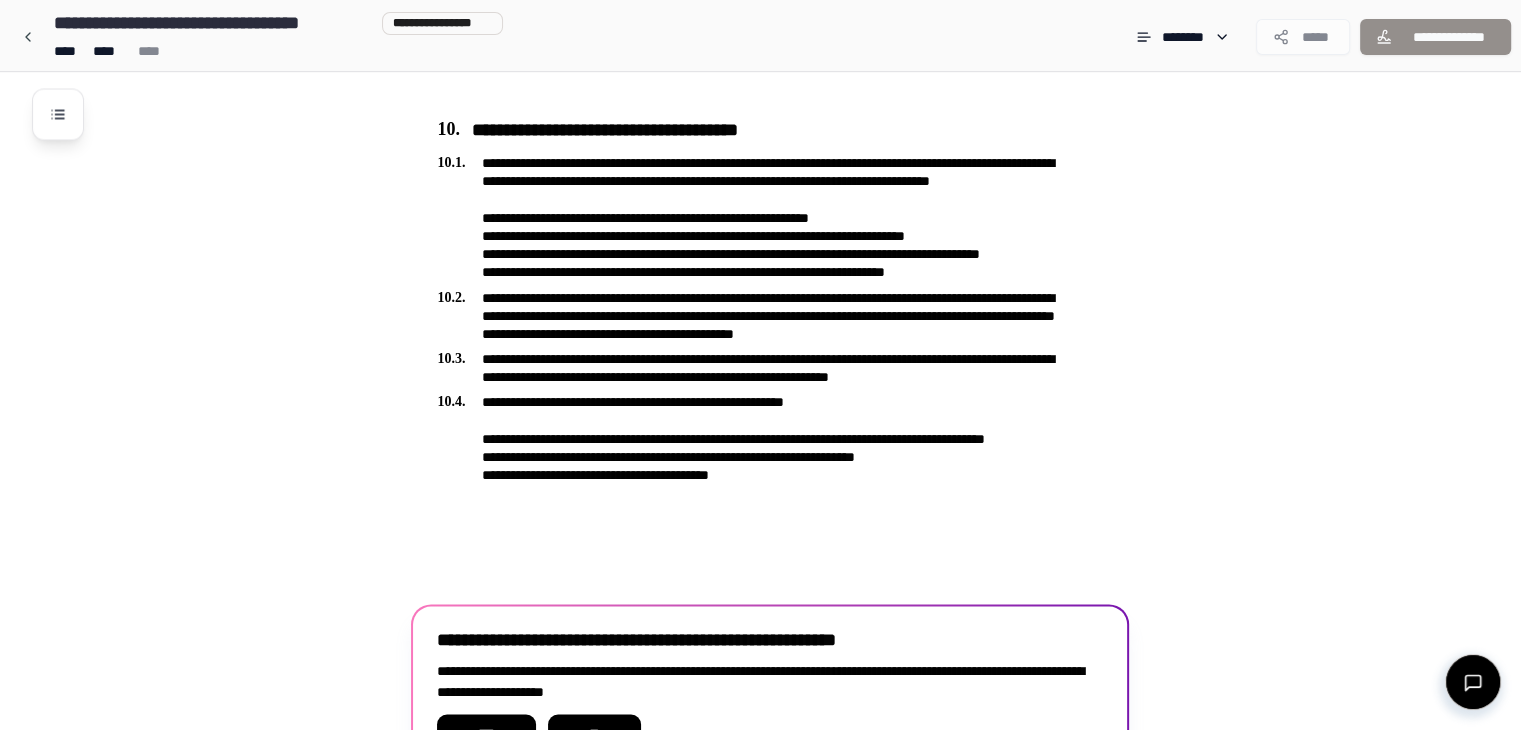scroll, scrollTop: 3415, scrollLeft: 0, axis: vertical 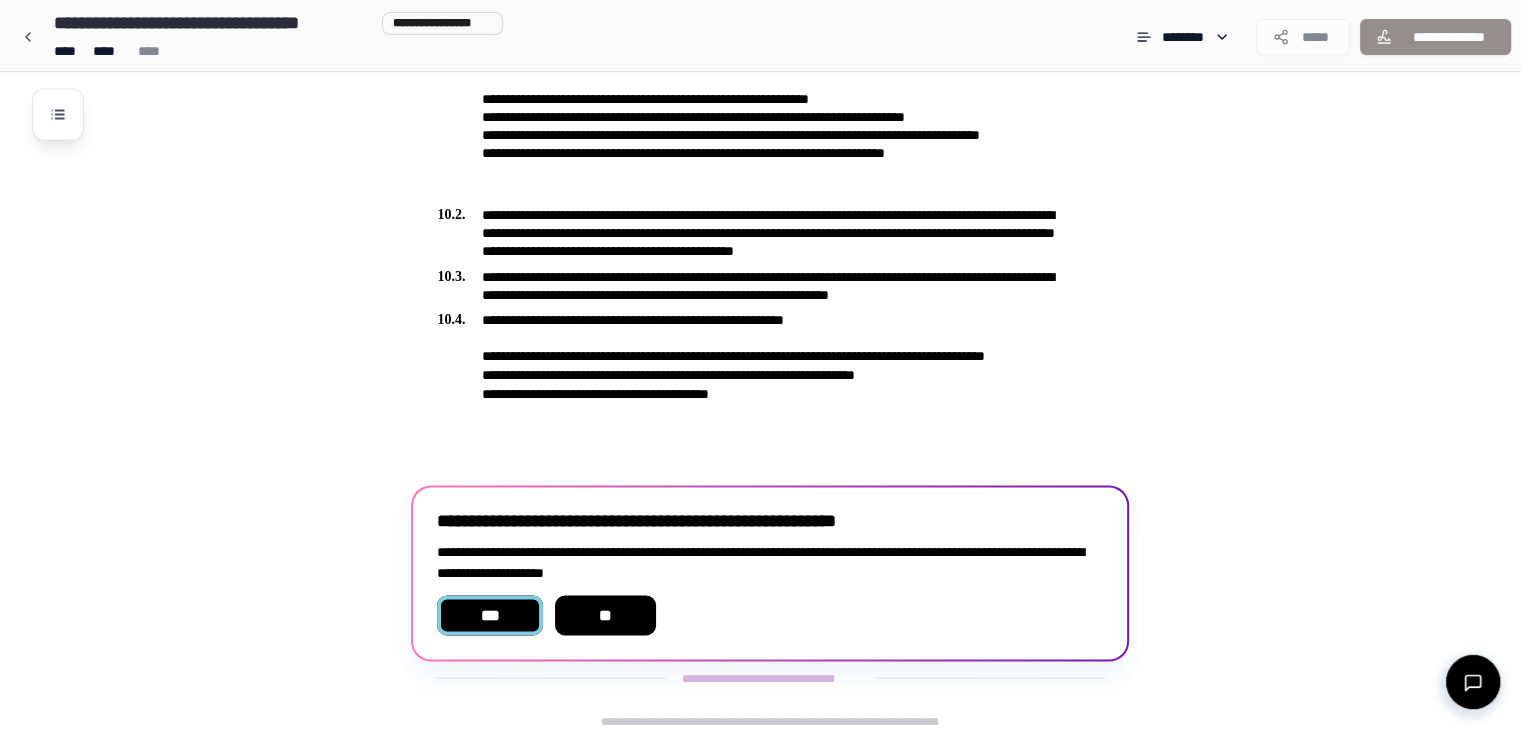 click on "[PHONE]" at bounding box center [489, 615] 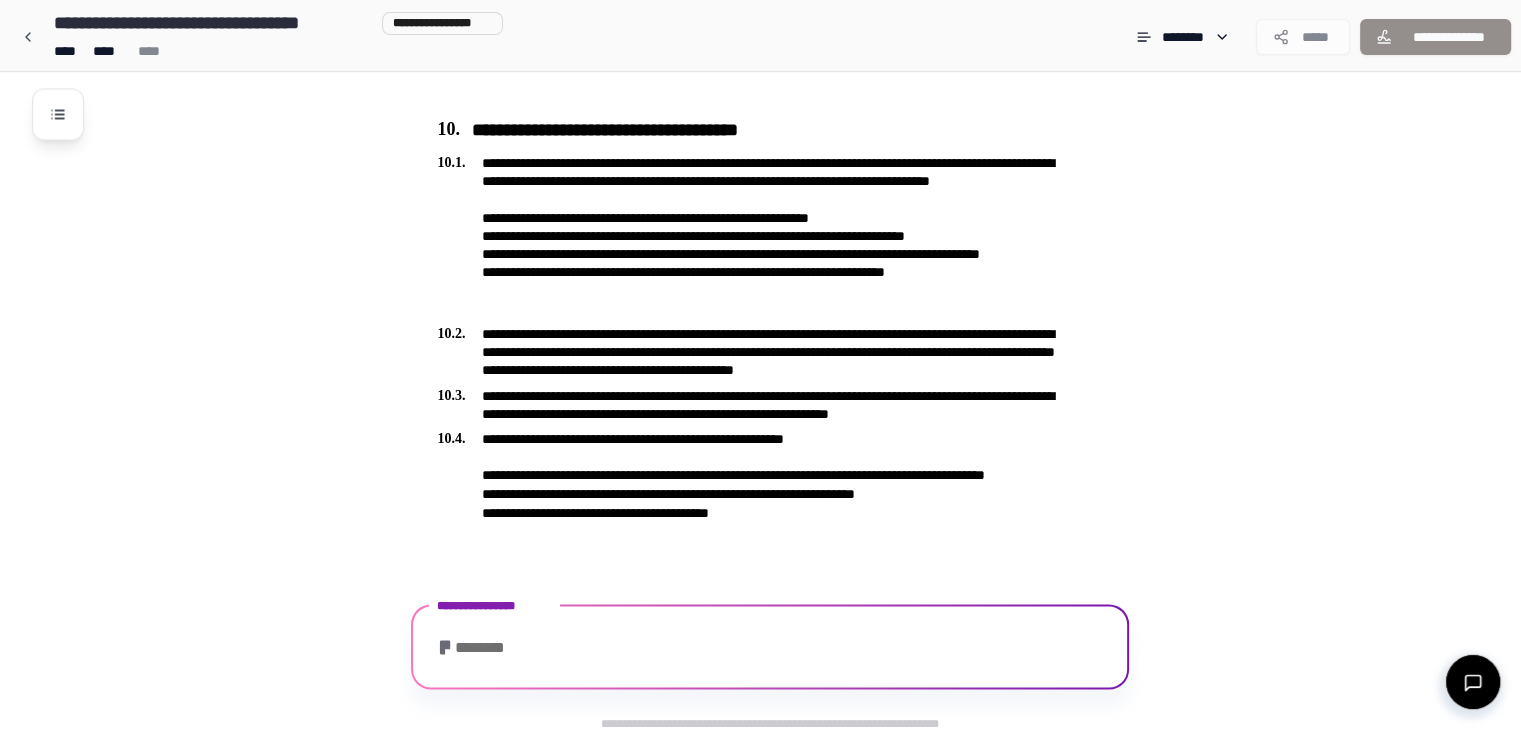 scroll, scrollTop: 3430, scrollLeft: 0, axis: vertical 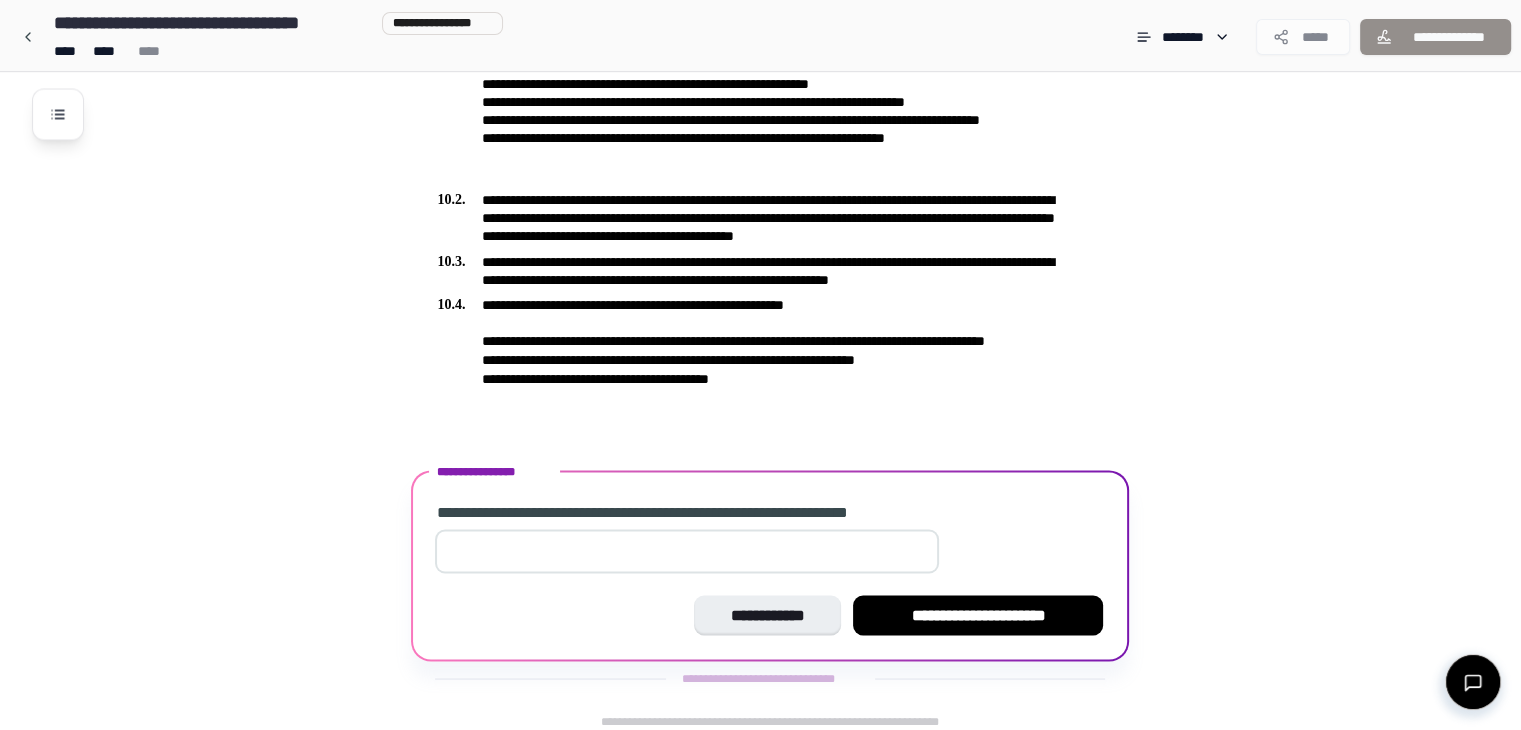 click at bounding box center (687, 551) 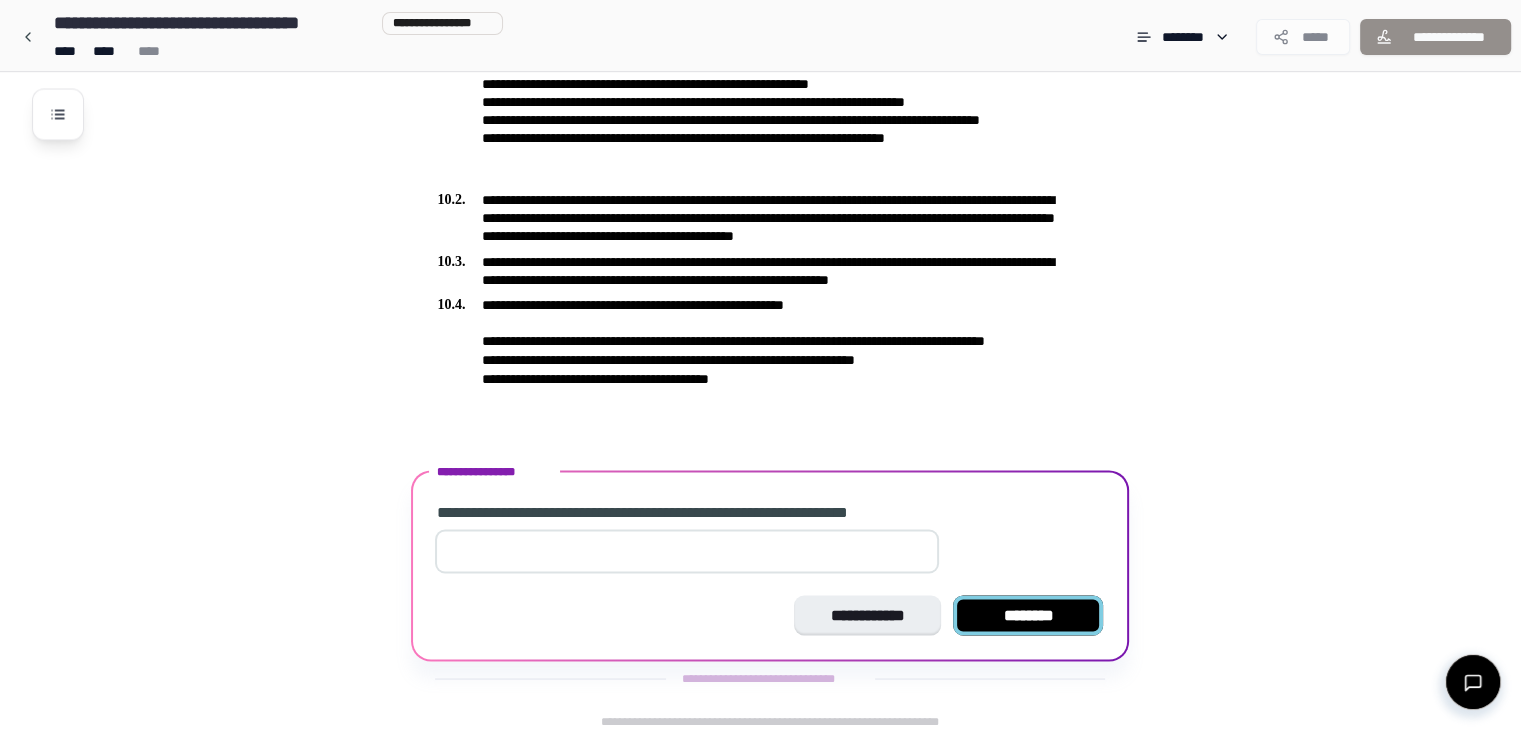 type on "[PHONE]" 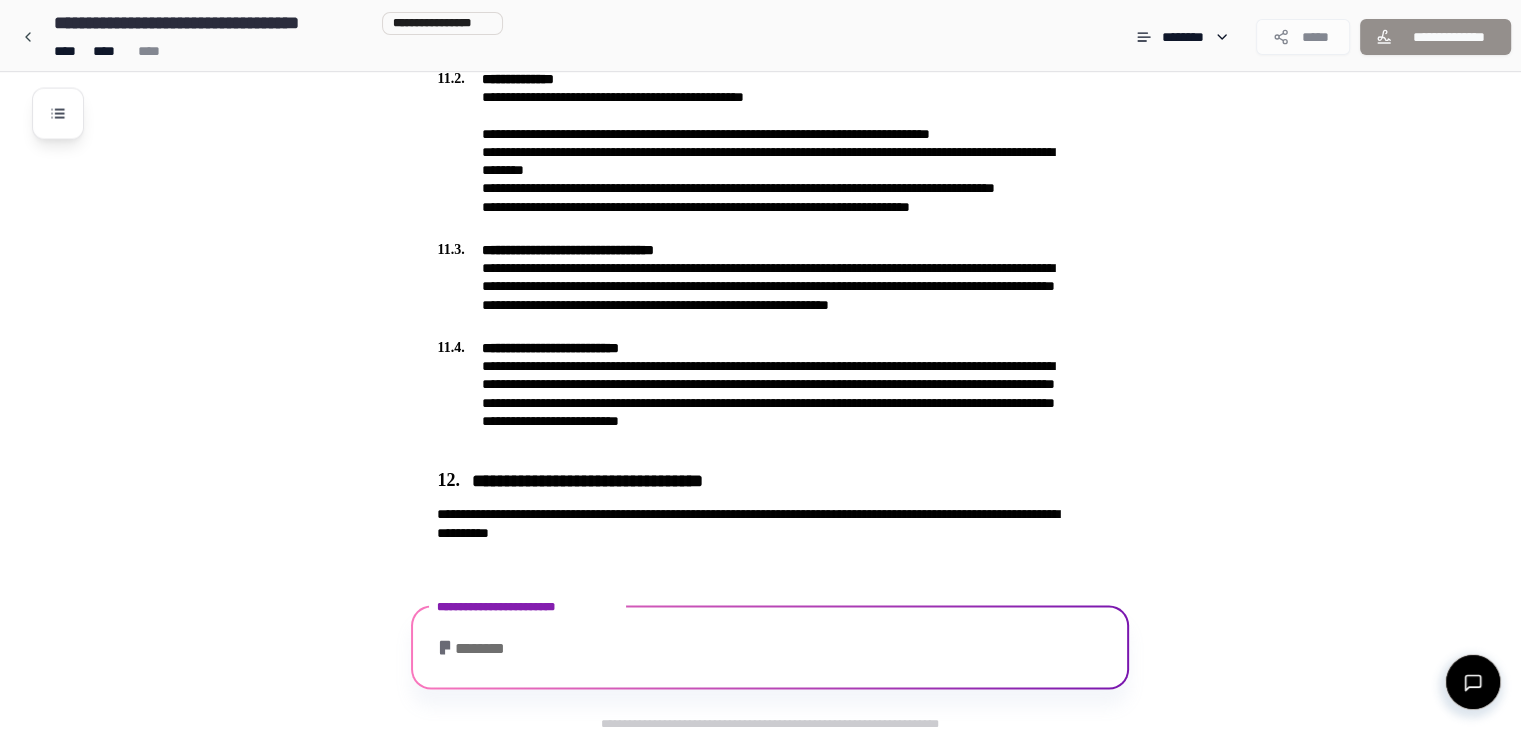 scroll, scrollTop: 4012, scrollLeft: 0, axis: vertical 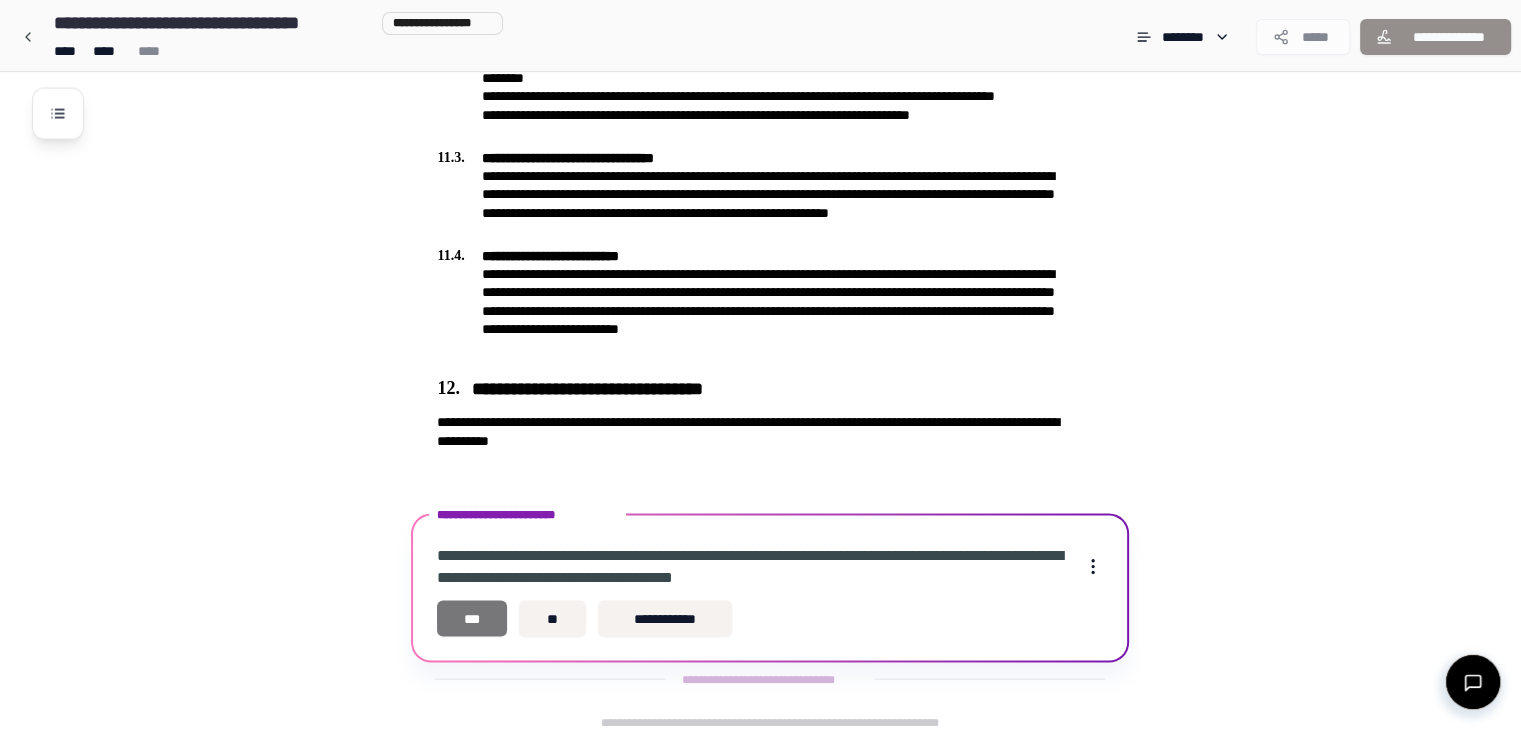 click on "[PHONE]" at bounding box center [472, 619] 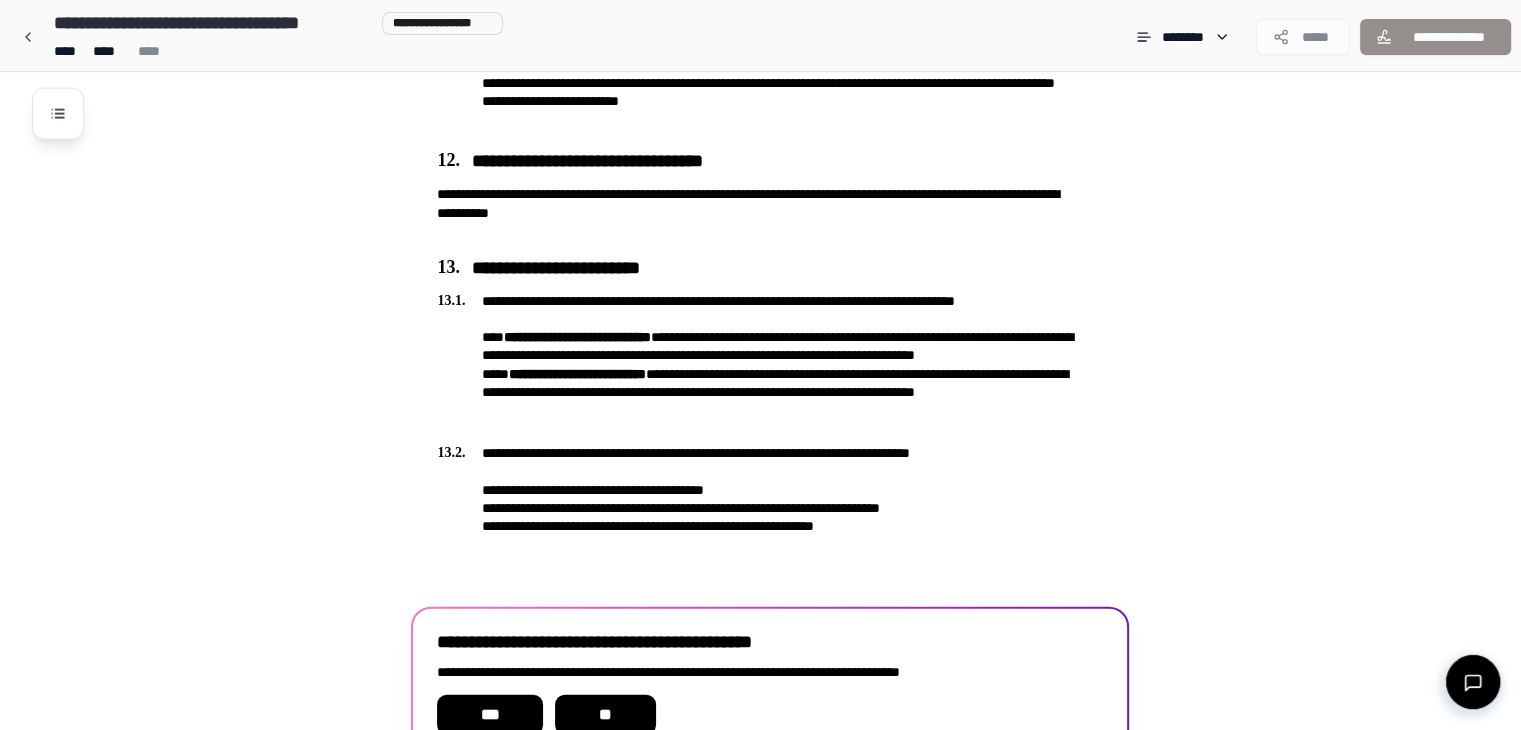 scroll, scrollTop: 4337, scrollLeft: 0, axis: vertical 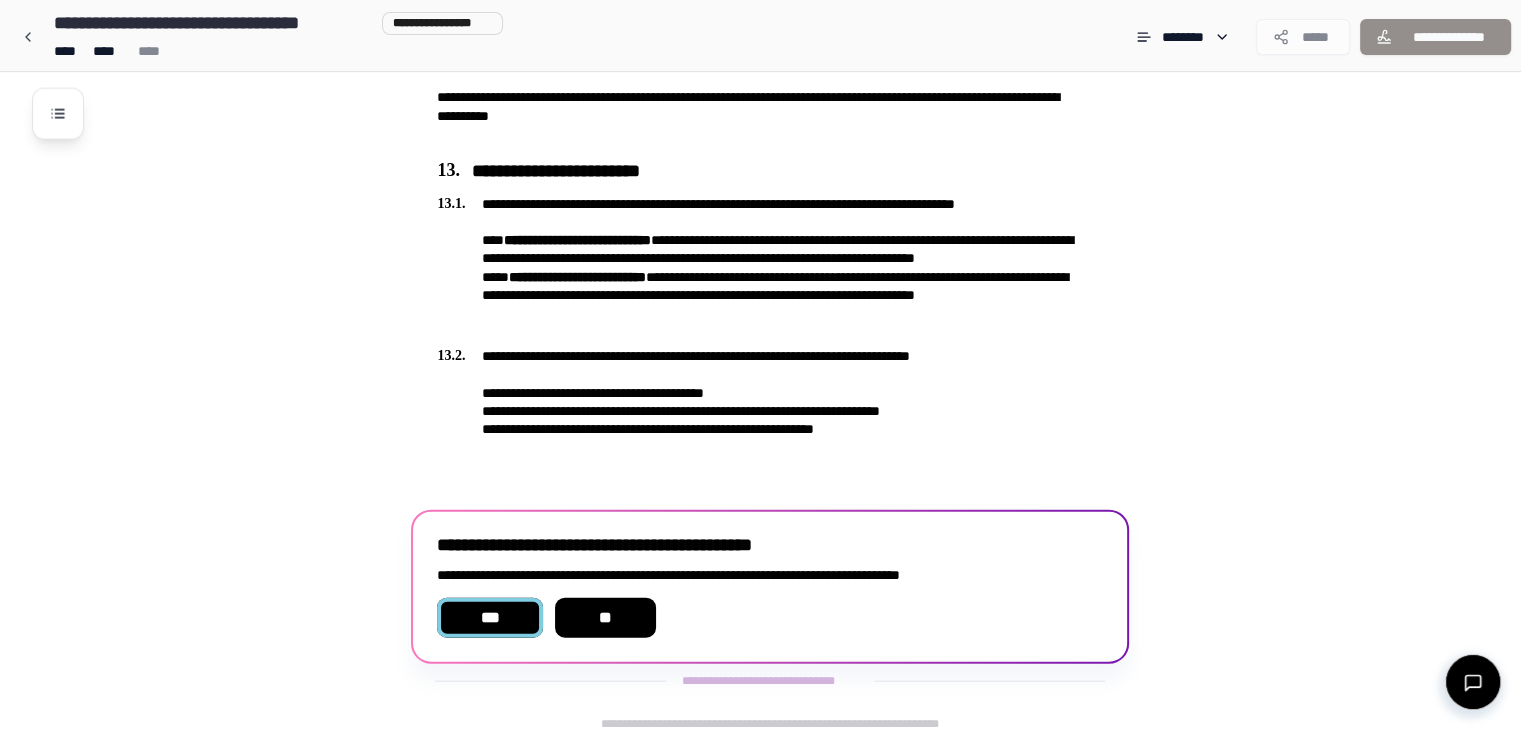 click on "[PHONE]" at bounding box center [489, 618] 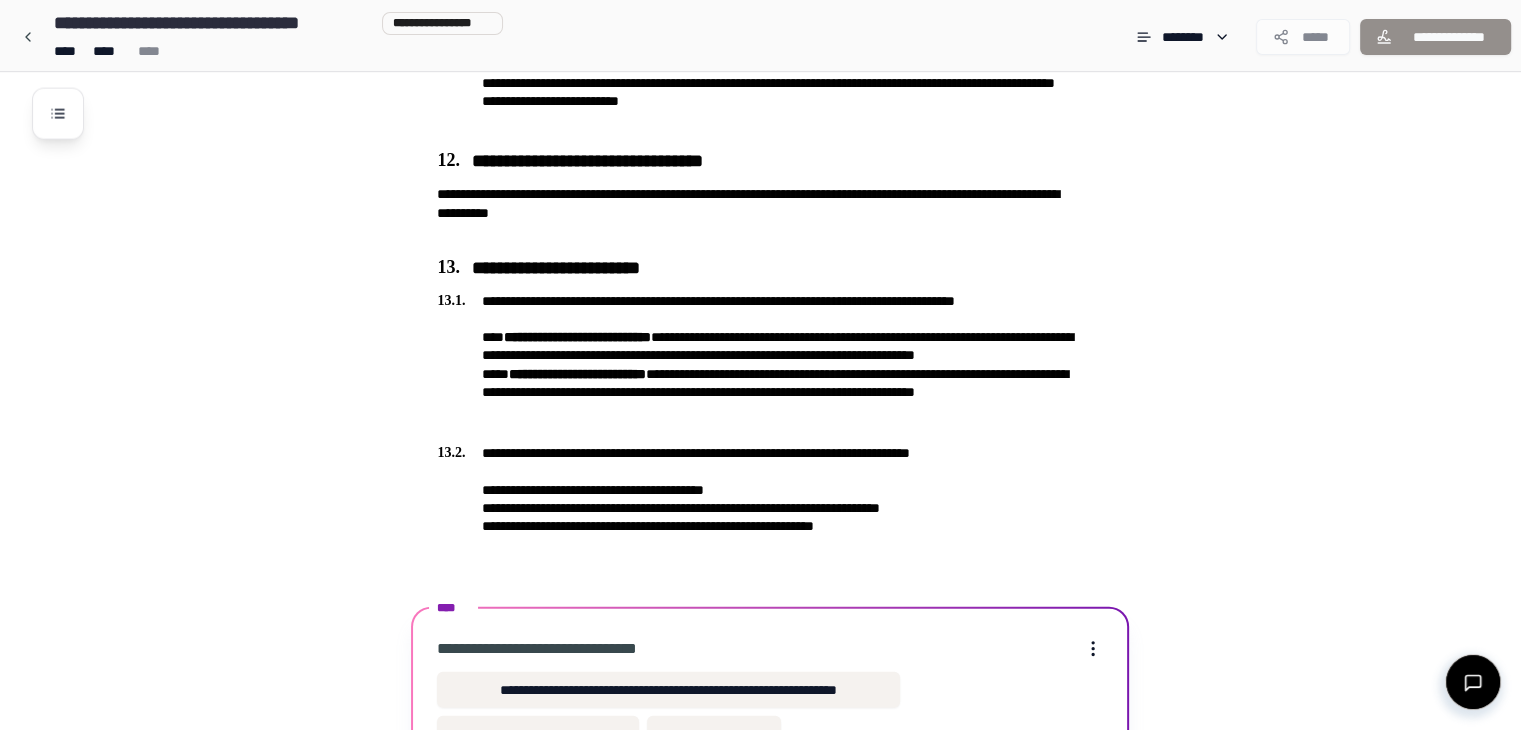 scroll, scrollTop: 4354, scrollLeft: 0, axis: vertical 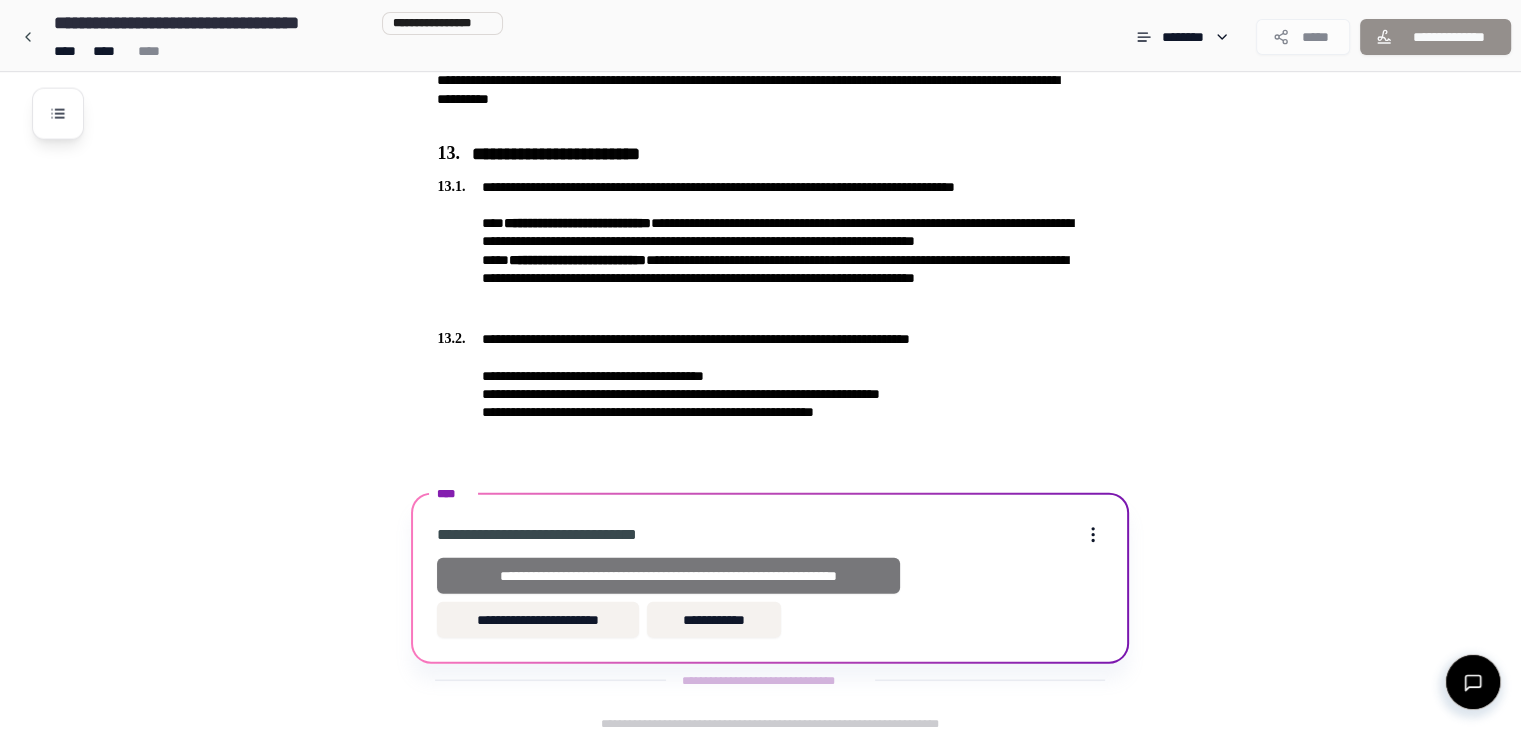 click on "**********" at bounding box center (668, 576) 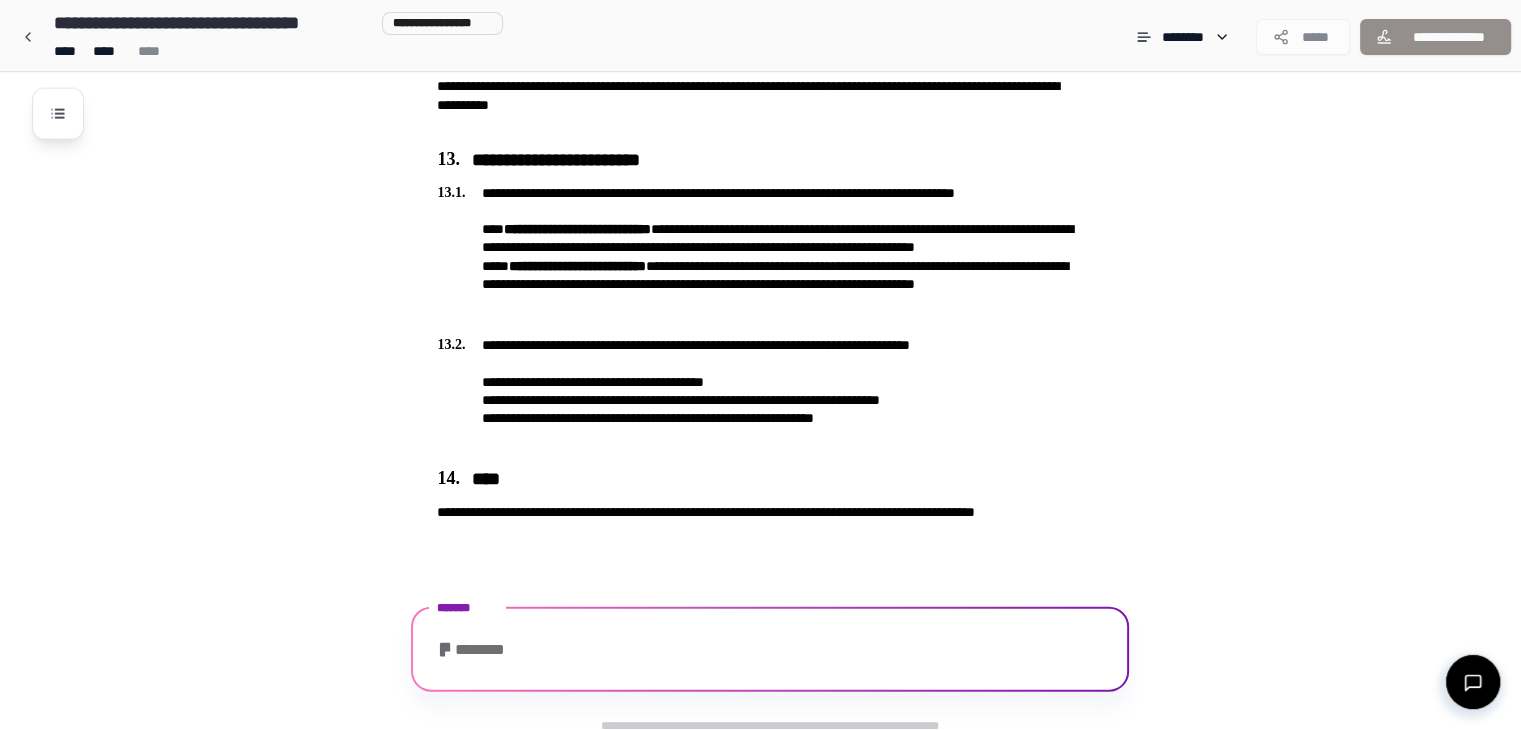 scroll, scrollTop: 4445, scrollLeft: 0, axis: vertical 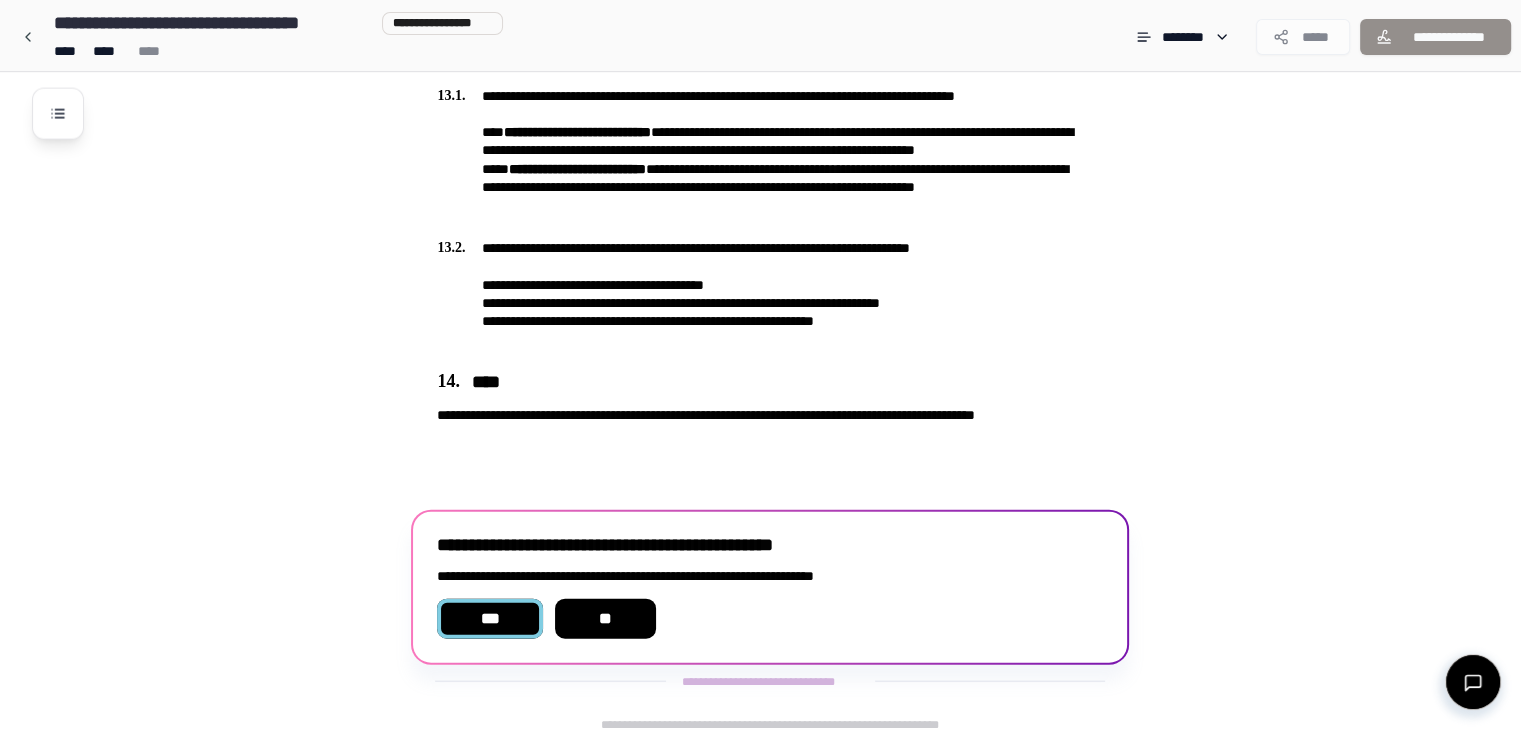 click on "[PHONE]" at bounding box center [489, 619] 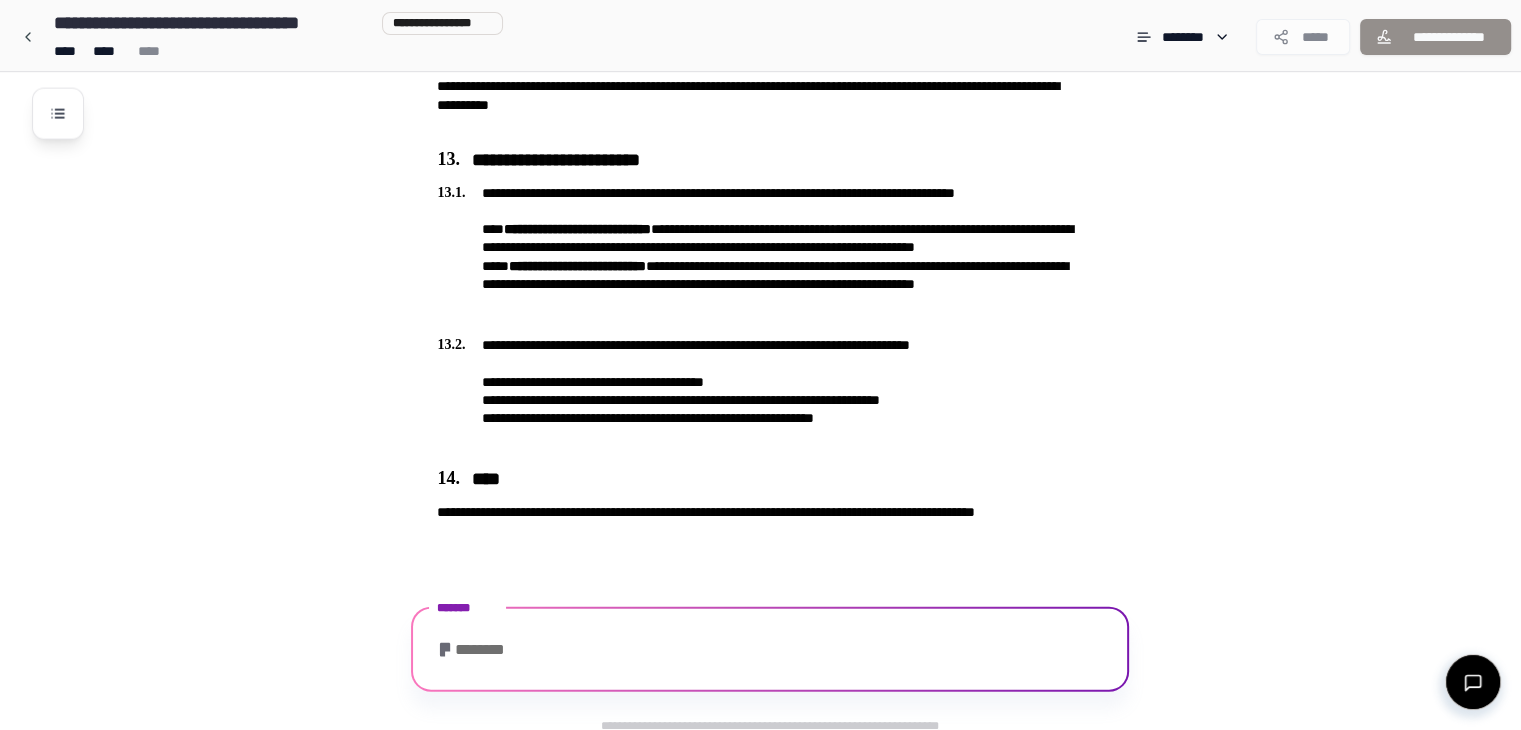 scroll, scrollTop: 4461, scrollLeft: 0, axis: vertical 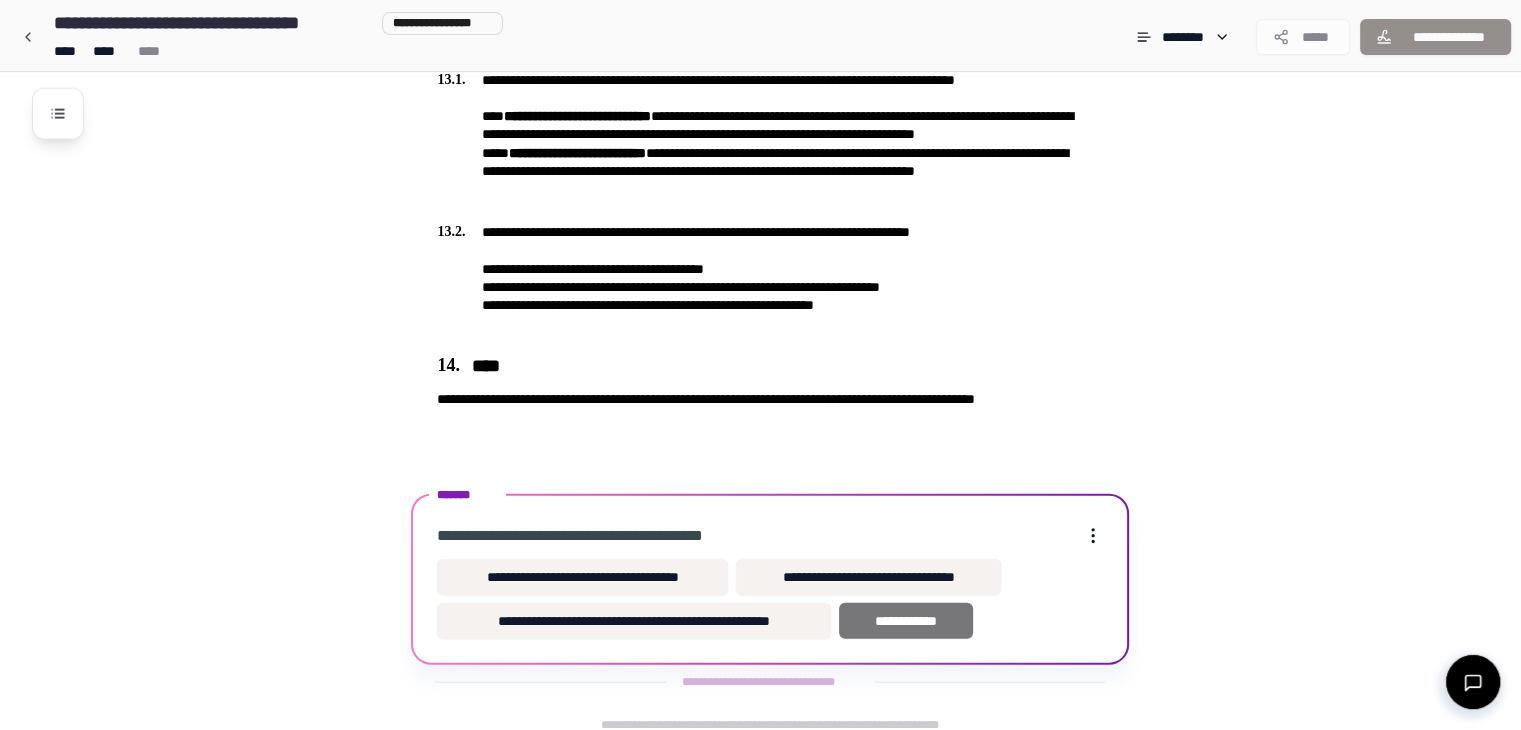 click on "**********" at bounding box center [906, 621] 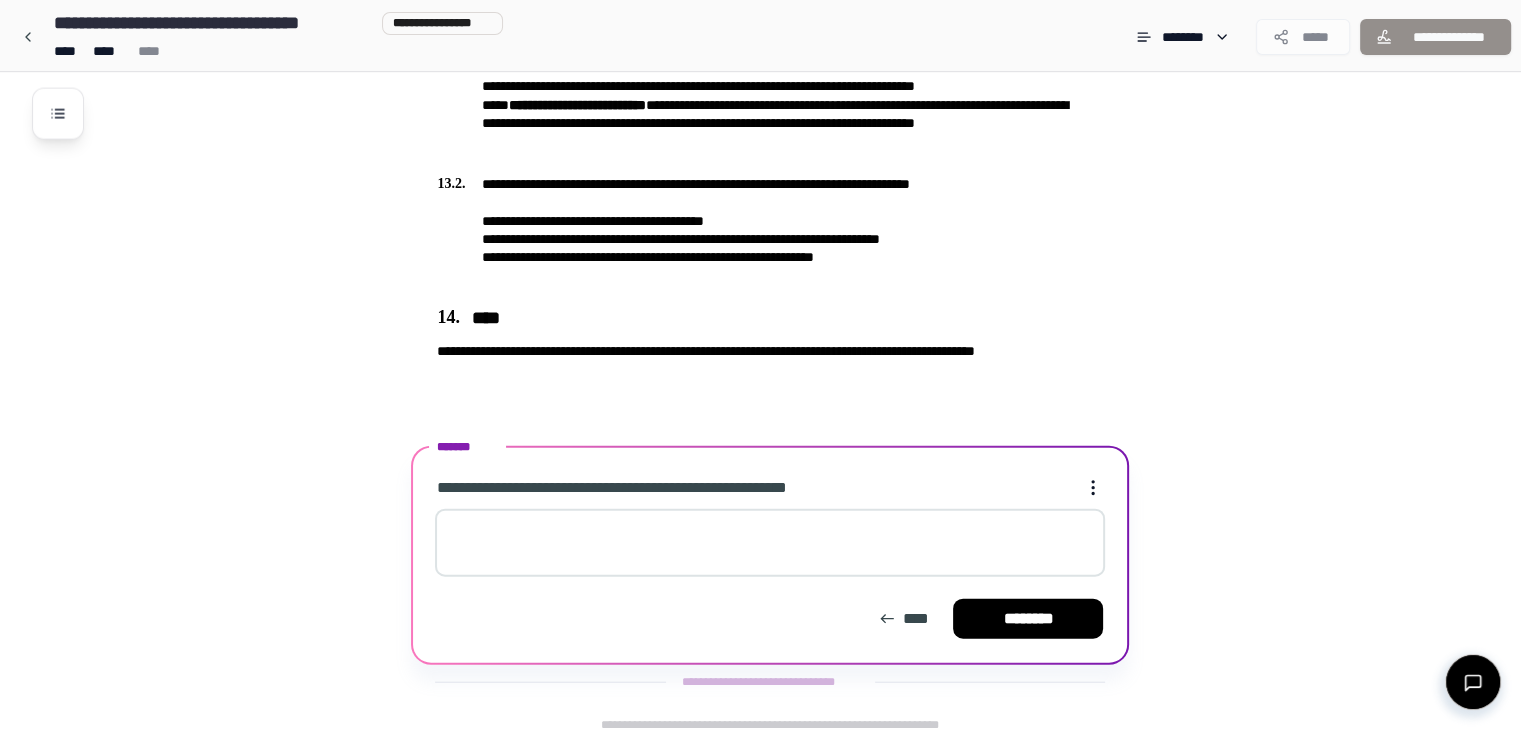 click at bounding box center (770, 543) 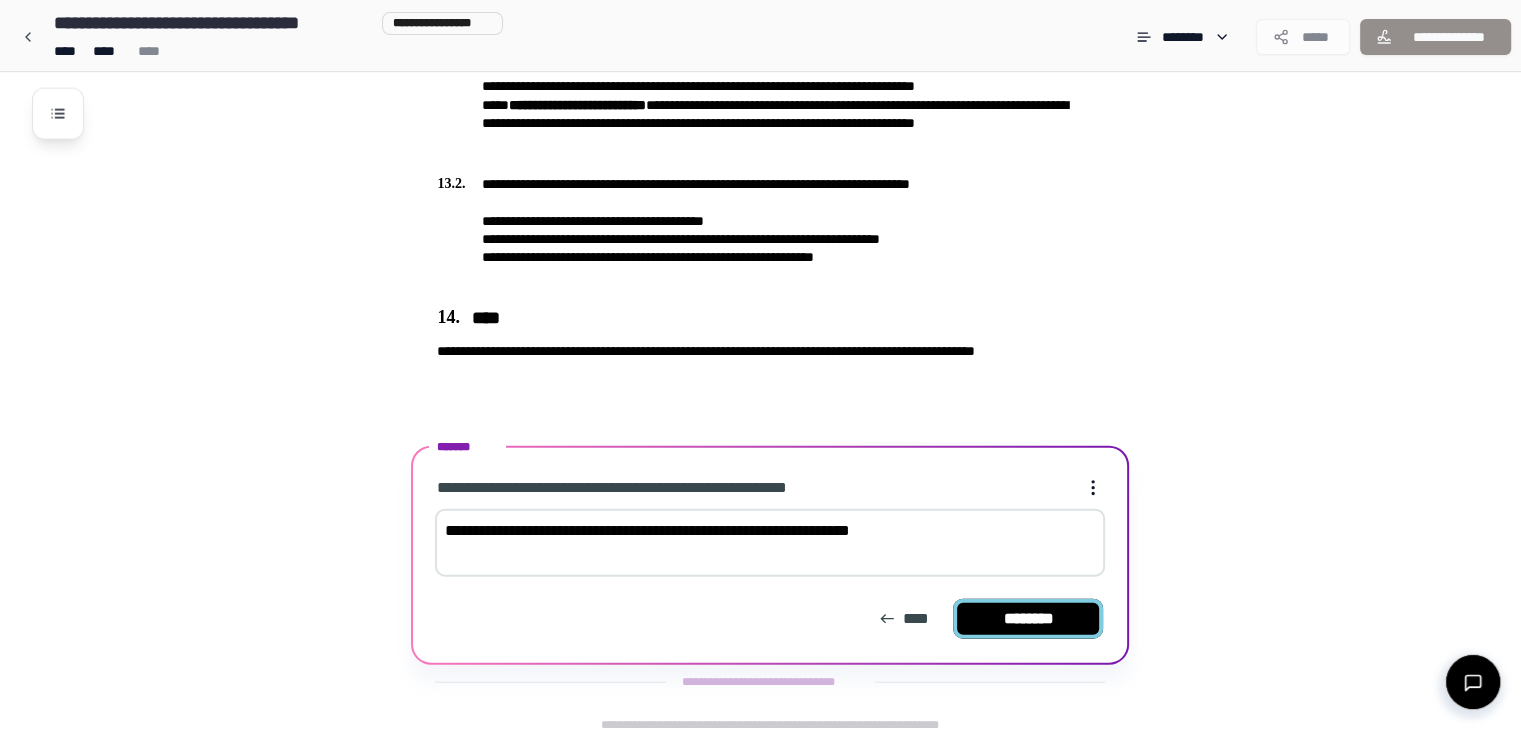 type on "**********" 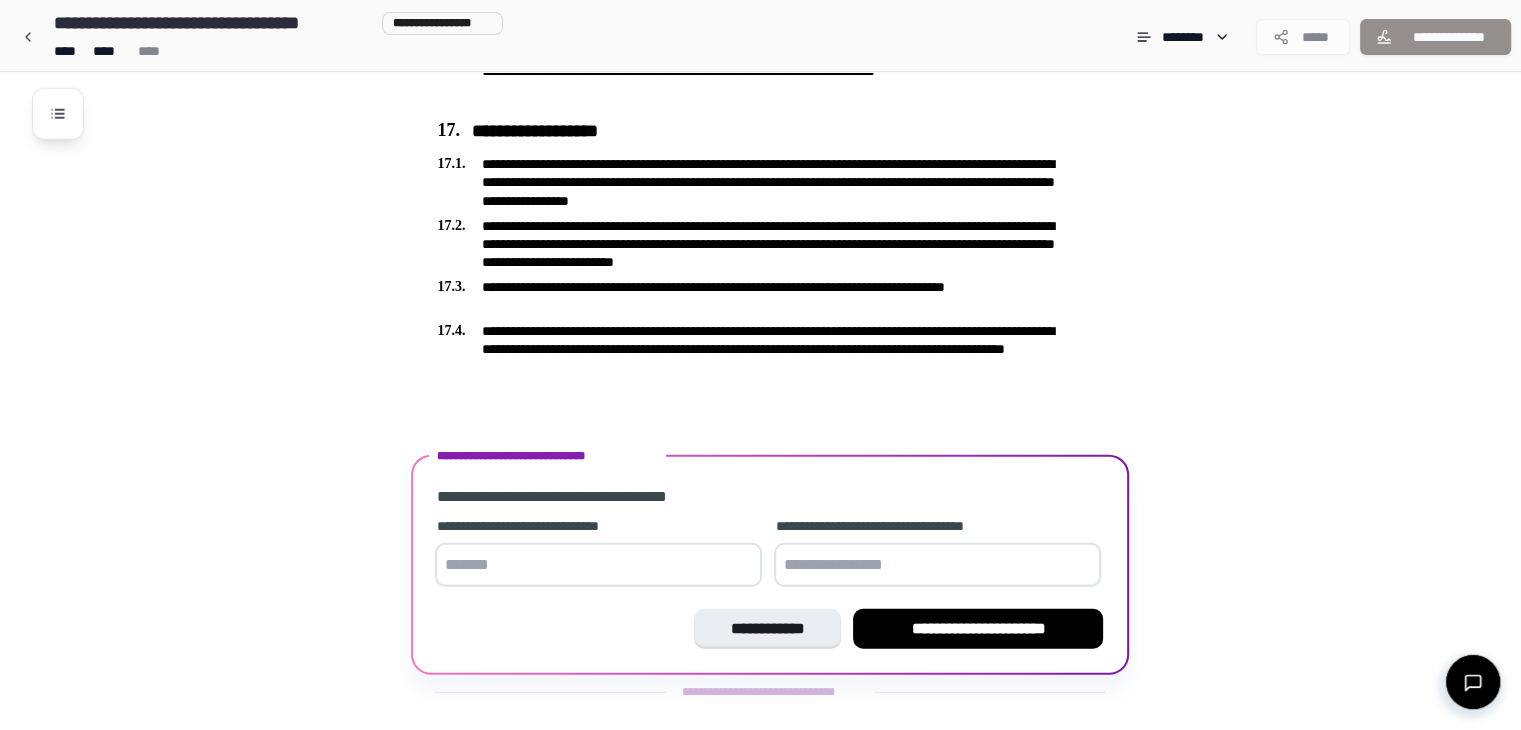 scroll, scrollTop: 5370, scrollLeft: 0, axis: vertical 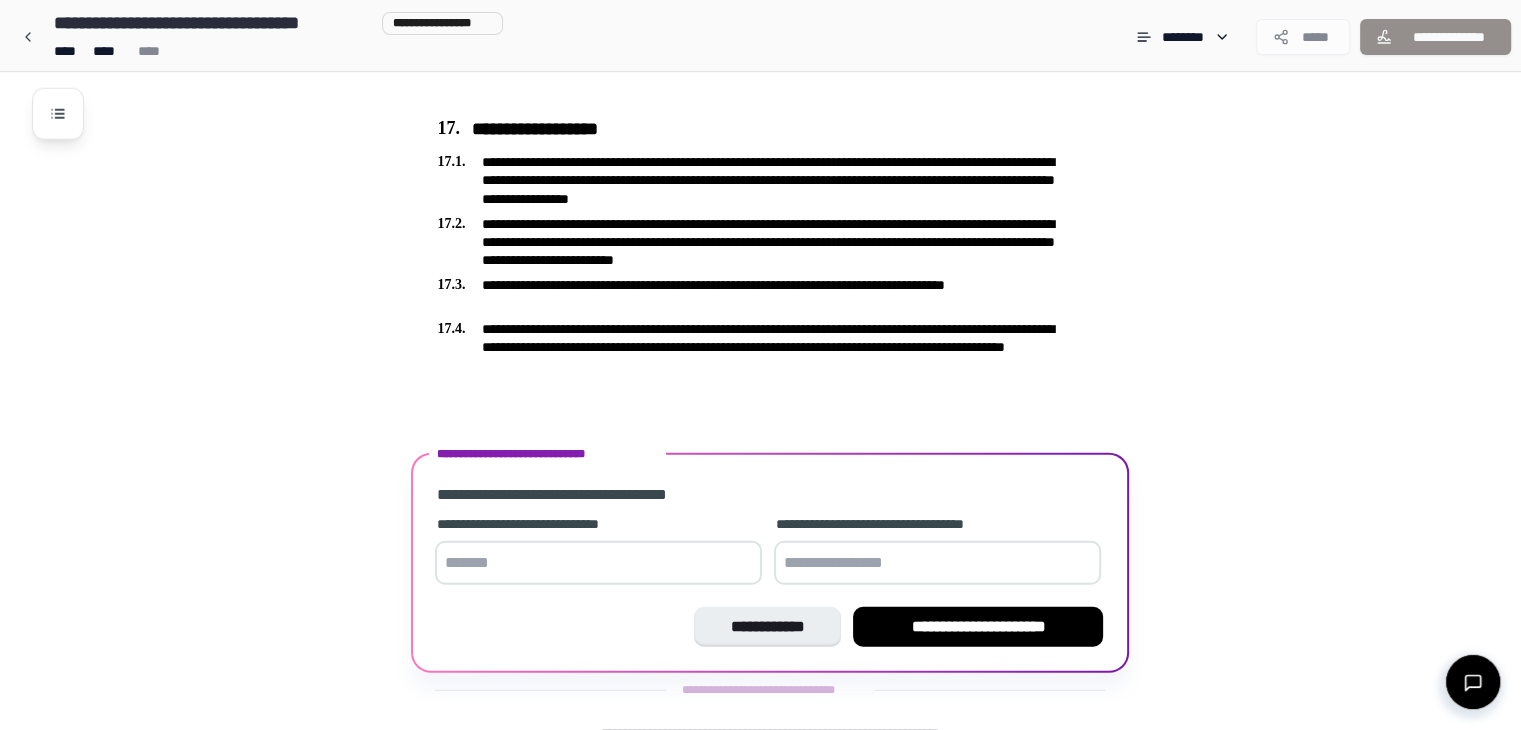 click at bounding box center (598, 563) 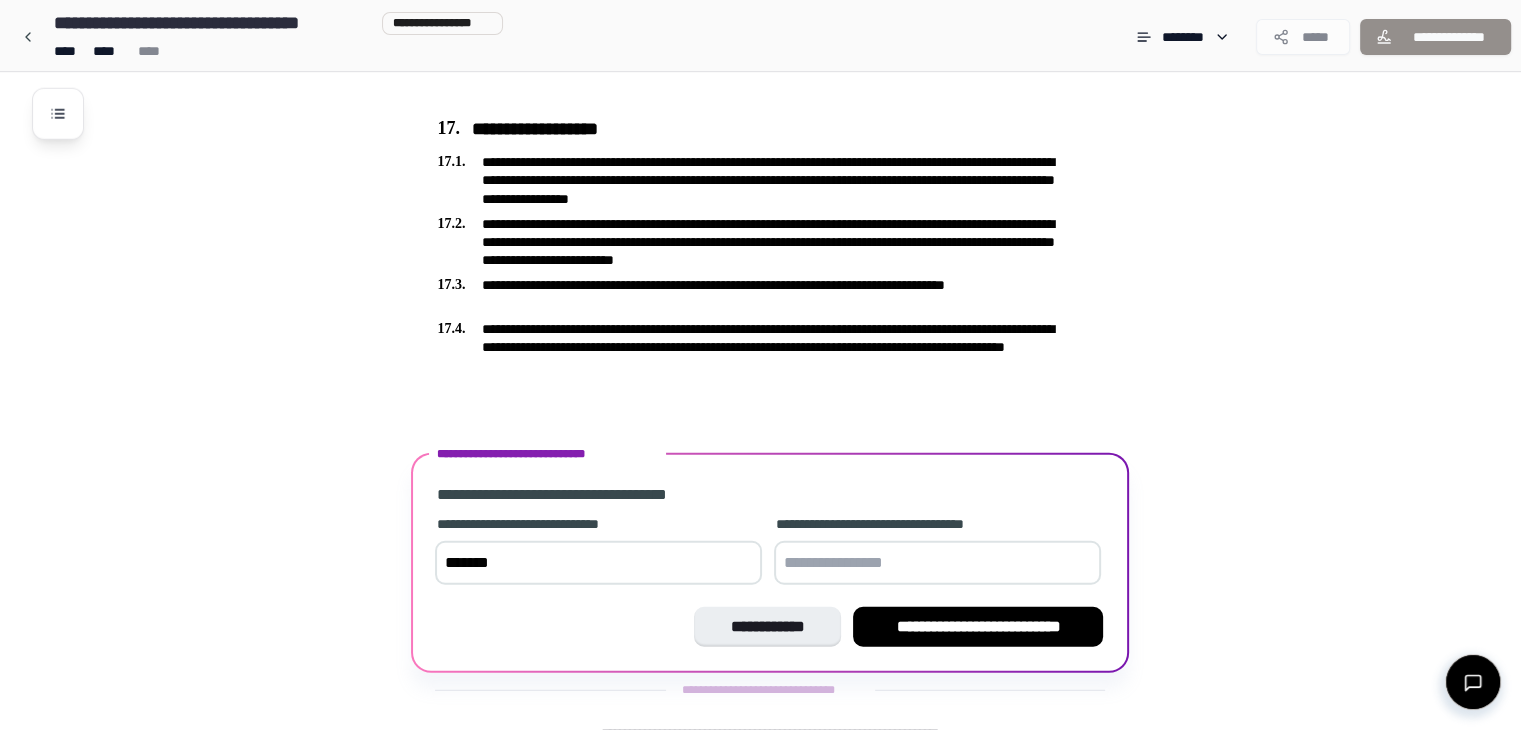 type on "*******" 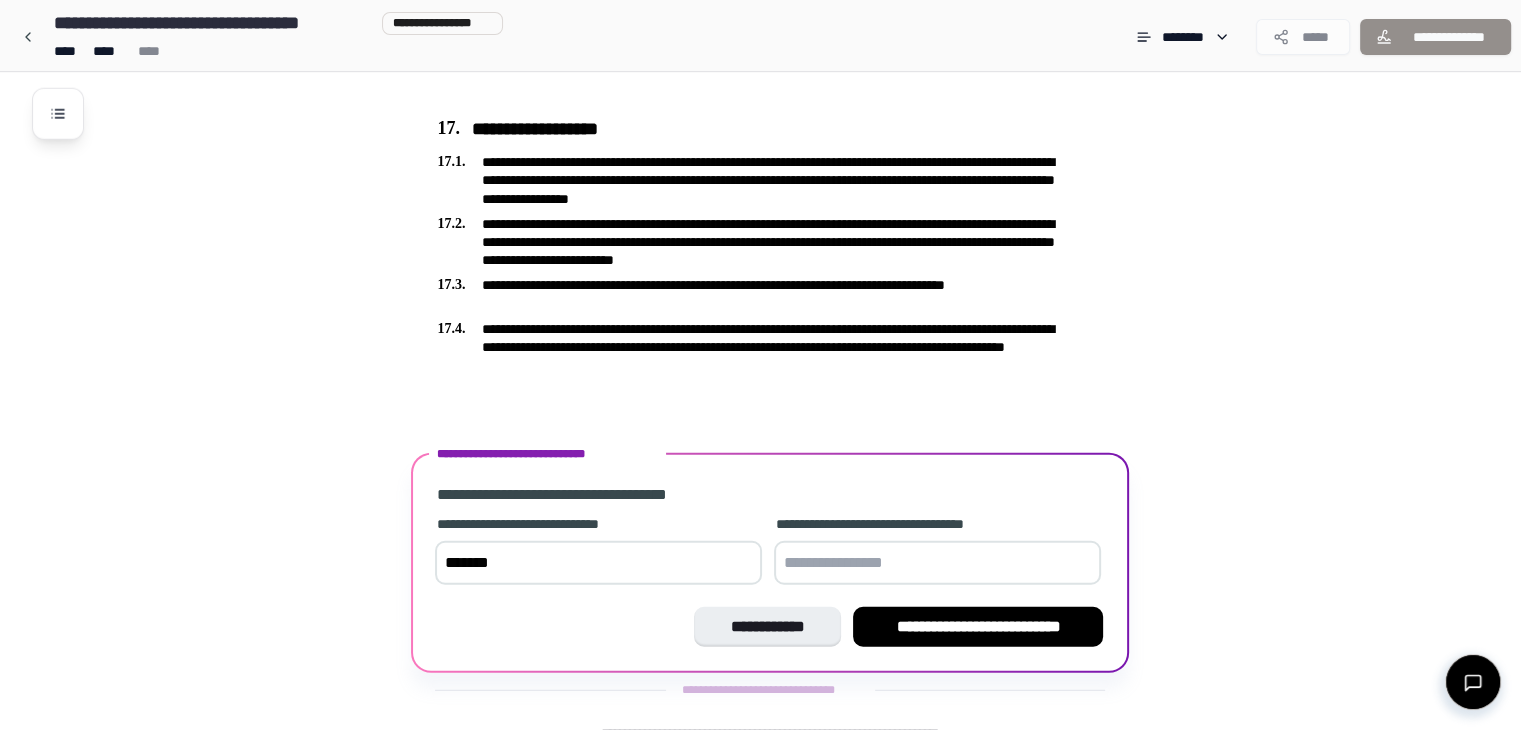 click at bounding box center (937, 563) 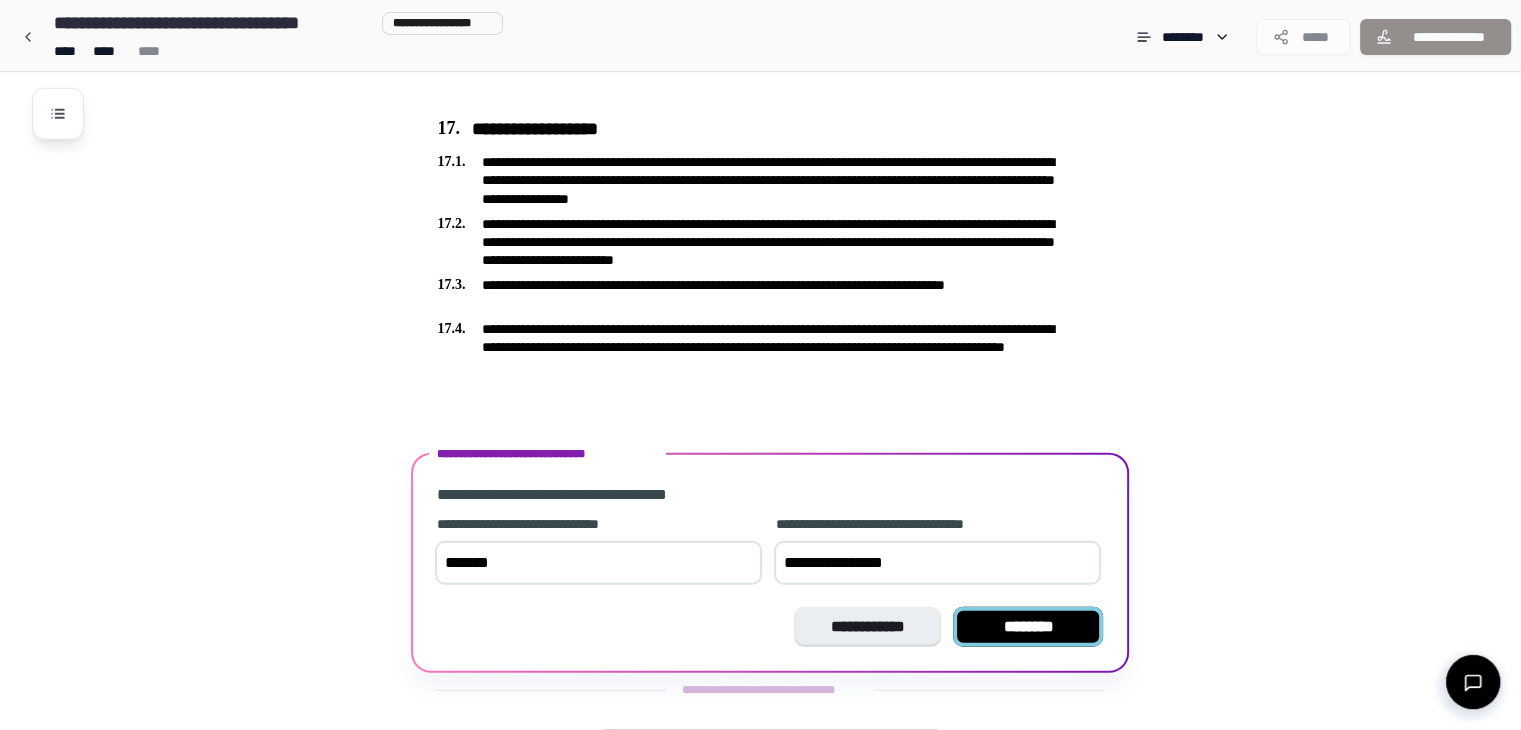 type on "**********" 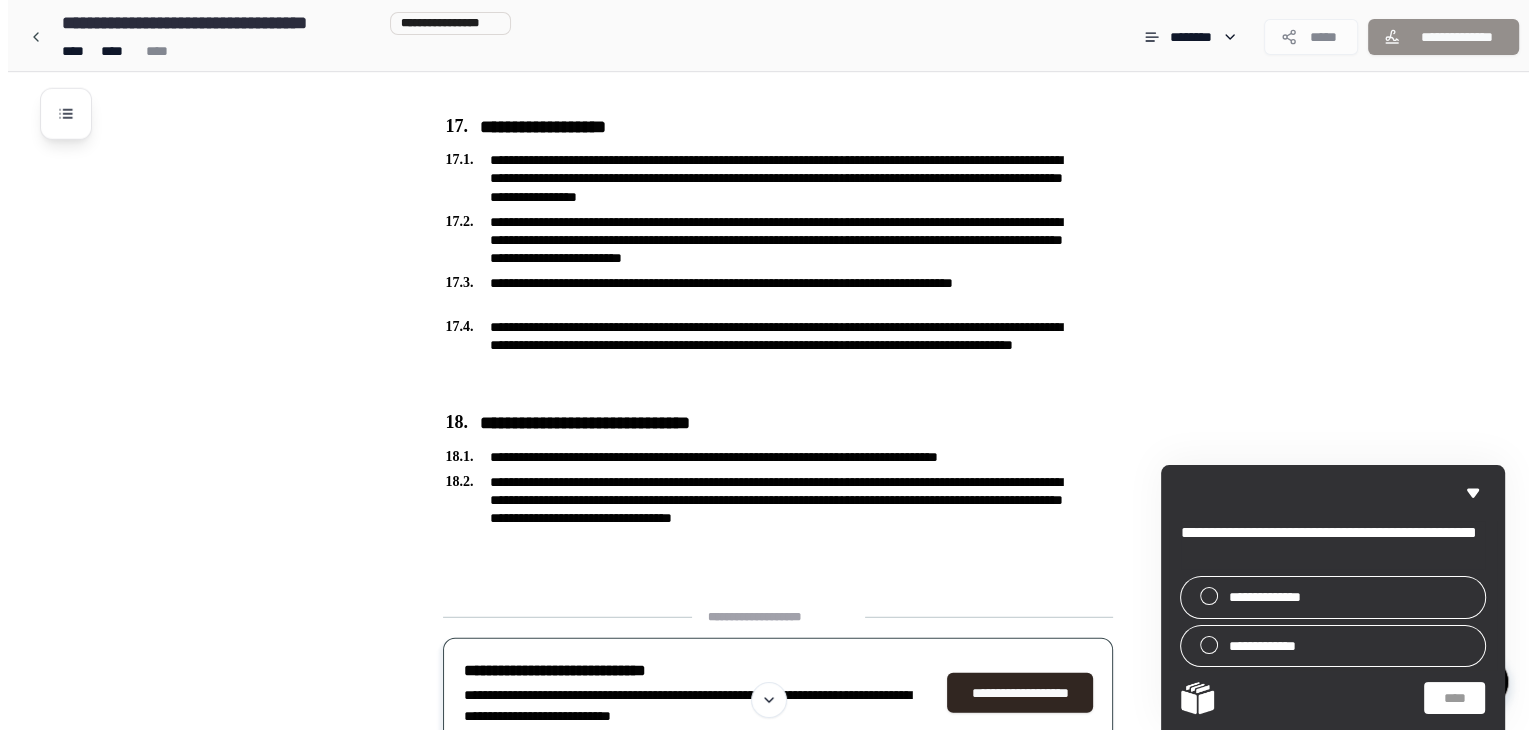 scroll, scrollTop: 5355, scrollLeft: 0, axis: vertical 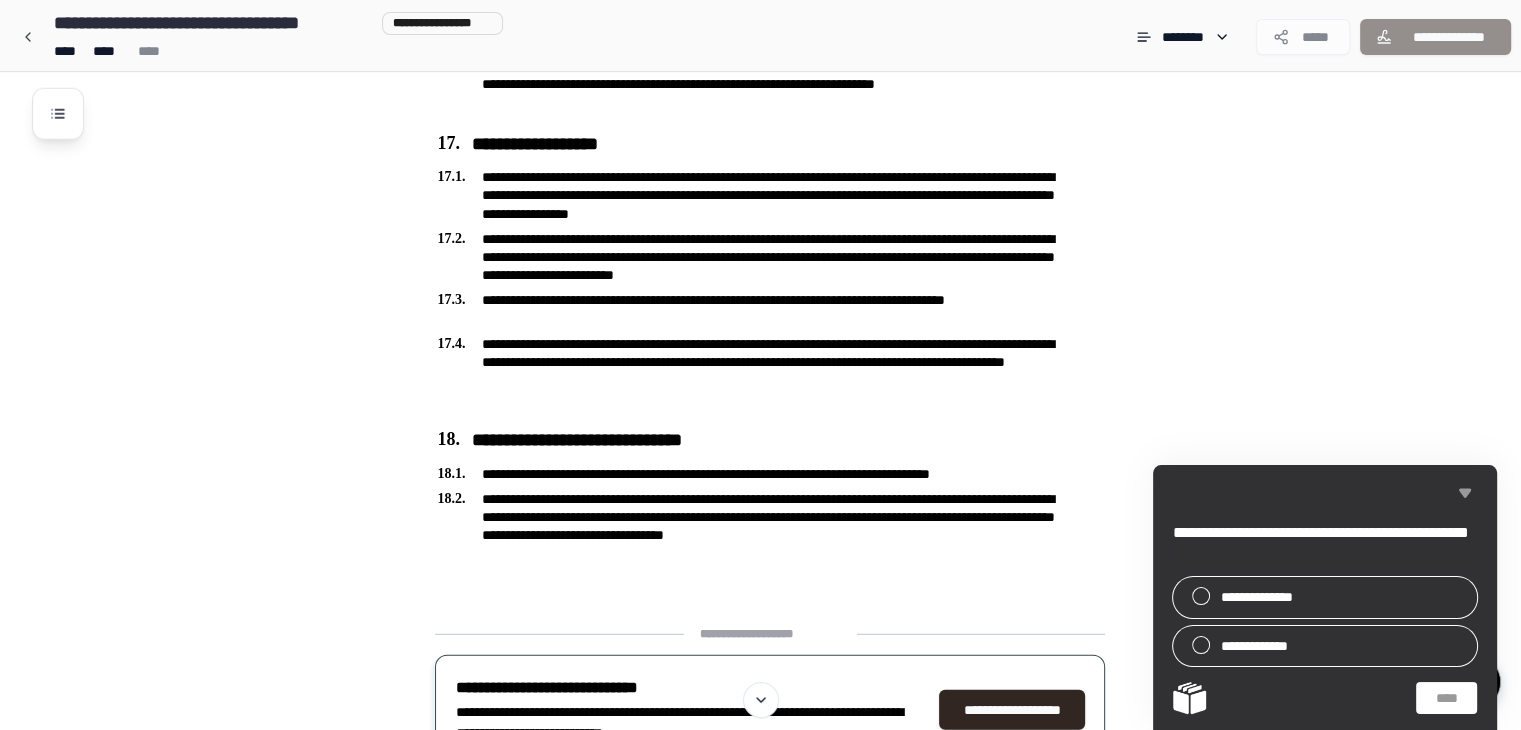 click 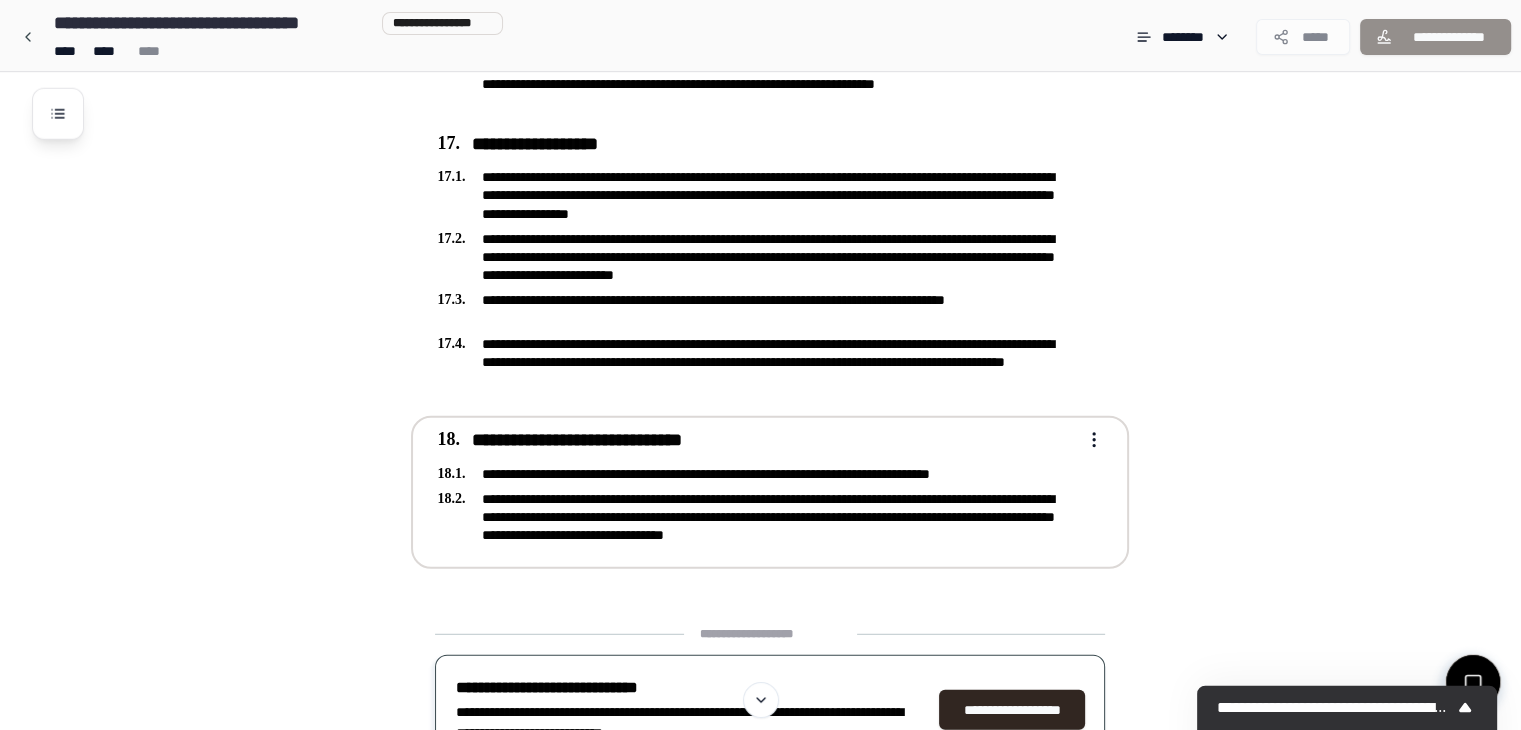 click on "Rental Agreement [FIRST] [LAST]
[ADDRESS]
[ADDRESS]
[ADDRESS]
[ADDRESS]
[ADDRESS]
[ADDRESS]
[PHONE]
[PHONE]" at bounding box center (760, -2171) 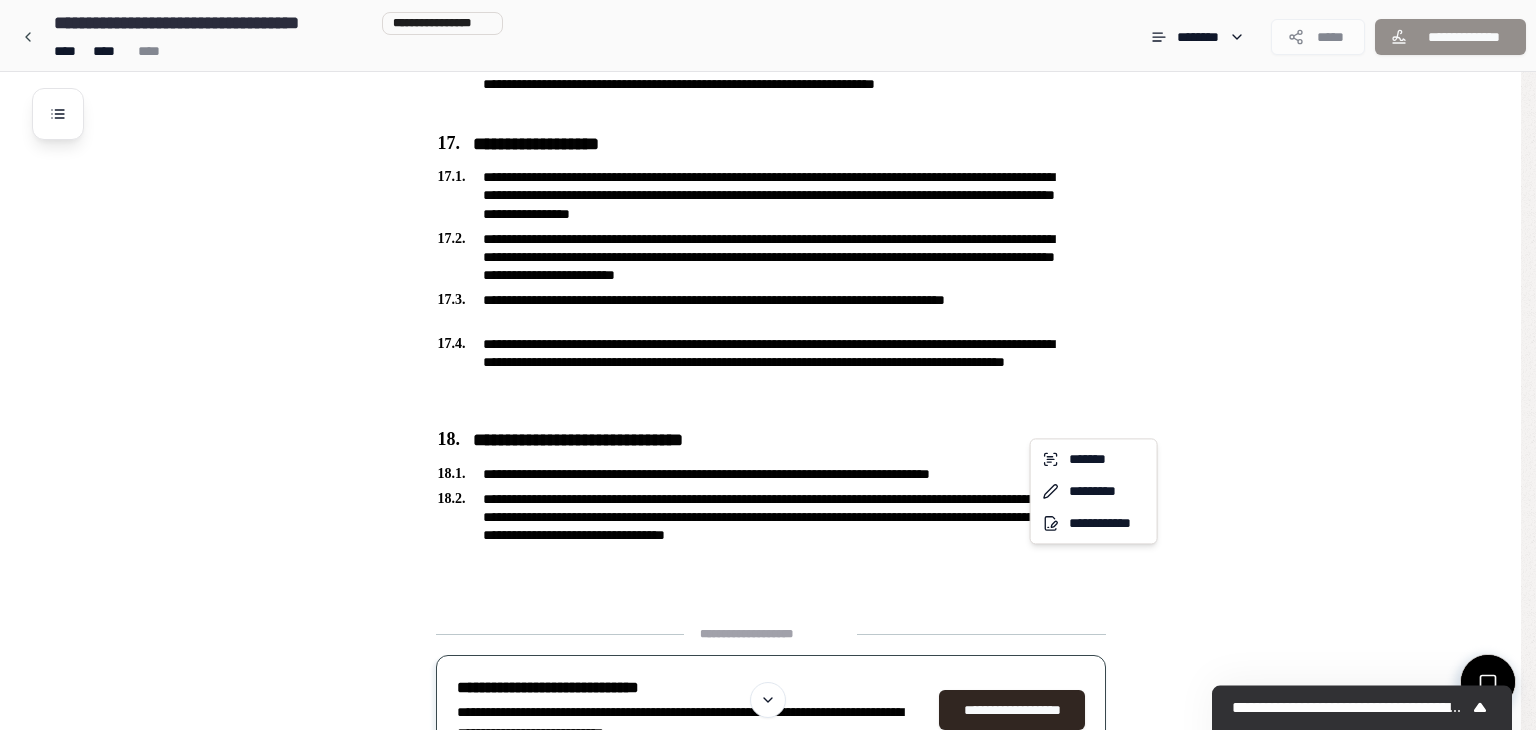 click on "Rental Agreement [FIRST] [LAST]
[ADDRESS]
[ADDRESS]
[ADDRESS]
[ADDRESS]
[ADDRESS]
[ADDRESS]
[PHONE]
[PHONE]" at bounding box center (768, -2171) 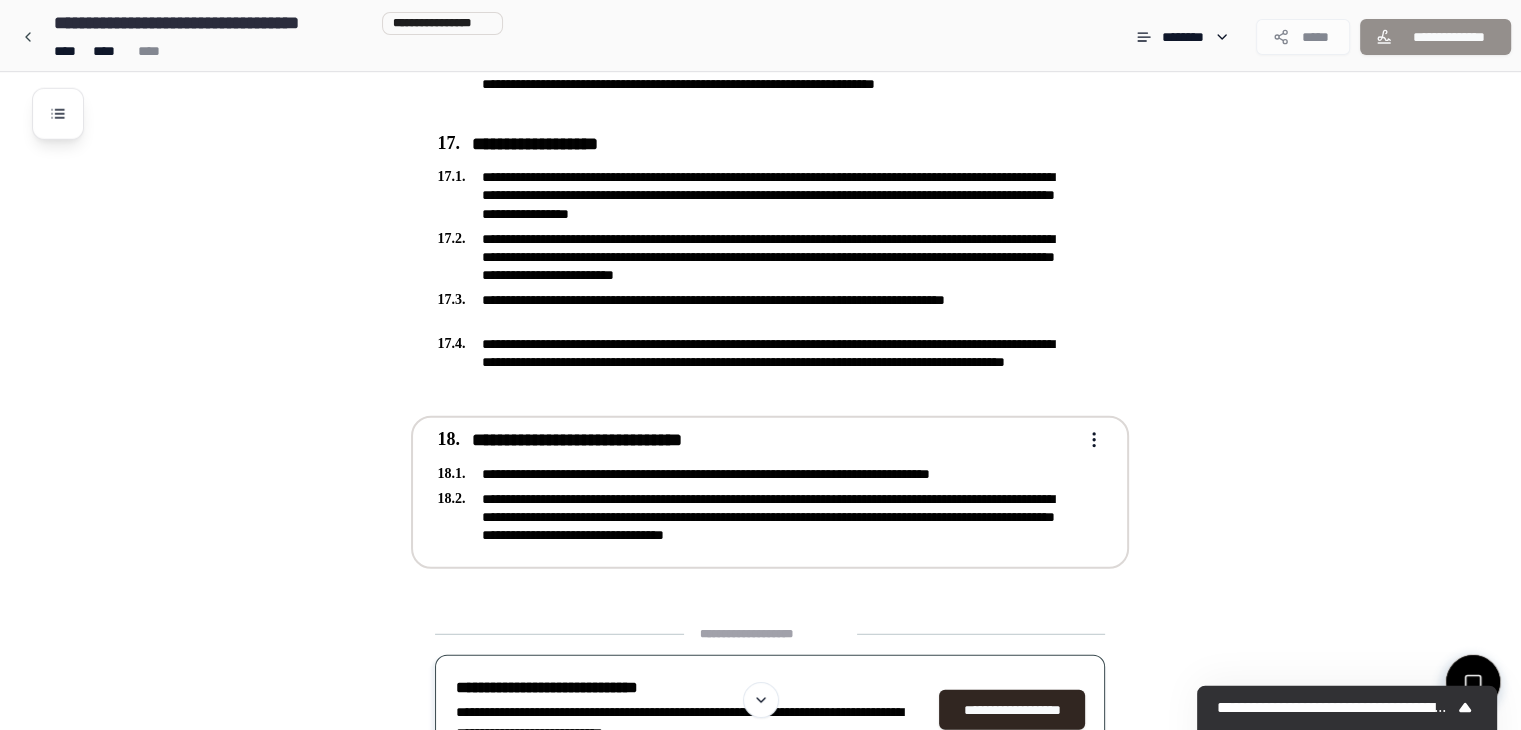click on "[FIRST] [LAST]" at bounding box center (756, 474) 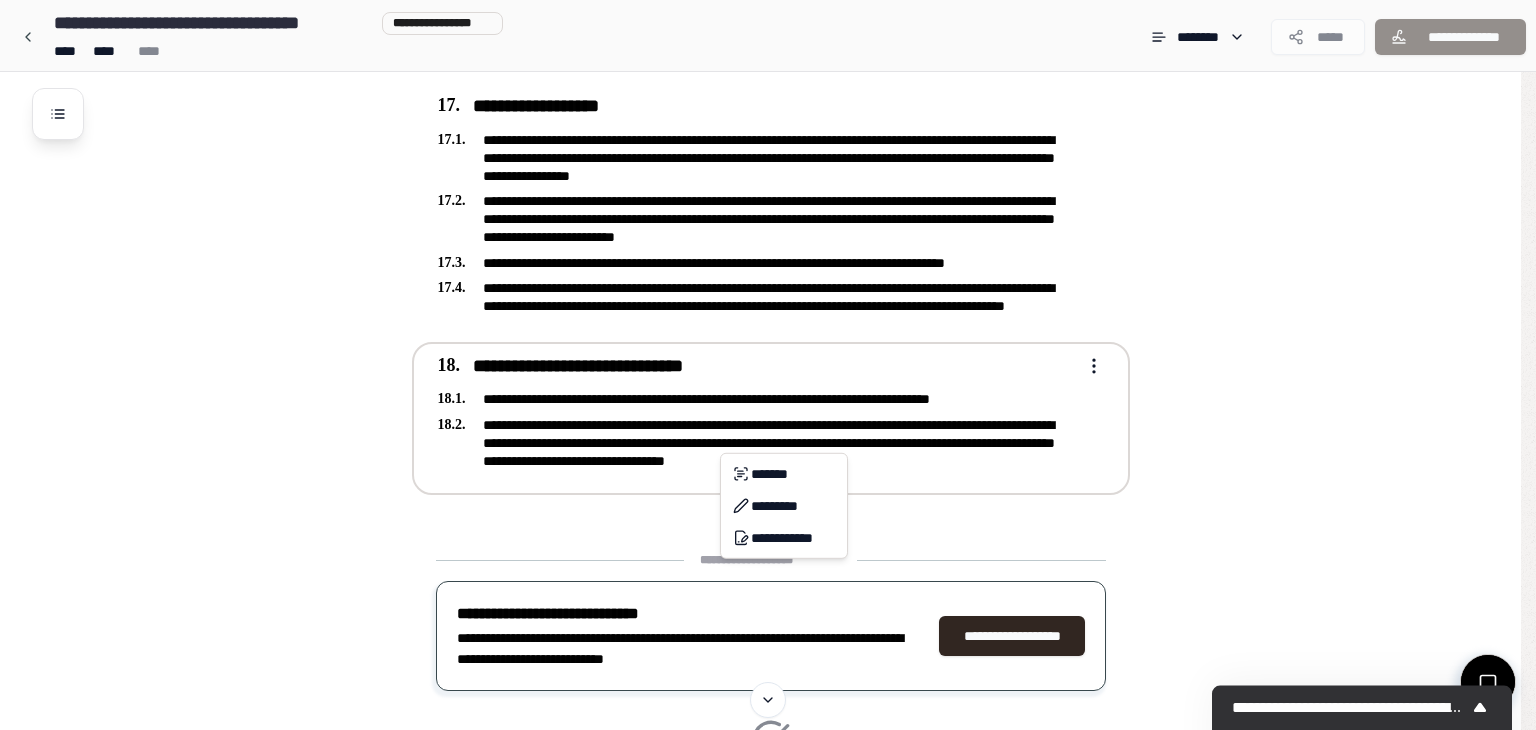 click on "Rental Agreement [FIRST] [LAST]
[ADDRESS]
[ADDRESS]
[ADDRESS]
[ADDRESS]
[ADDRESS]
[ADDRESS]
[PHONE]
[PHONE]" at bounding box center (768, -2171) 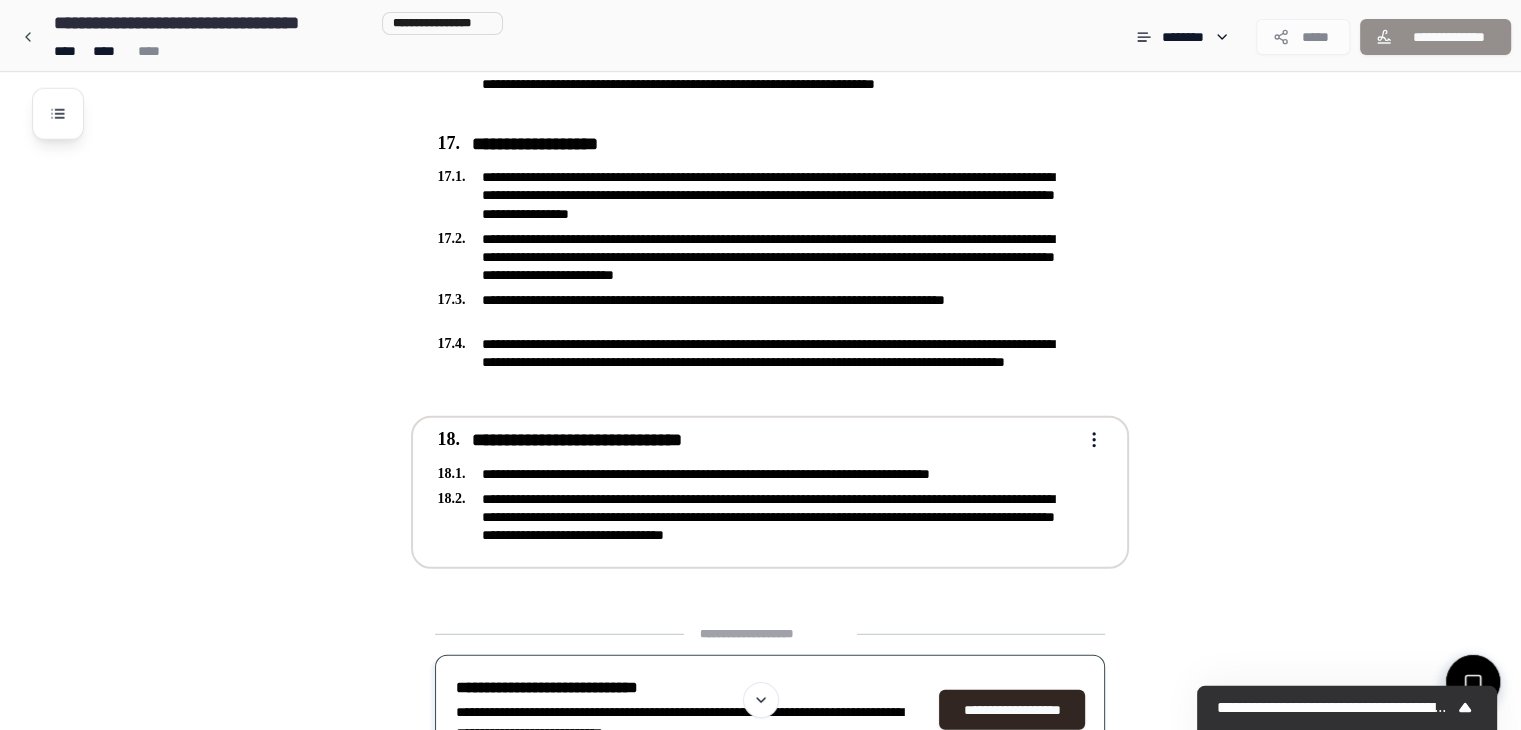 click on "Rental Agreement [FIRST] [LAST]
[ADDRESS]
[ADDRESS]
[ADDRESS]
[ADDRESS]
[ADDRESS]
[ADDRESS]
[PHONE]
[PHONE]" at bounding box center (760, -2171) 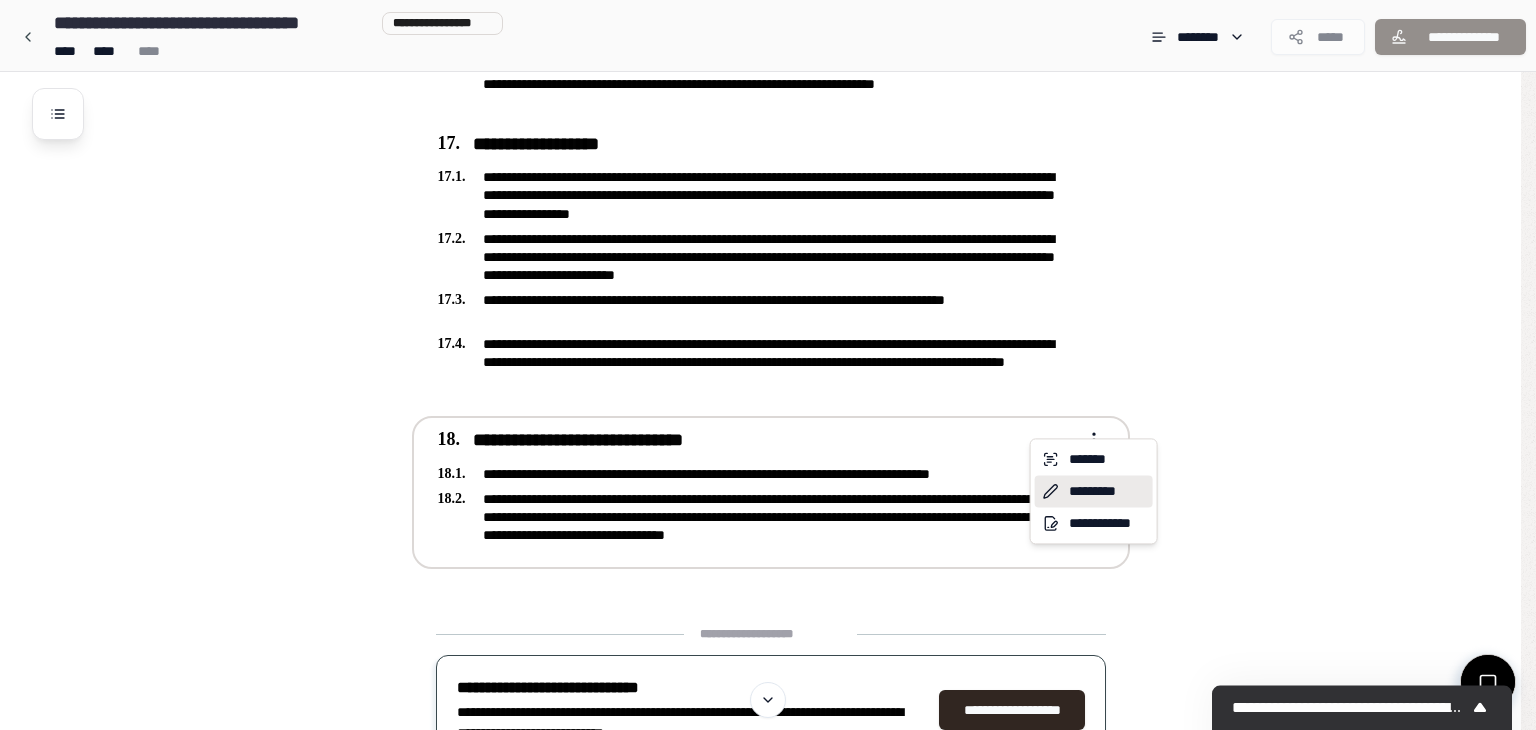click 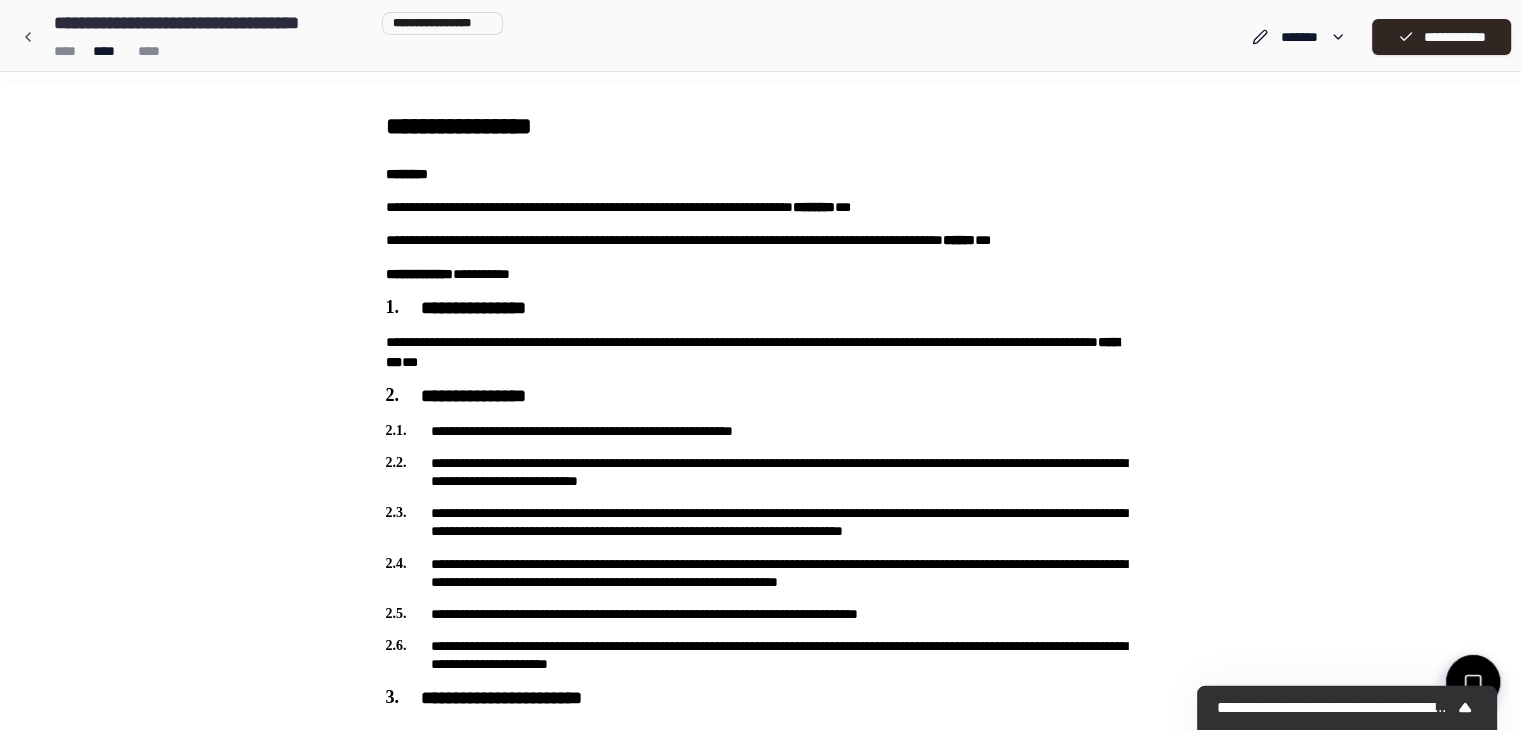 scroll, scrollTop: 0, scrollLeft: 0, axis: both 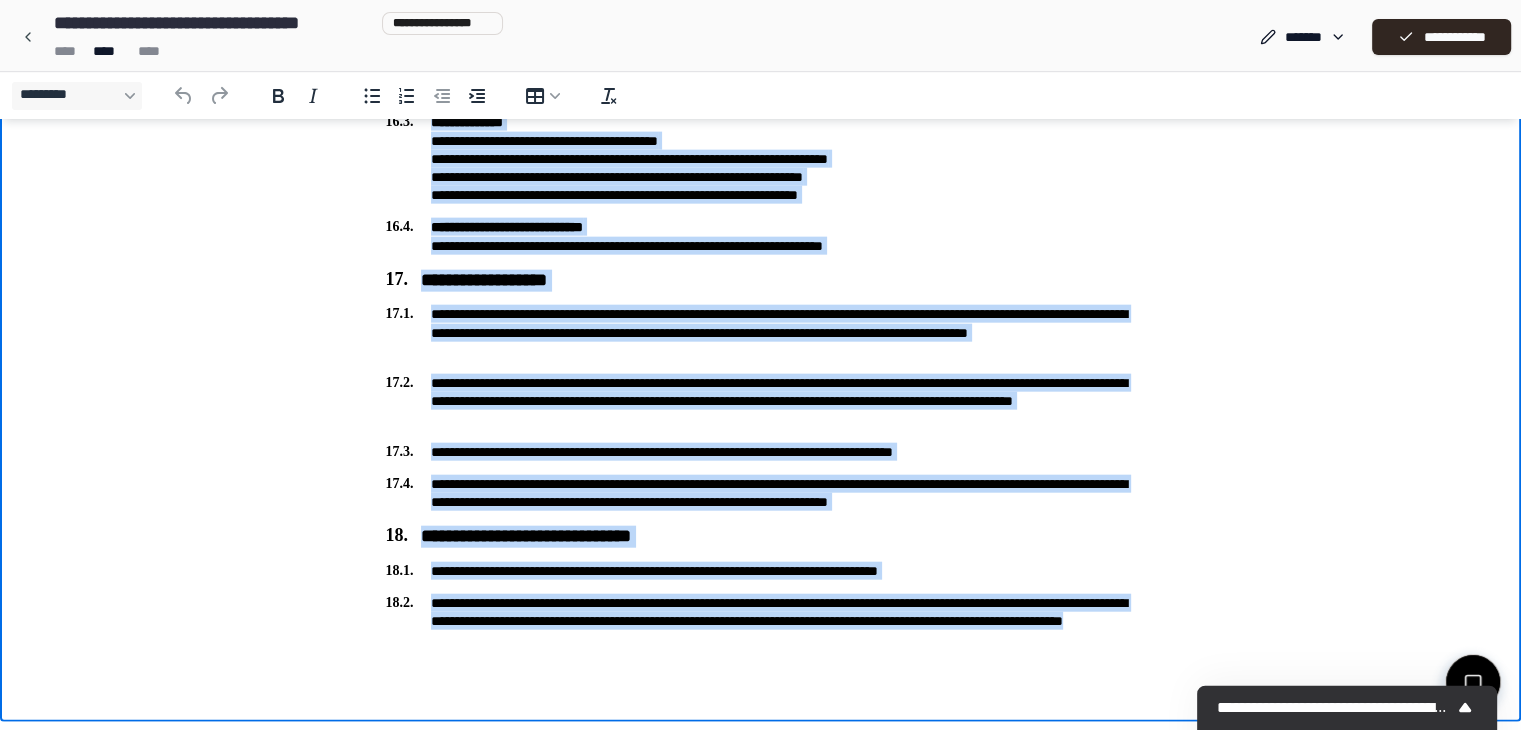 drag, startPoint x: 379, startPoint y: -4524, endPoint x: 748, endPoint y: 690, distance: 5227.041 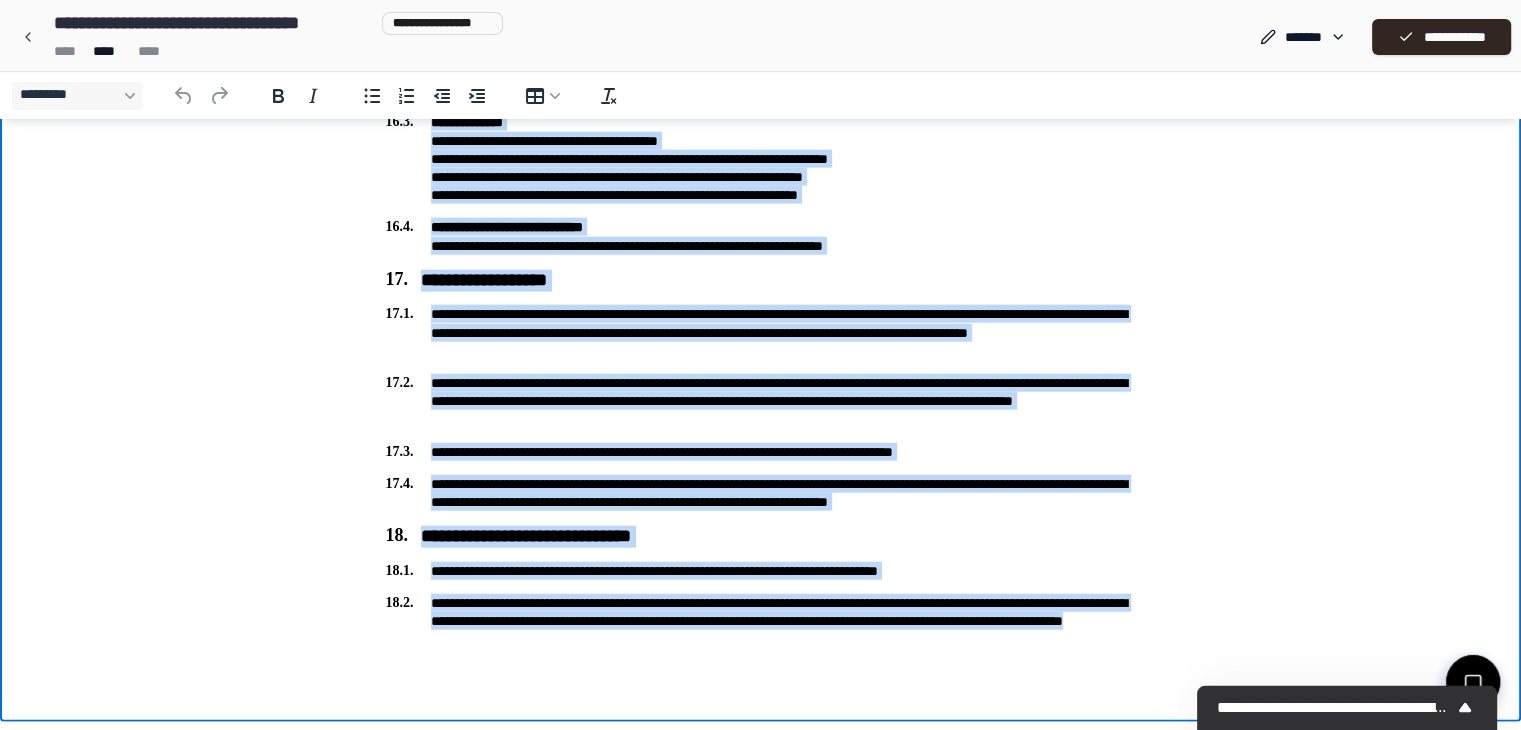copy on "[NUMBER] [STREET], [CITY], [STATE]..." 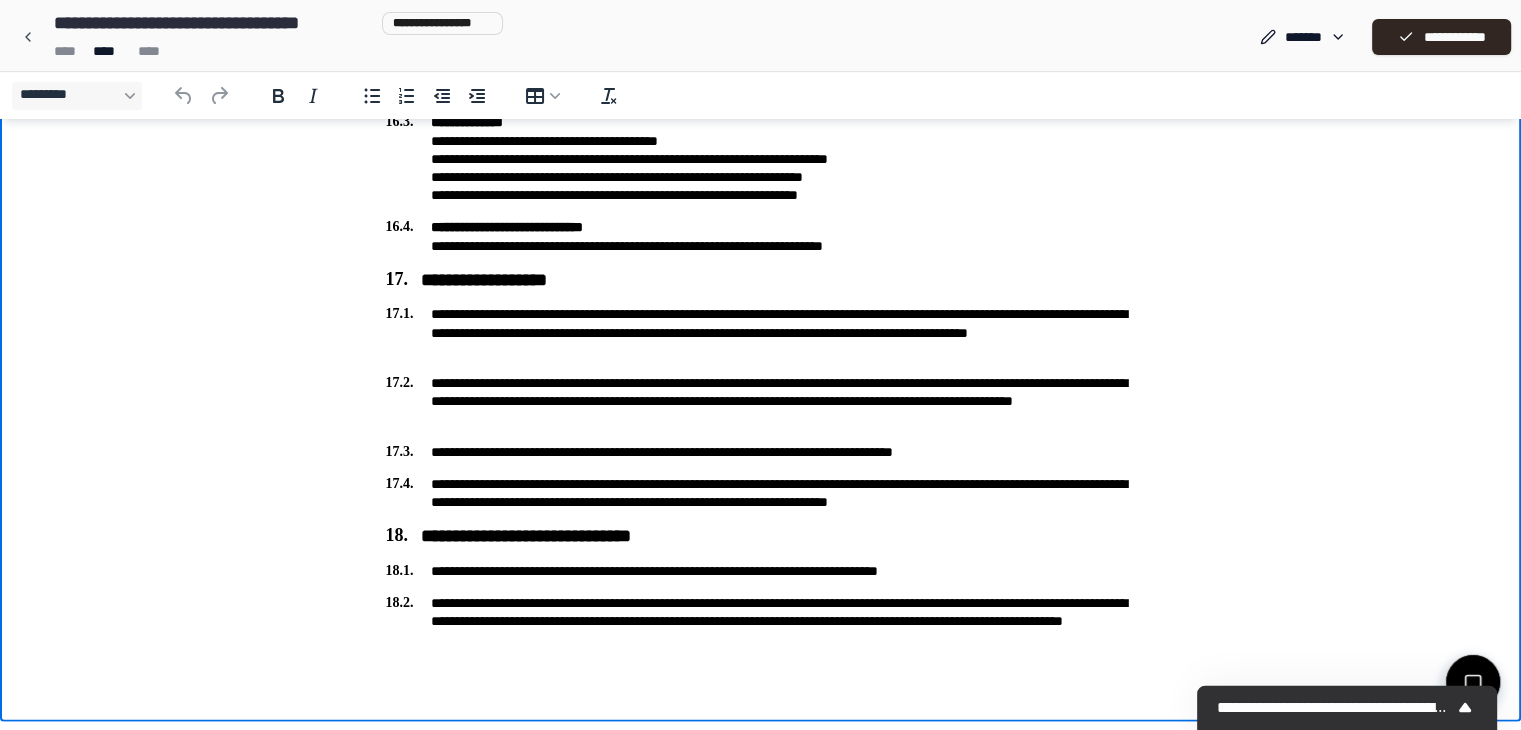 click on "[NUMBER] [STREET], [CITY], [STATE]" at bounding box center (760, -1947) 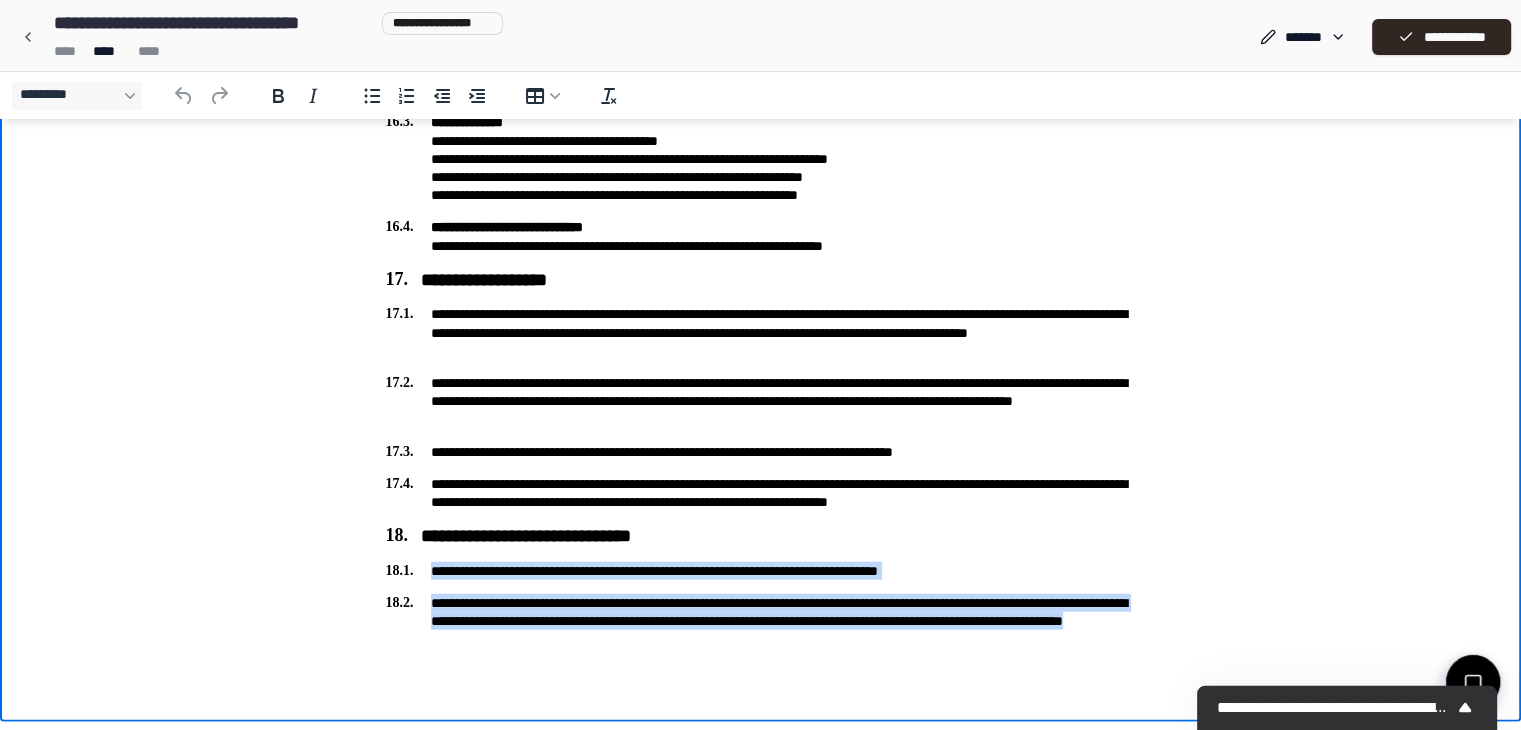 drag, startPoint x: 645, startPoint y: 638, endPoint x: 424, endPoint y: 564, distance: 233.06007 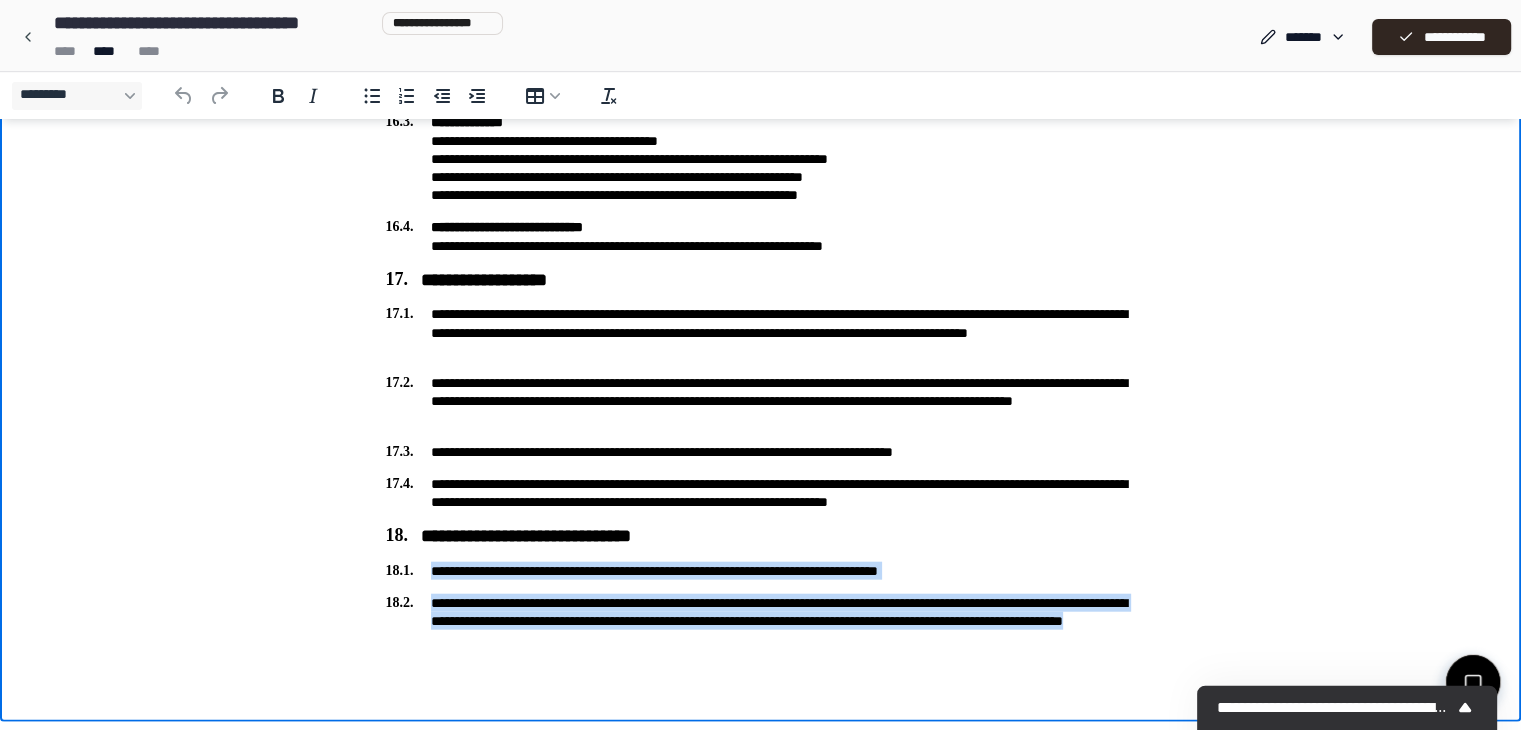 copy on "[PHONE] [PHONE]" 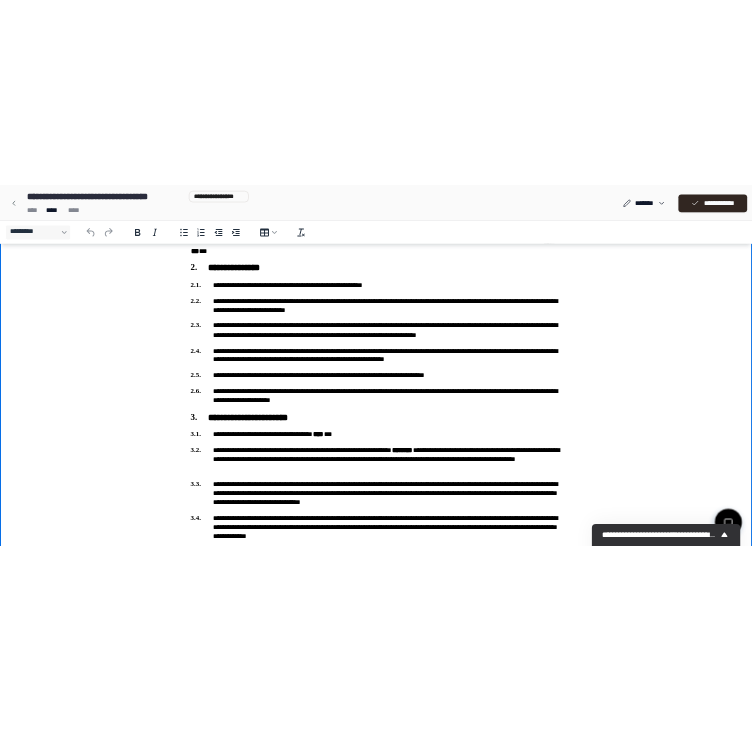 scroll, scrollTop: 0, scrollLeft: 0, axis: both 